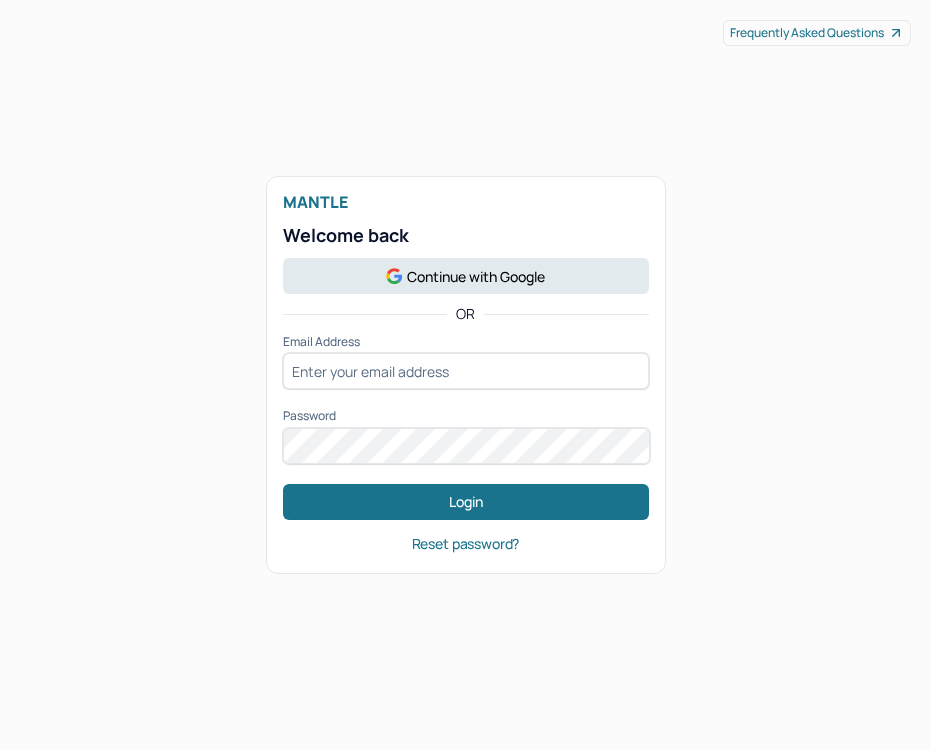 scroll, scrollTop: 0, scrollLeft: 0, axis: both 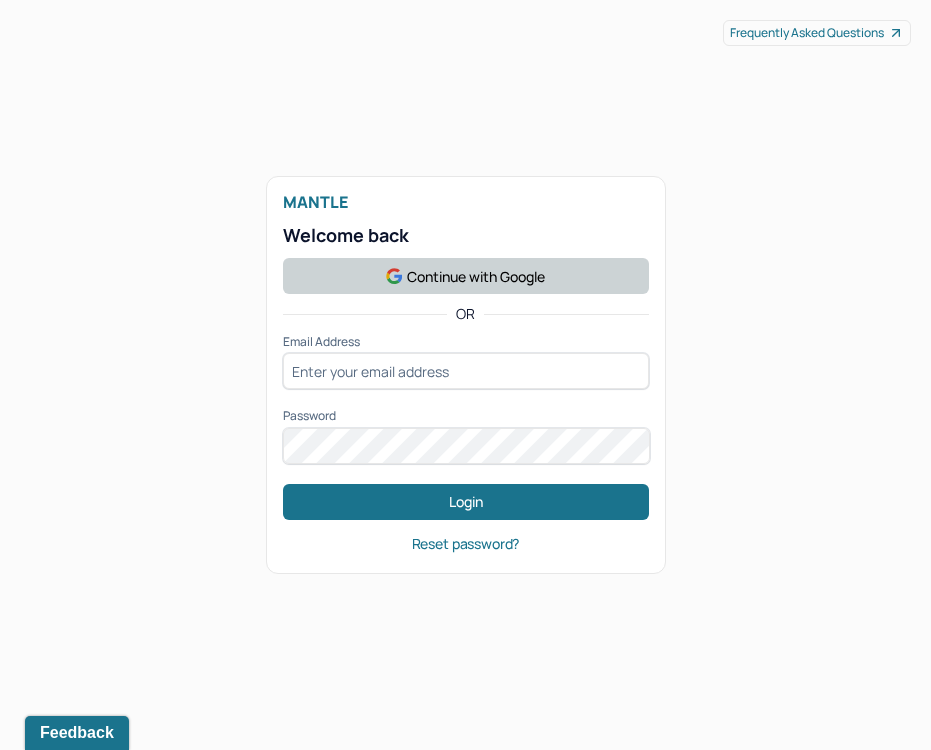 click on "Continue with Google" at bounding box center [466, 276] 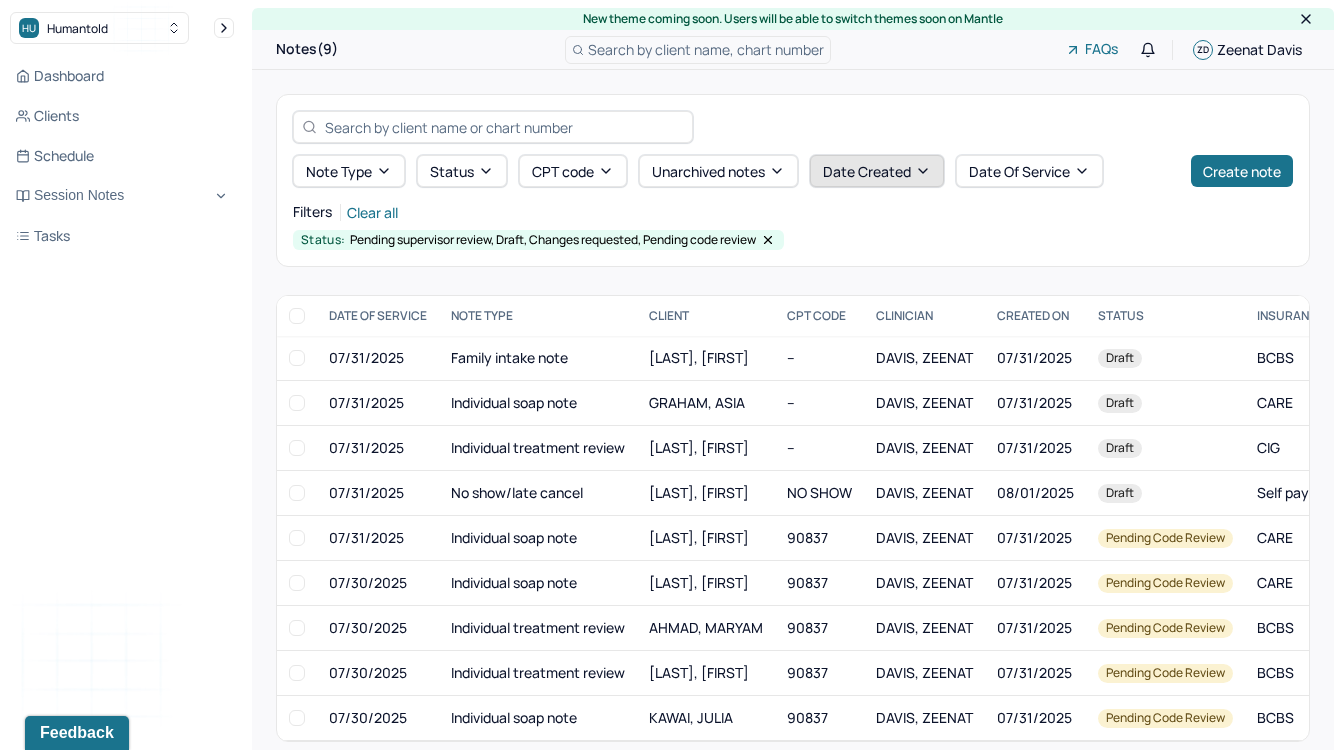 click on "Date Created" at bounding box center [877, 171] 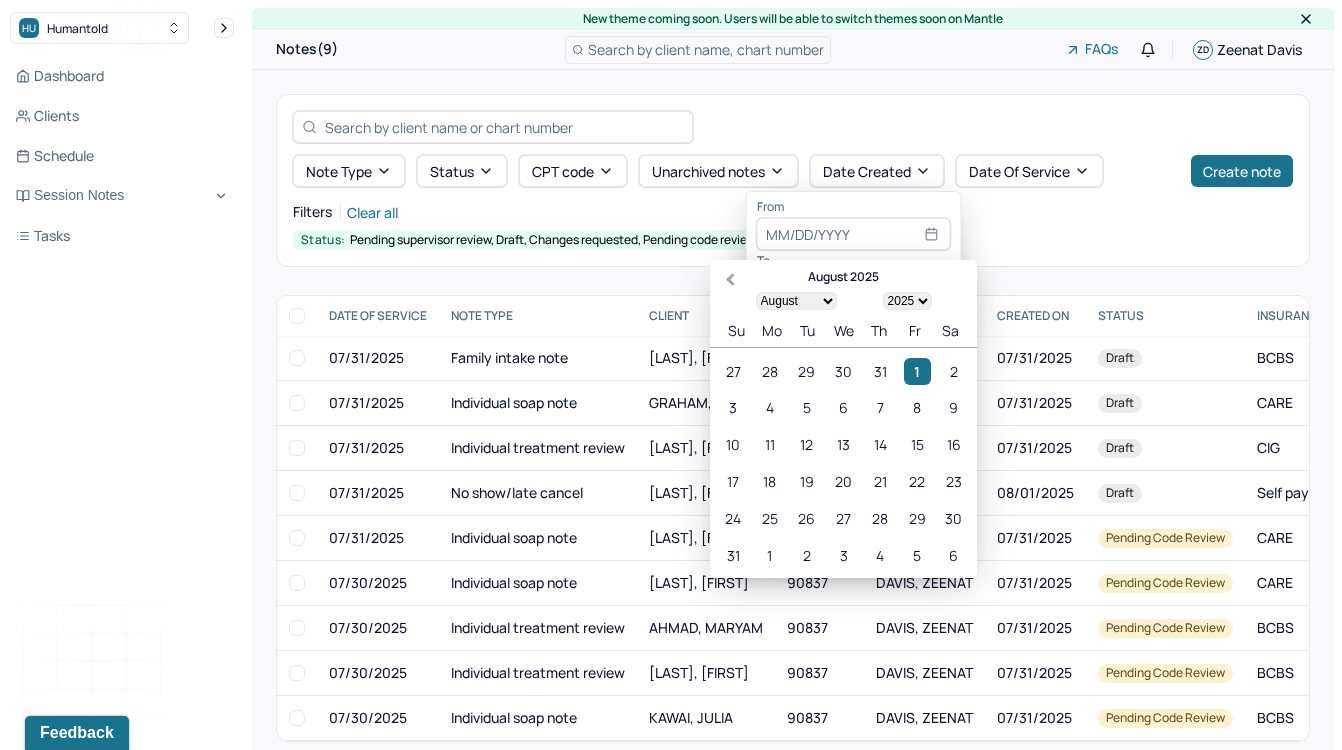 click on "Previous Month" at bounding box center [730, 280] 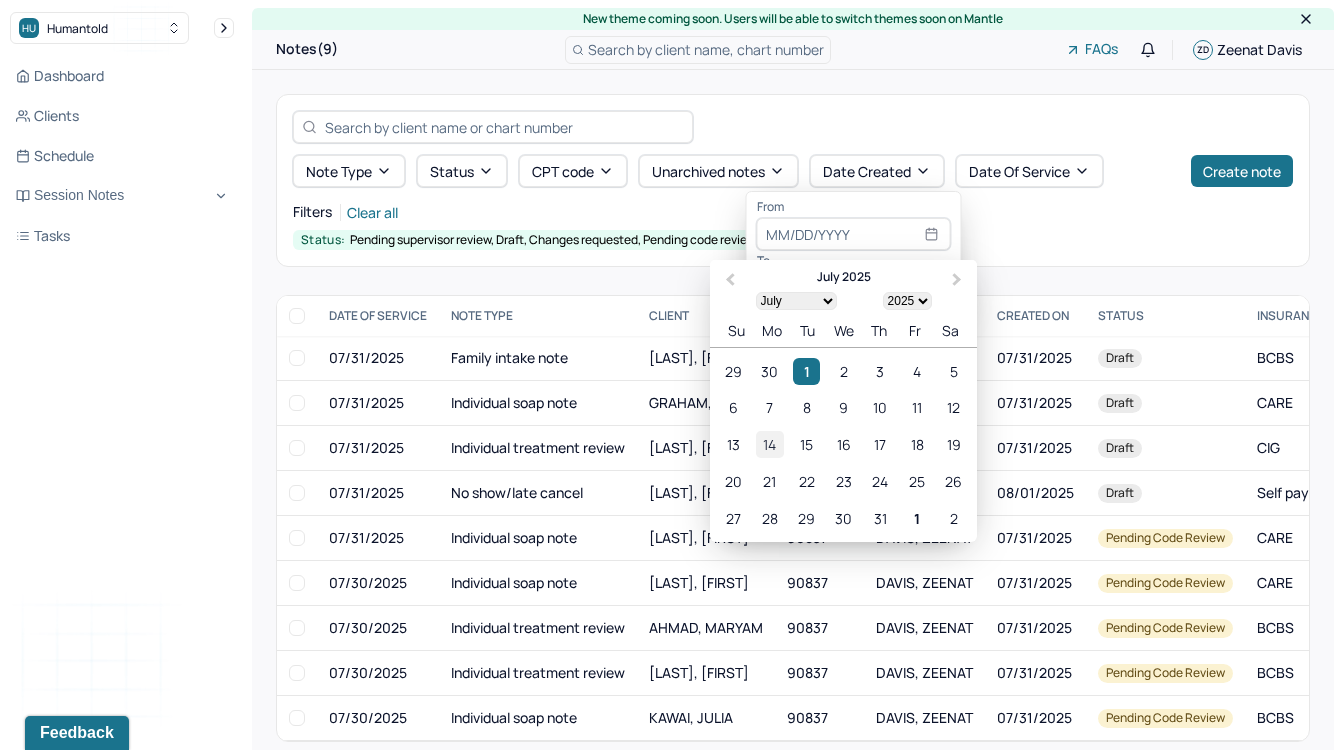 click on "14" at bounding box center [769, 445] 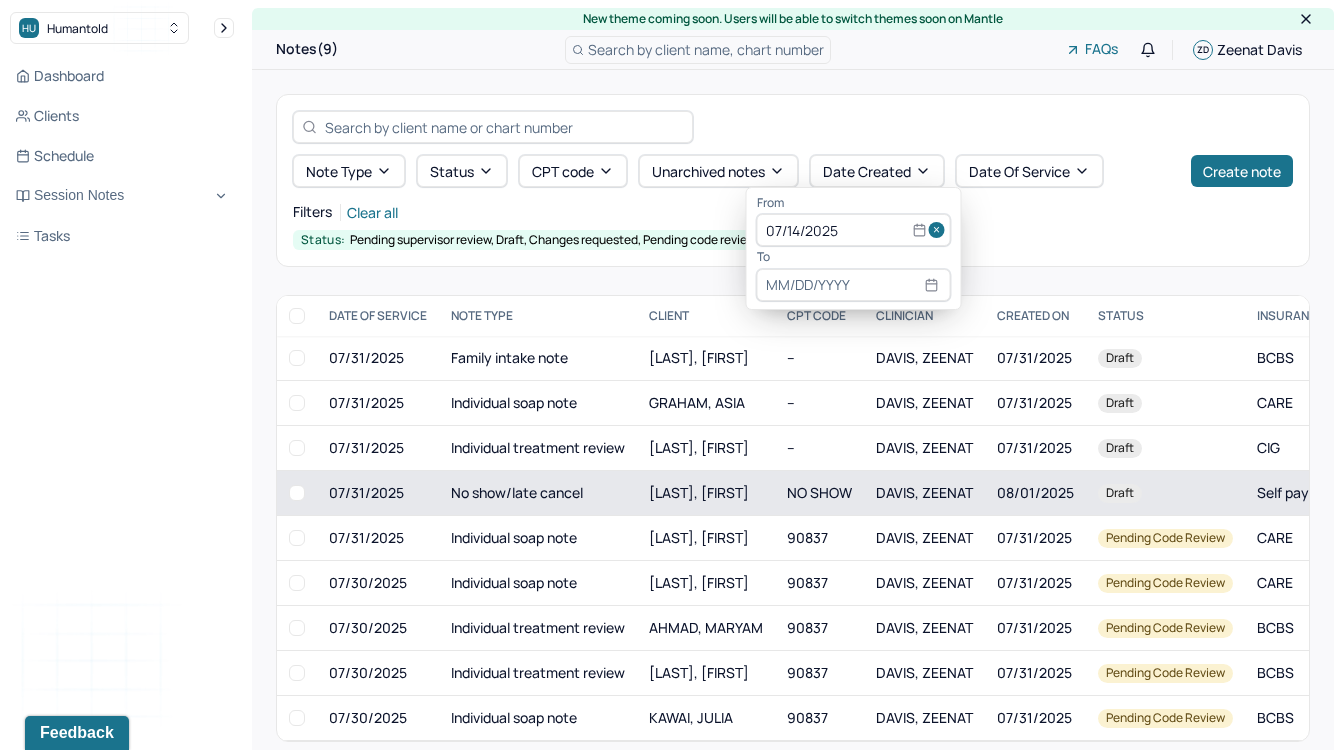 scroll, scrollTop: 22, scrollLeft: 0, axis: vertical 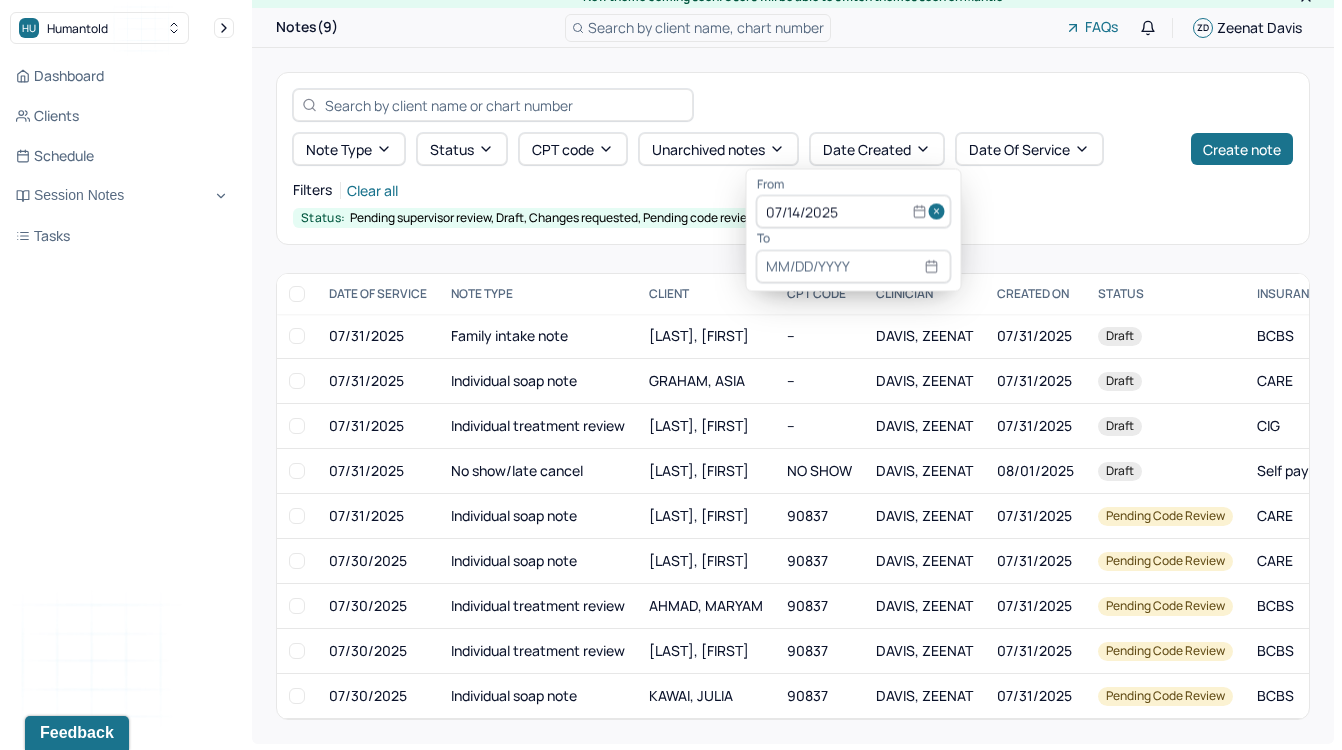 select on "7" 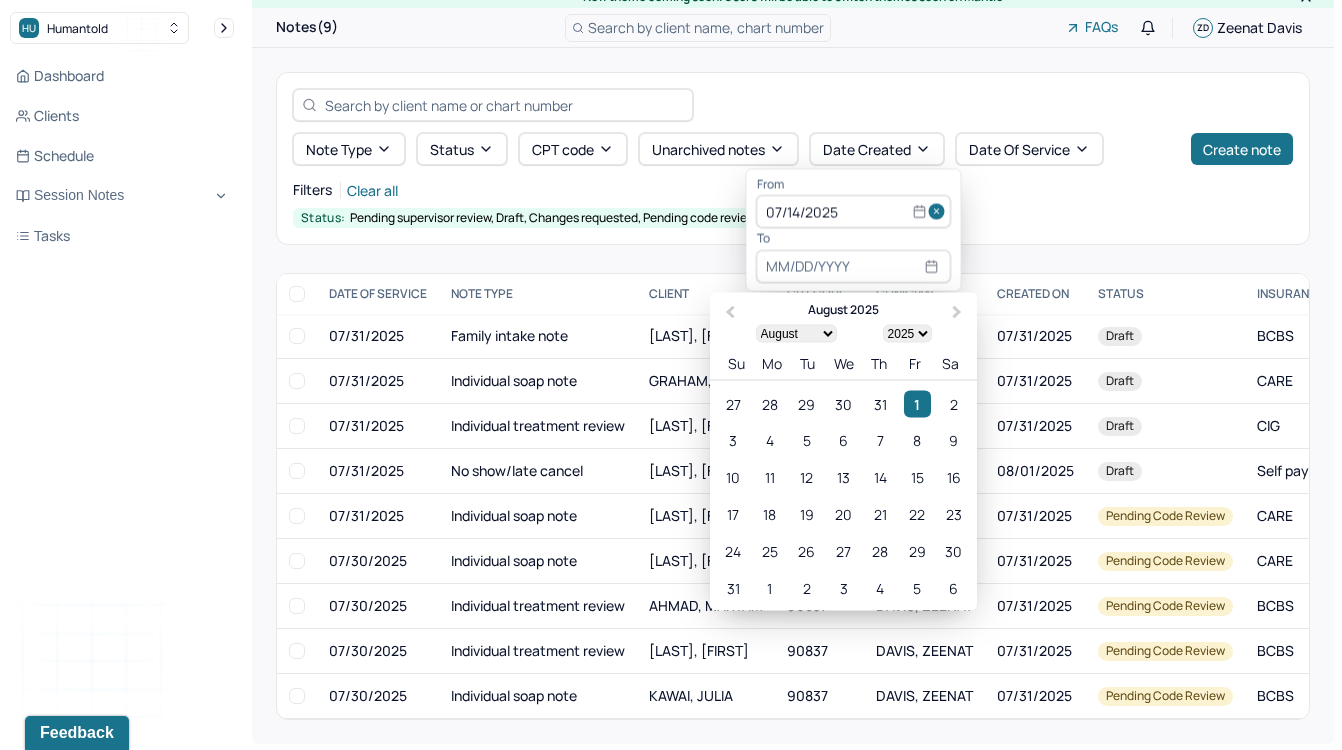 click at bounding box center [854, 266] 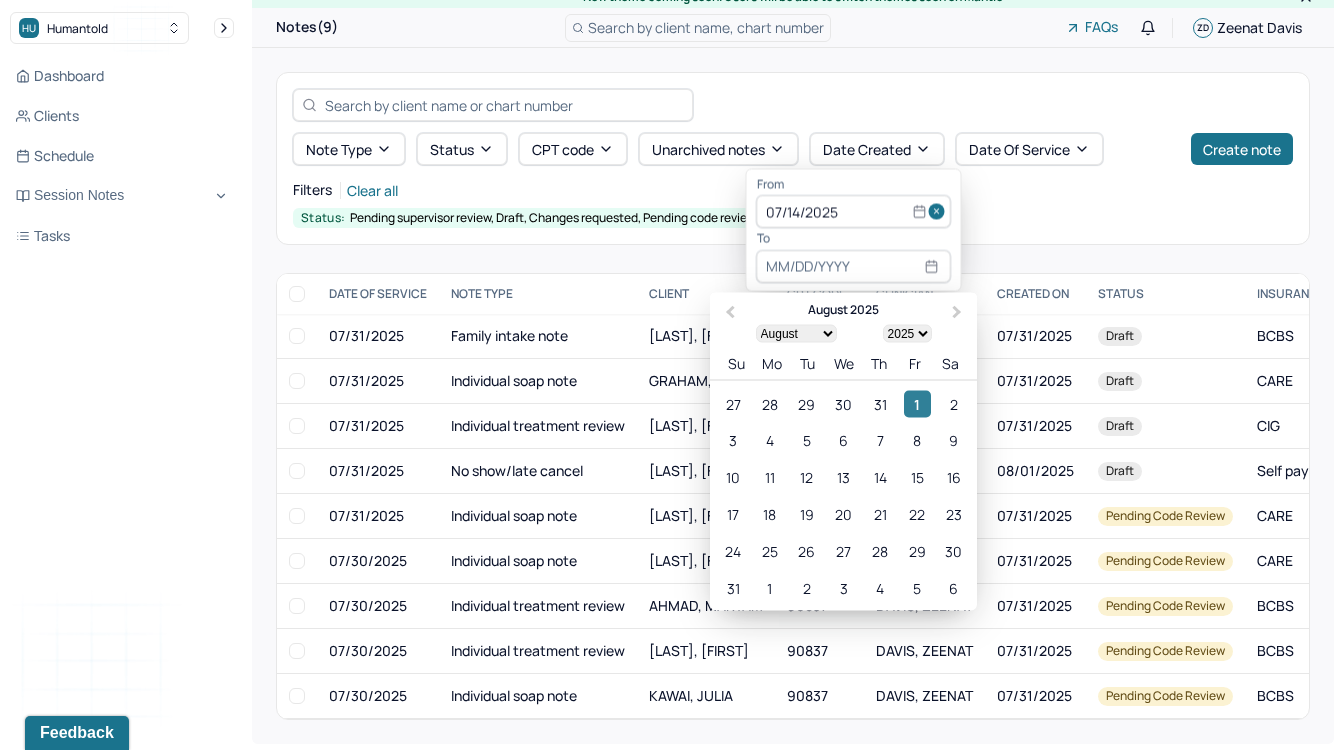 click on "1" at bounding box center [917, 403] 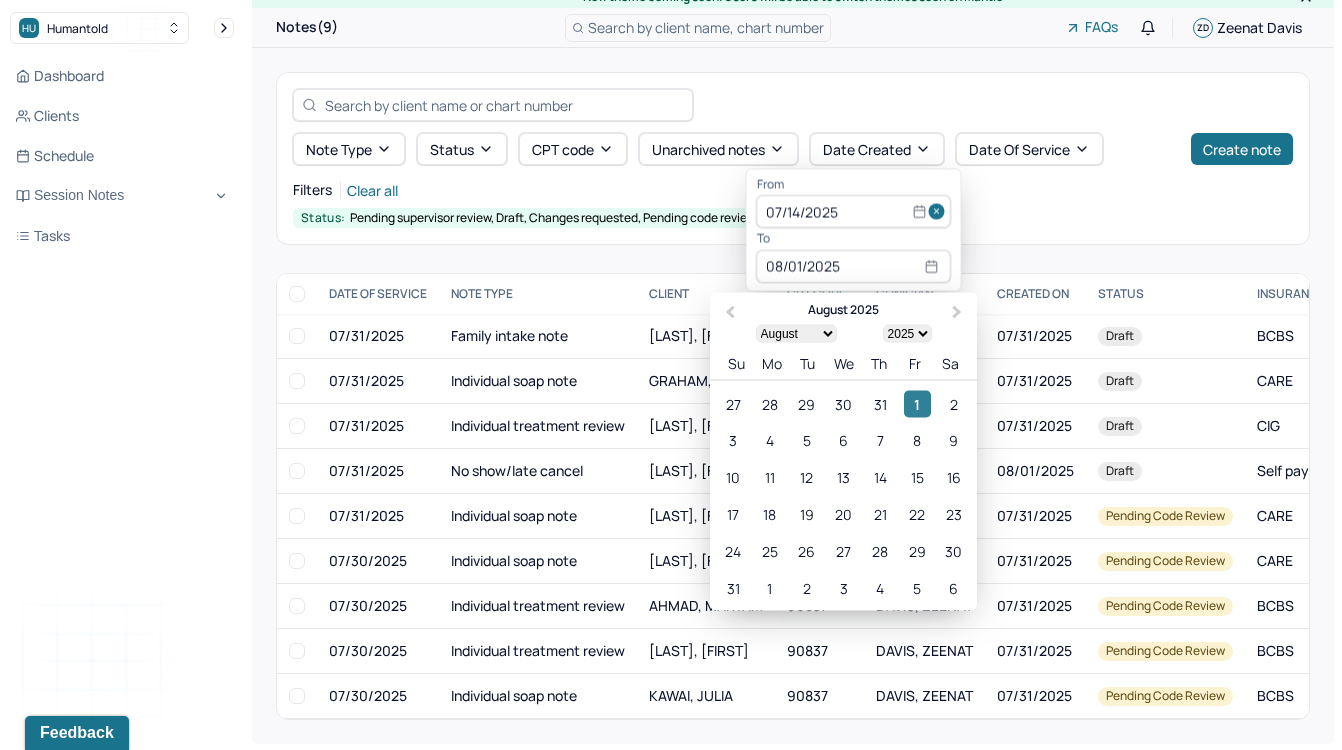 scroll, scrollTop: 0, scrollLeft: 0, axis: both 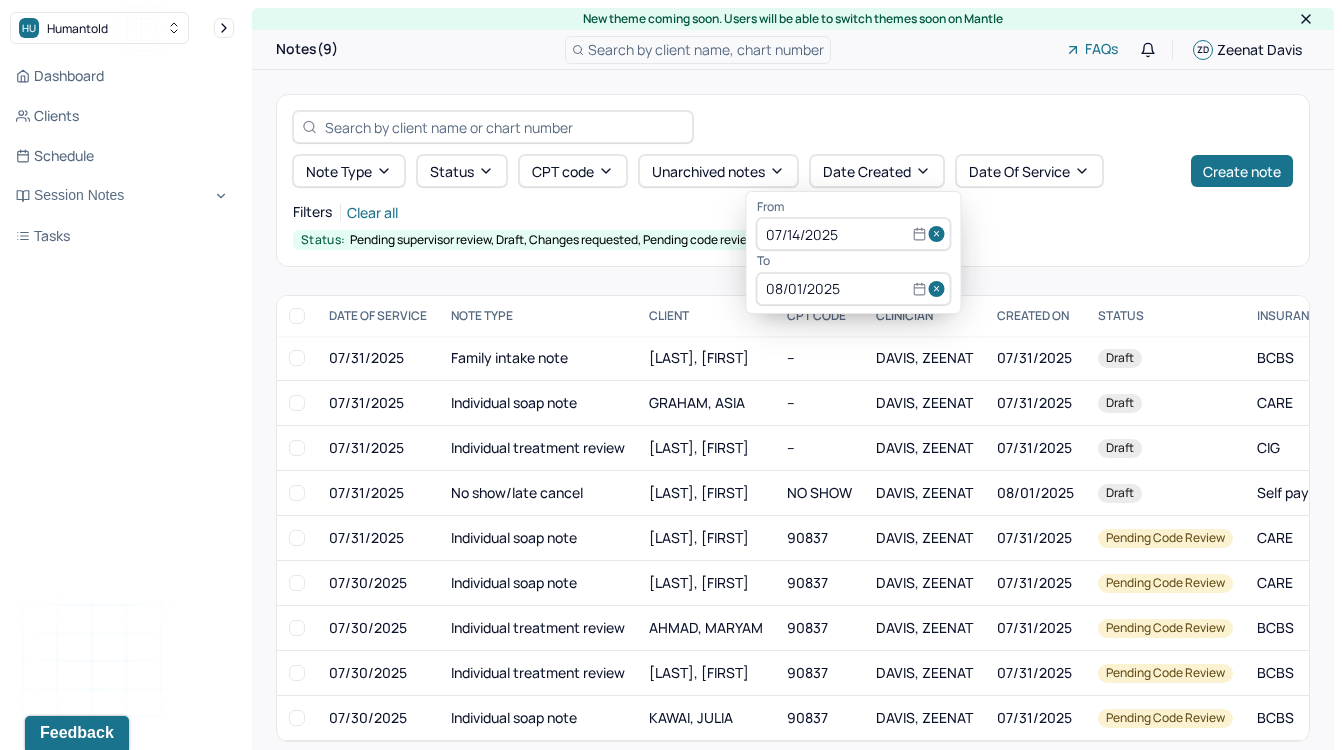 click on "Status: Pending supervisor review, Draft, Changes requested, Pending code review" at bounding box center [793, 240] 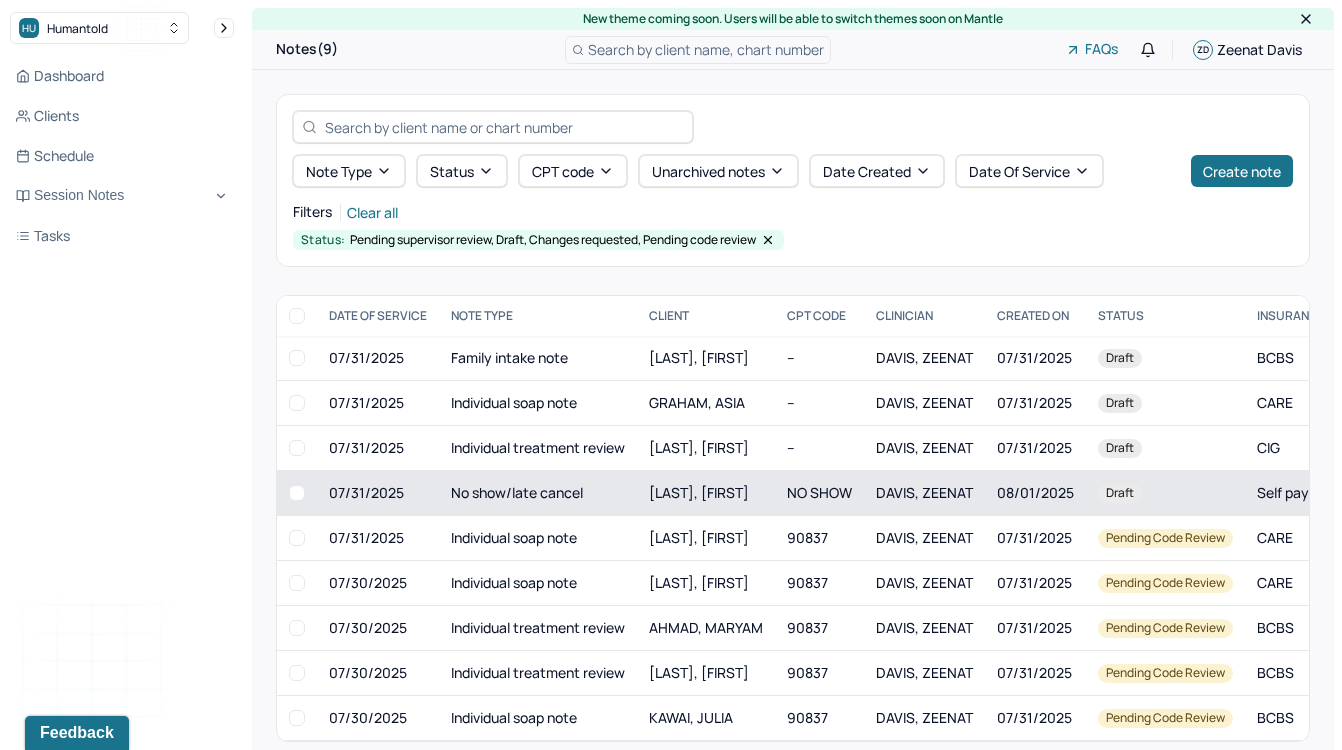 scroll, scrollTop: 22, scrollLeft: 0, axis: vertical 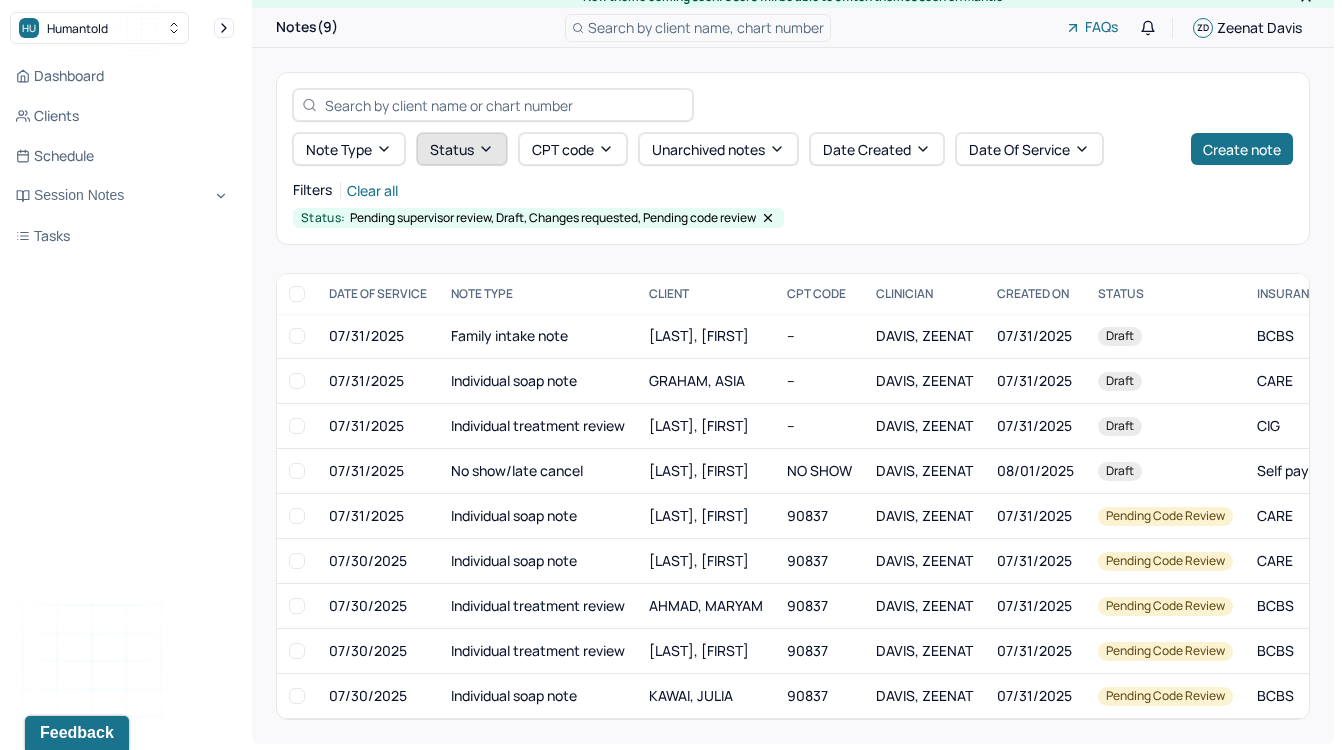 click on "Status" at bounding box center (462, 149) 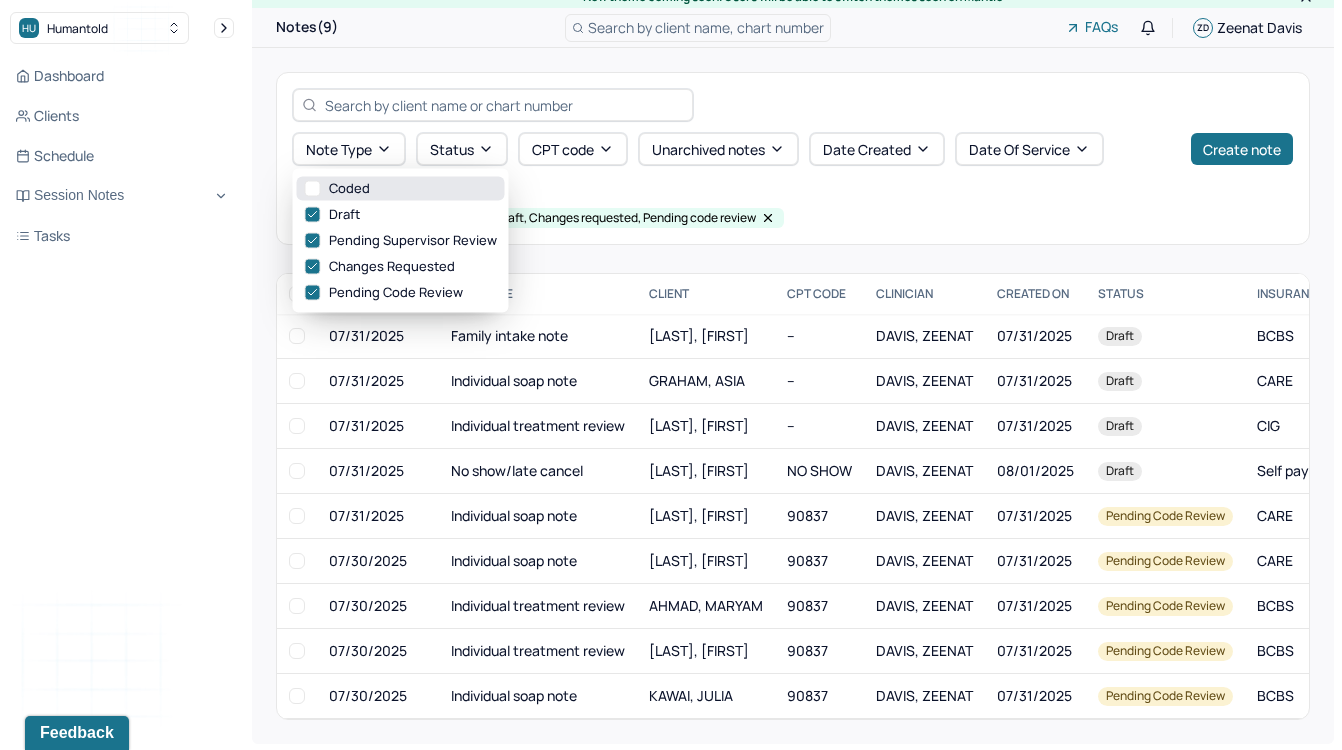 click on "Coded" at bounding box center [401, 189] 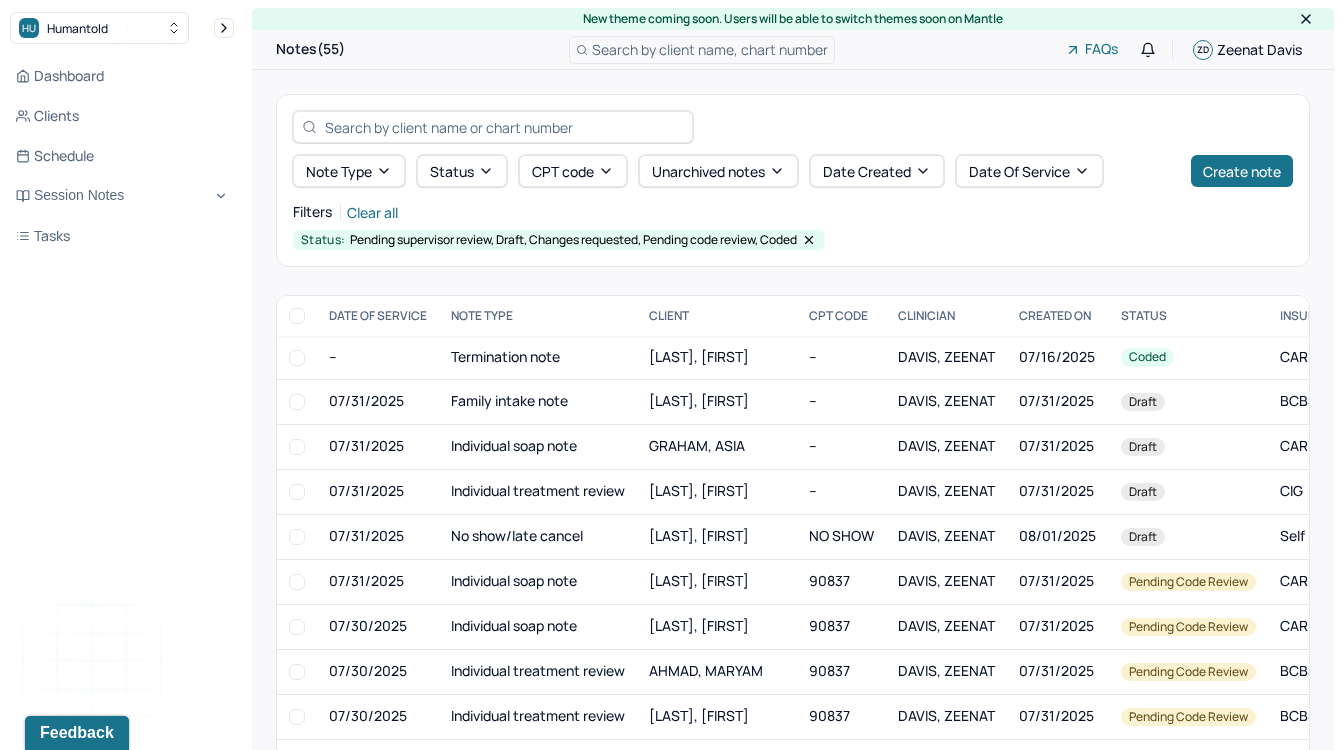 click on "Filters Clear all" at bounding box center [793, 212] 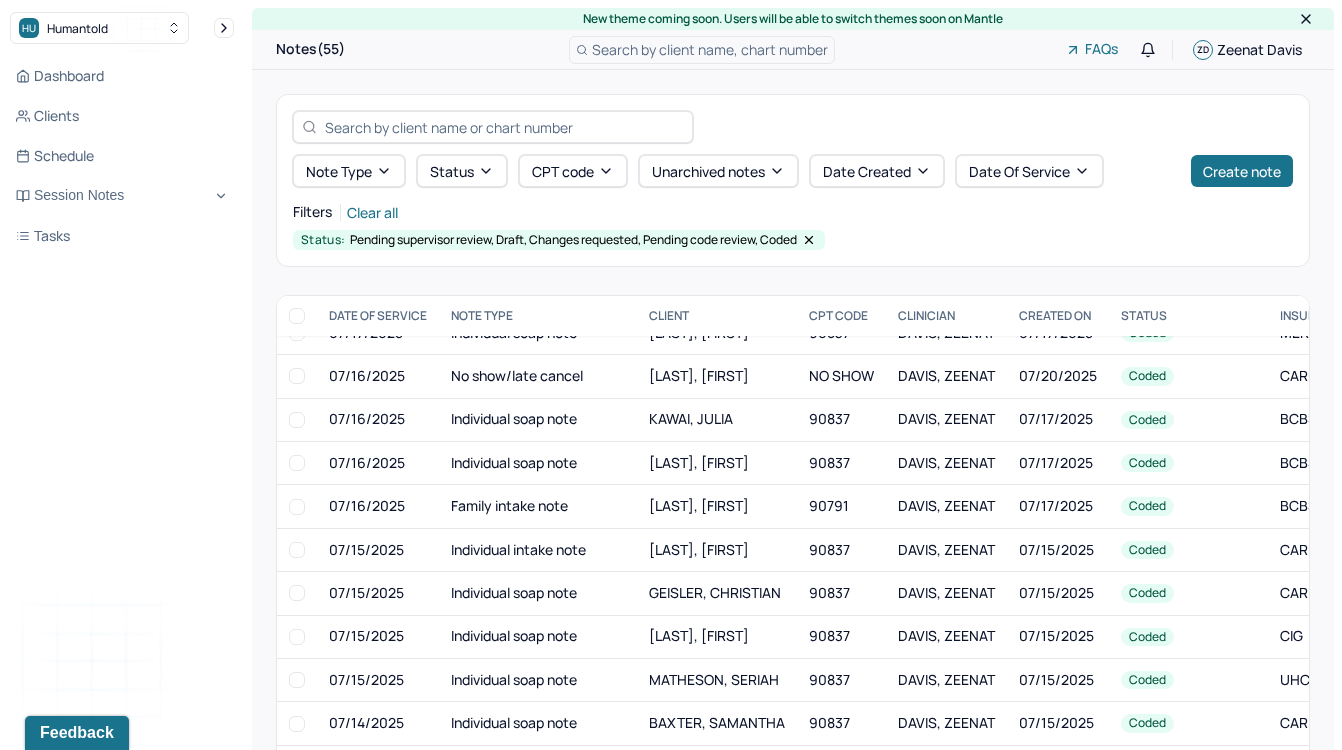 scroll, scrollTop: 1829, scrollLeft: 0, axis: vertical 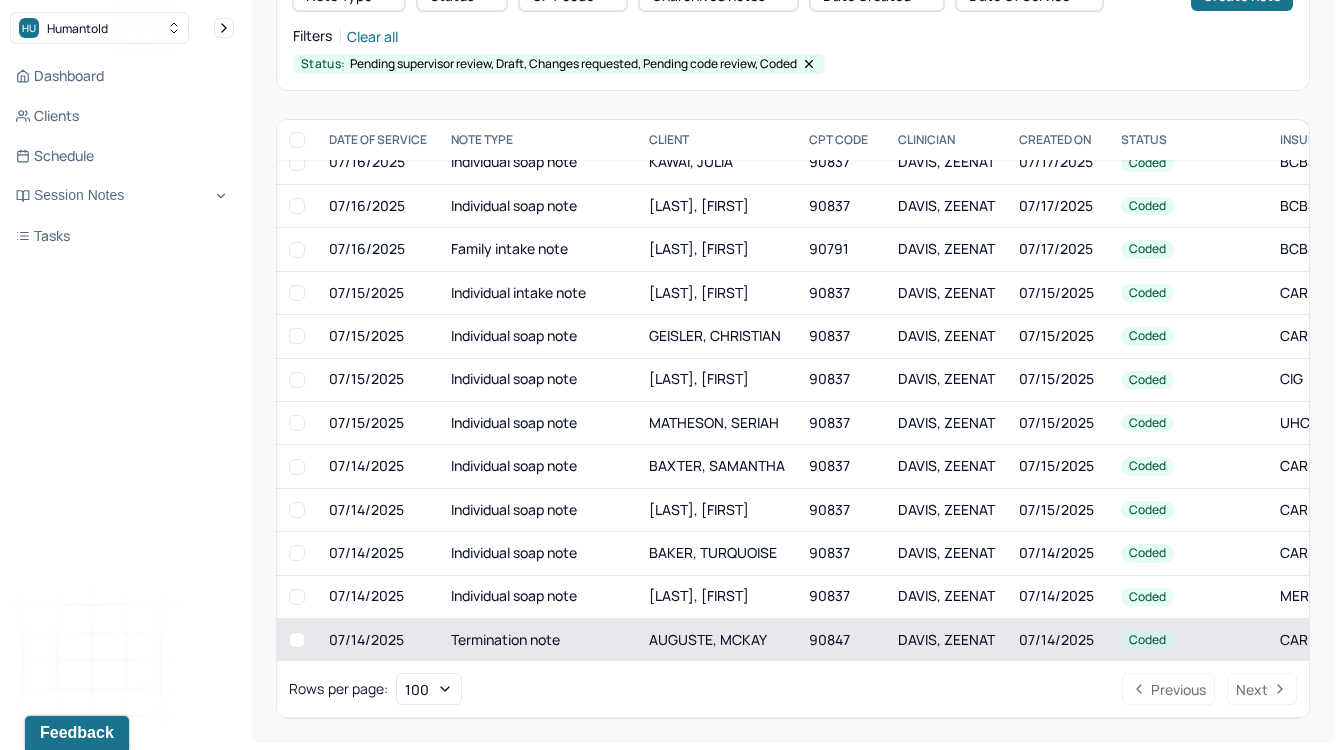 click on "AUGUSTE, MCKAY" at bounding box center (717, 639) 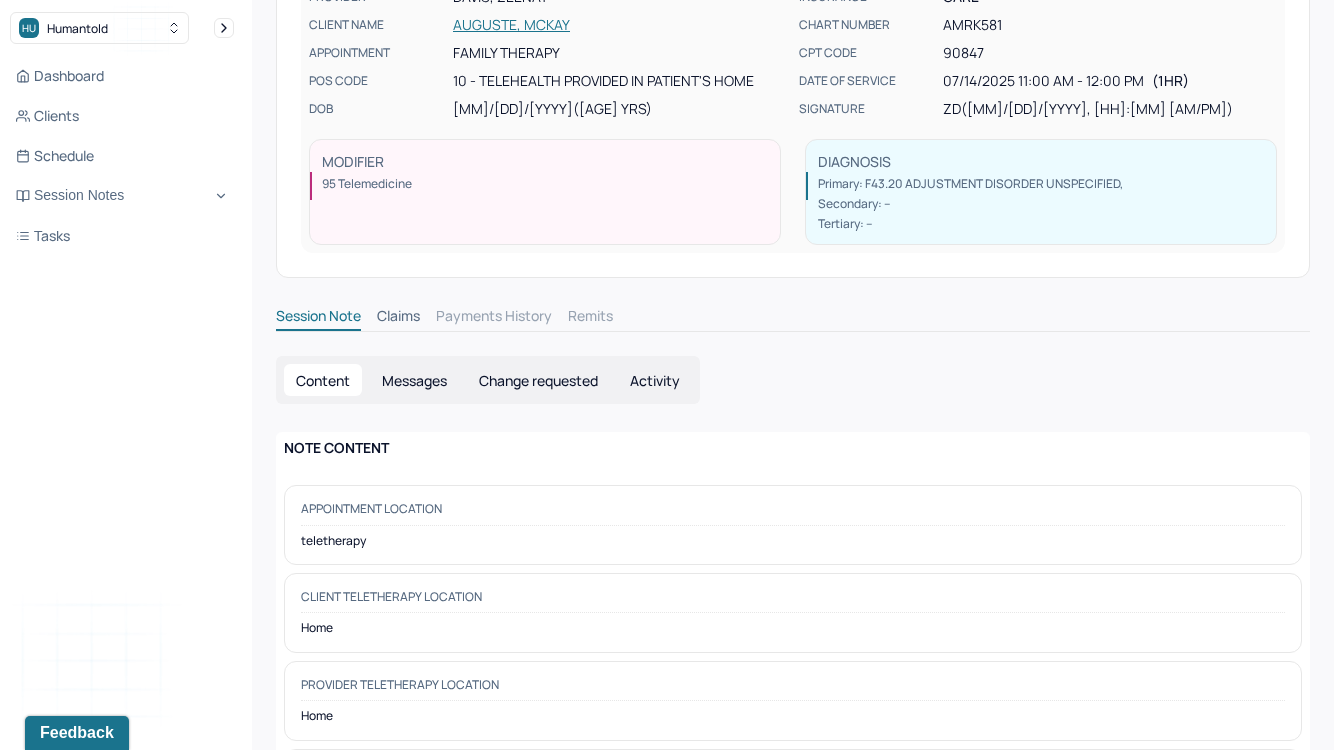 scroll, scrollTop: 0, scrollLeft: 0, axis: both 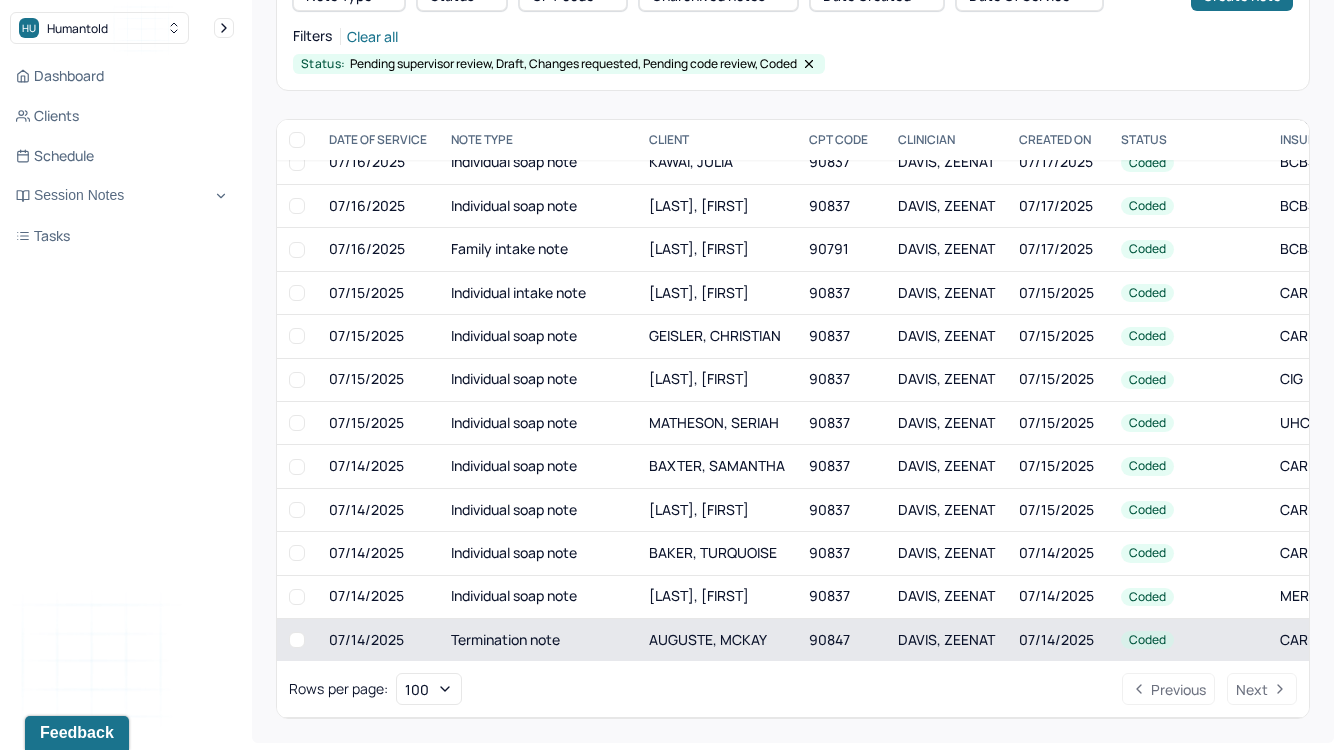 click on "Termination note" at bounding box center (538, 639) 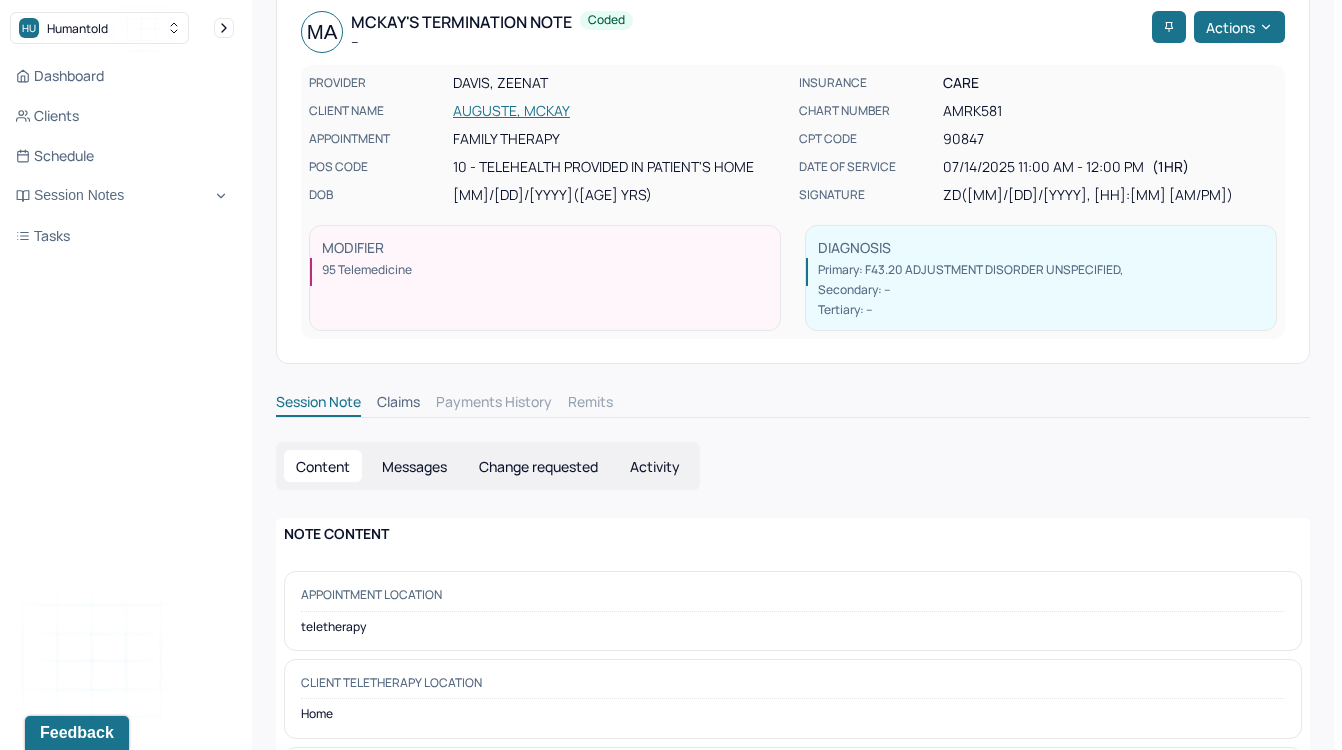 scroll, scrollTop: 37, scrollLeft: 0, axis: vertical 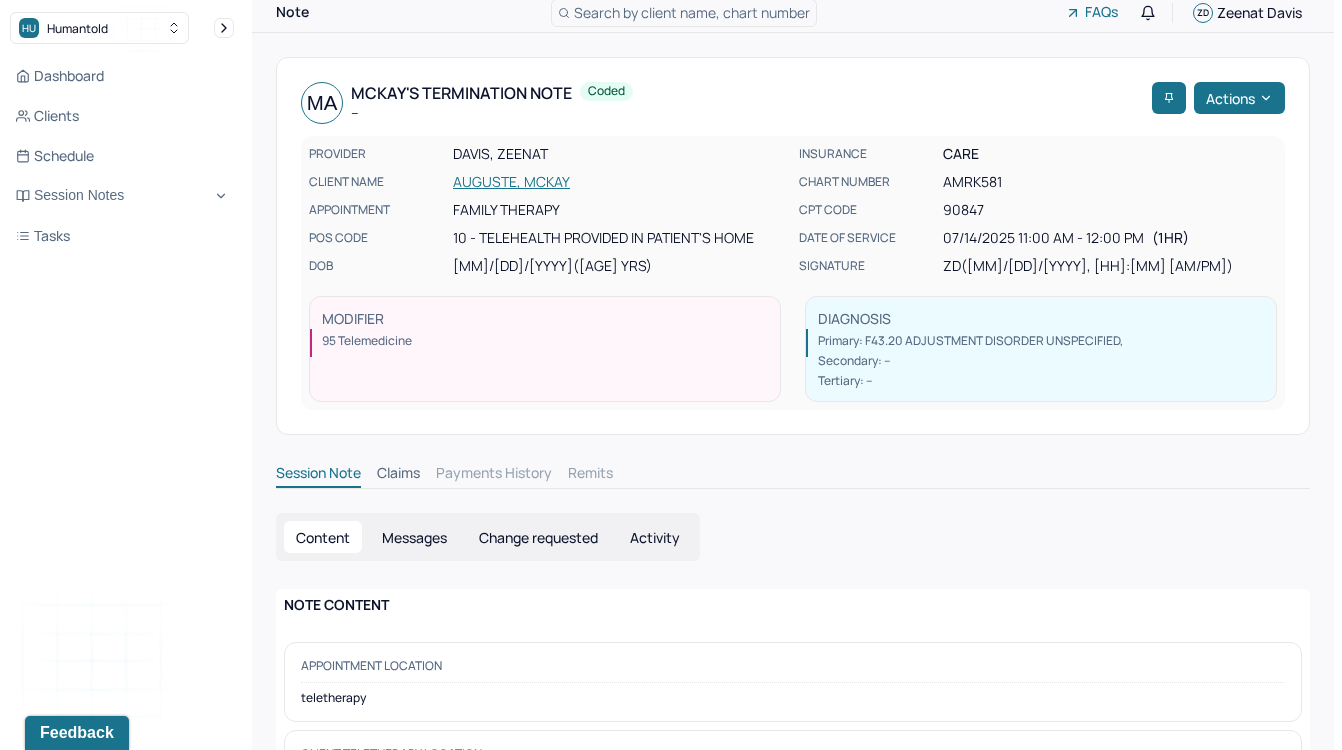 click on "AUGUSTE, MCKAY" at bounding box center (620, 182) 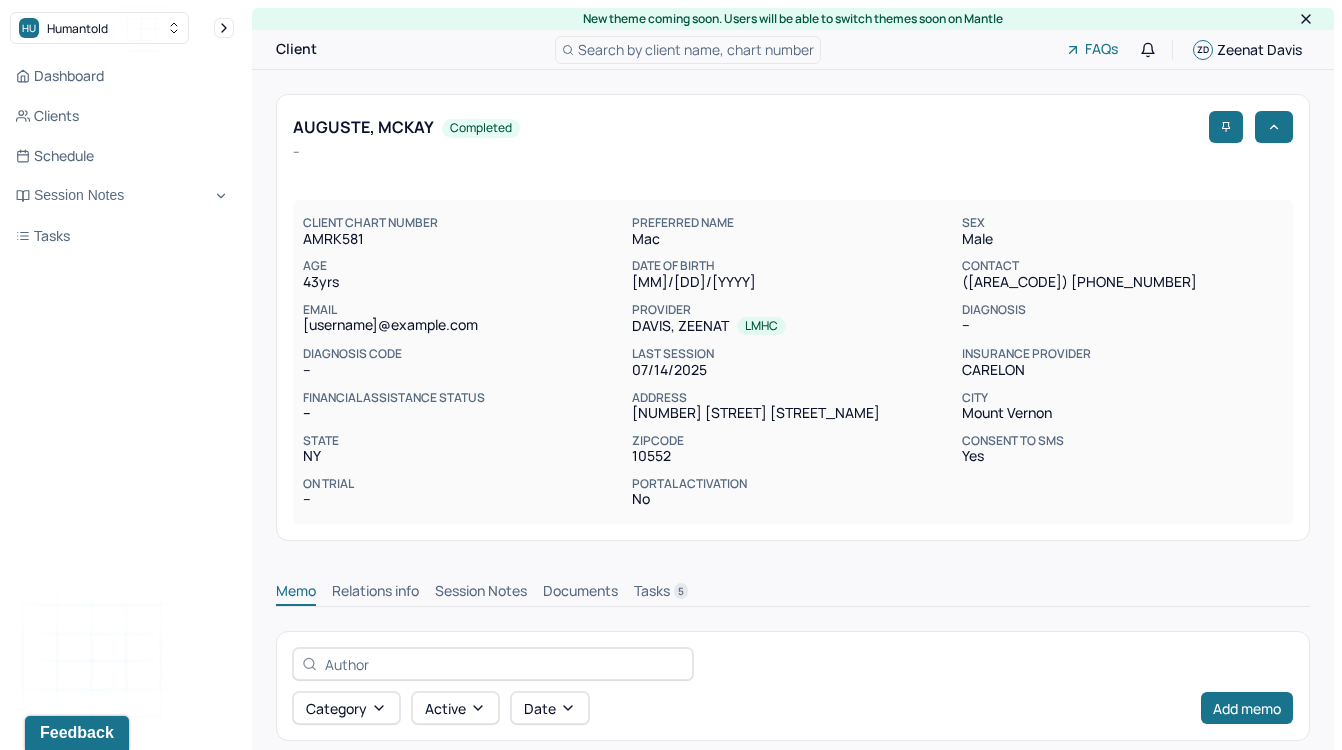 click on "Session Notes" at bounding box center (481, 593) 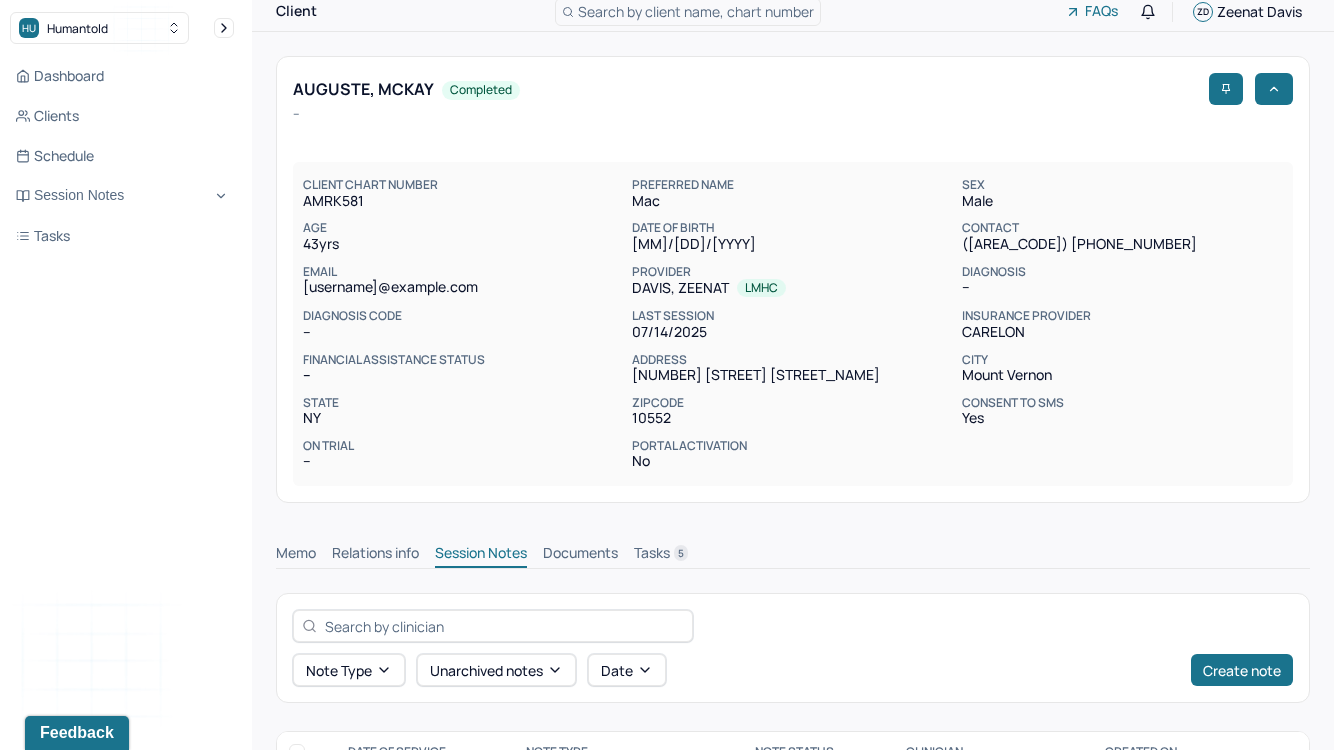scroll, scrollTop: 0, scrollLeft: 0, axis: both 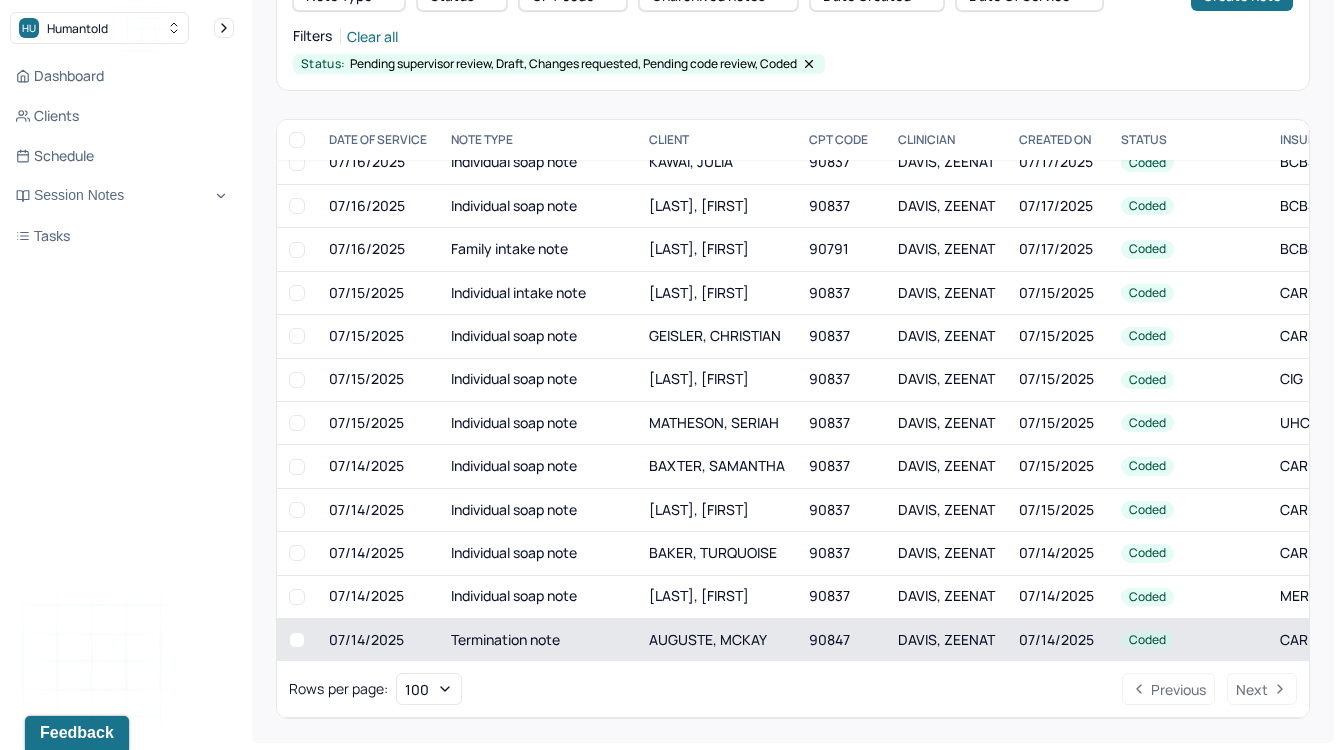 click at bounding box center (297, 640) 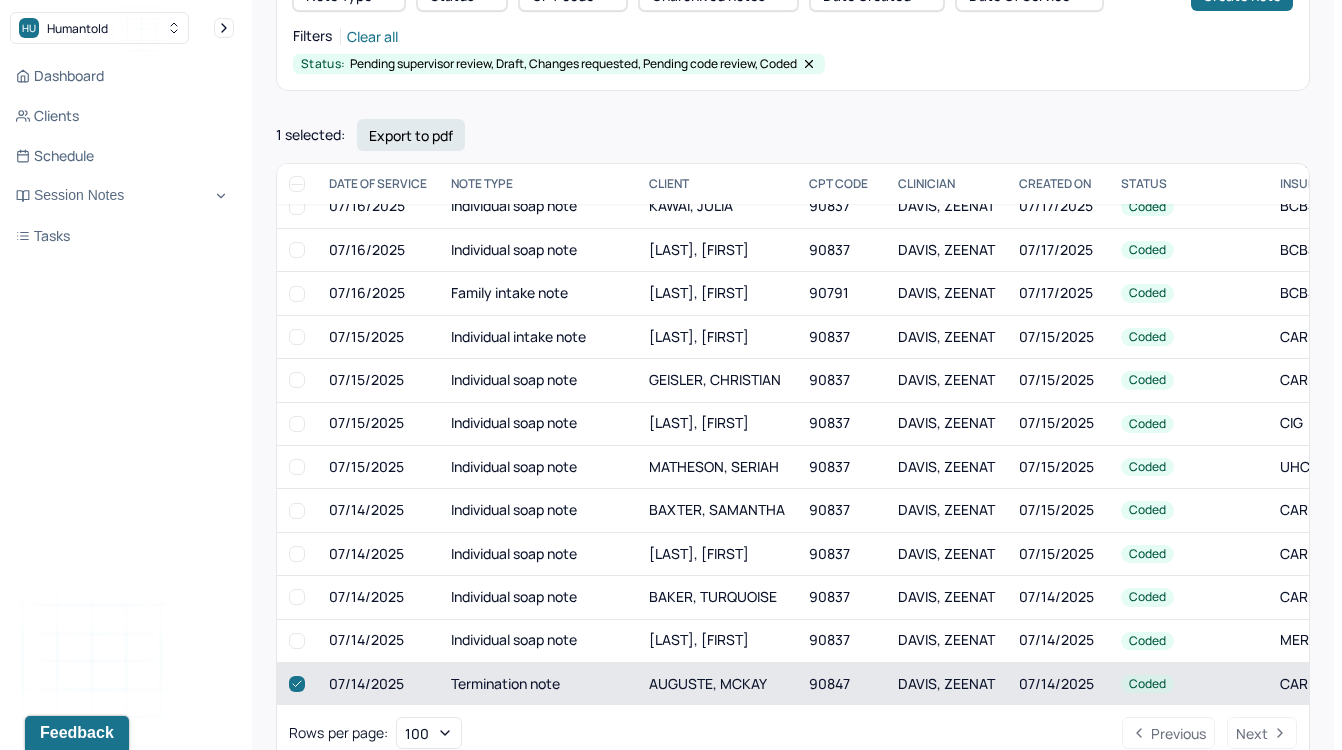 click at bounding box center (297, 683) 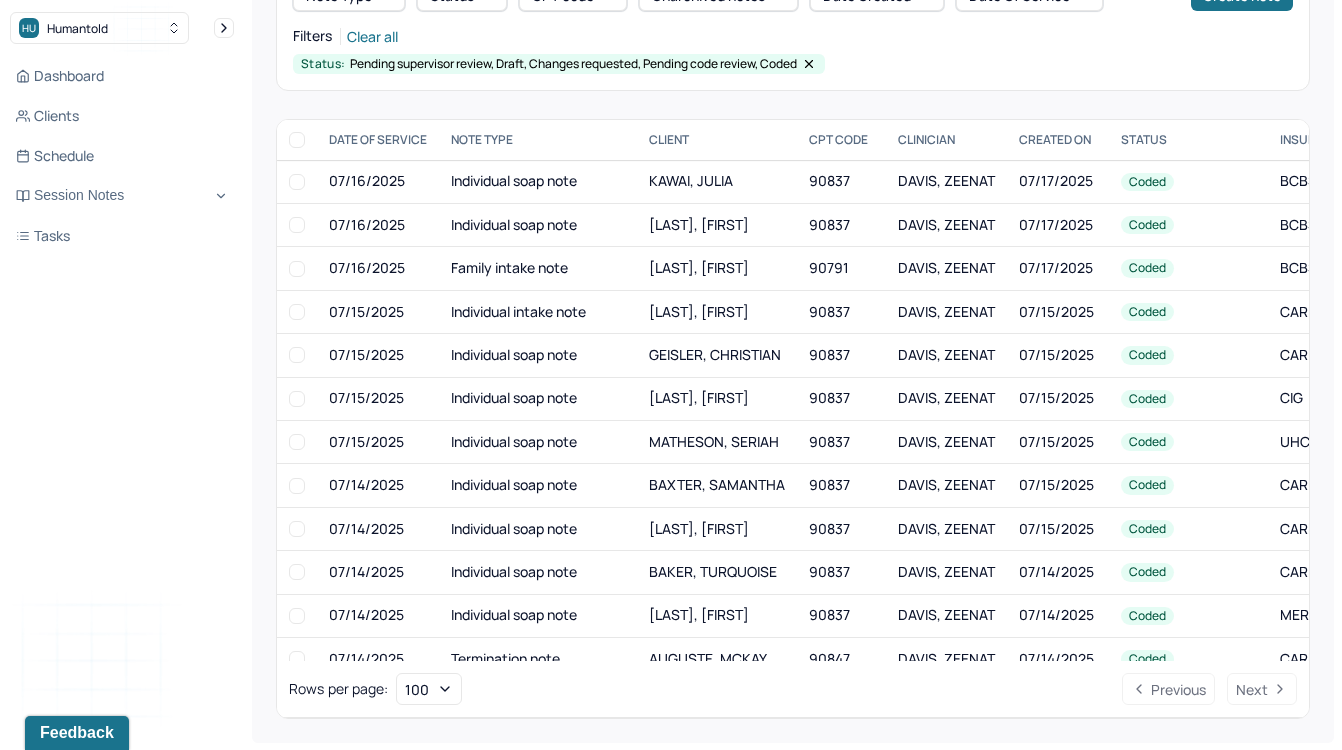 scroll, scrollTop: 1899, scrollLeft: 0, axis: vertical 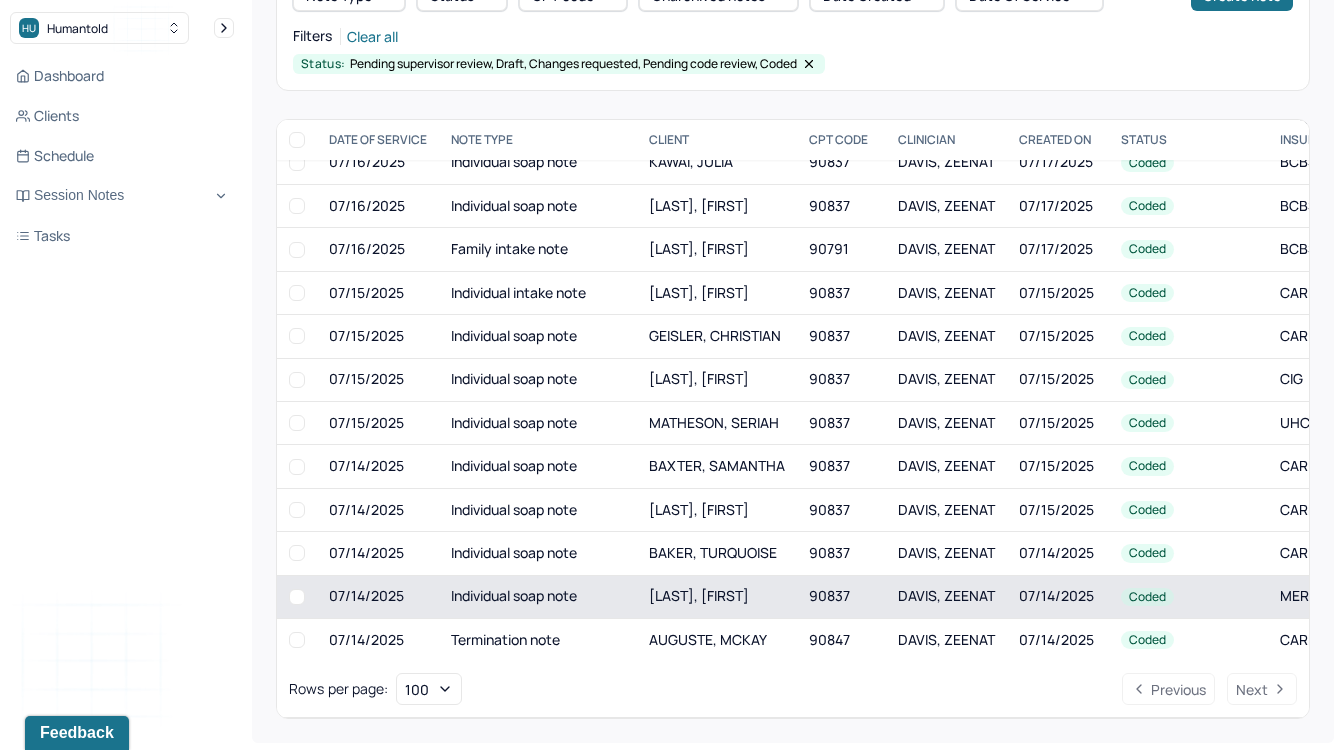 click at bounding box center (297, 597) 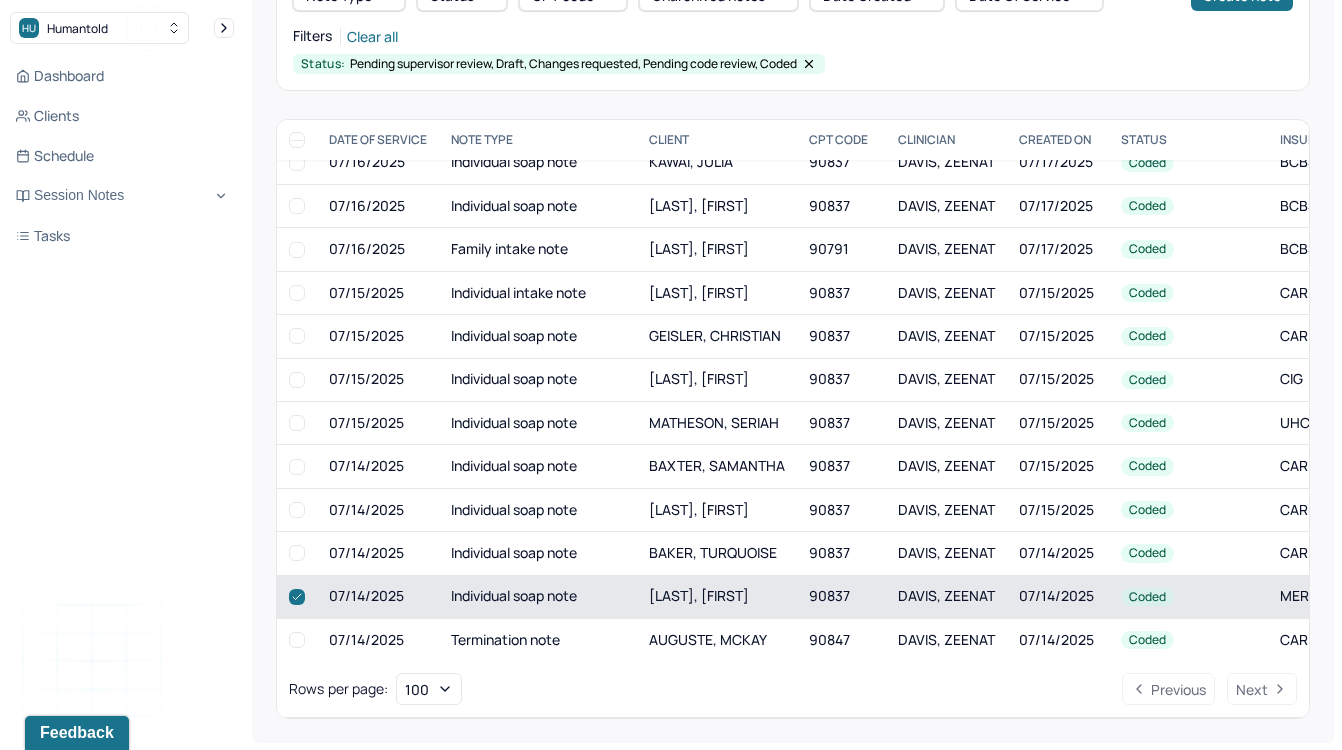 checkbox on "true" 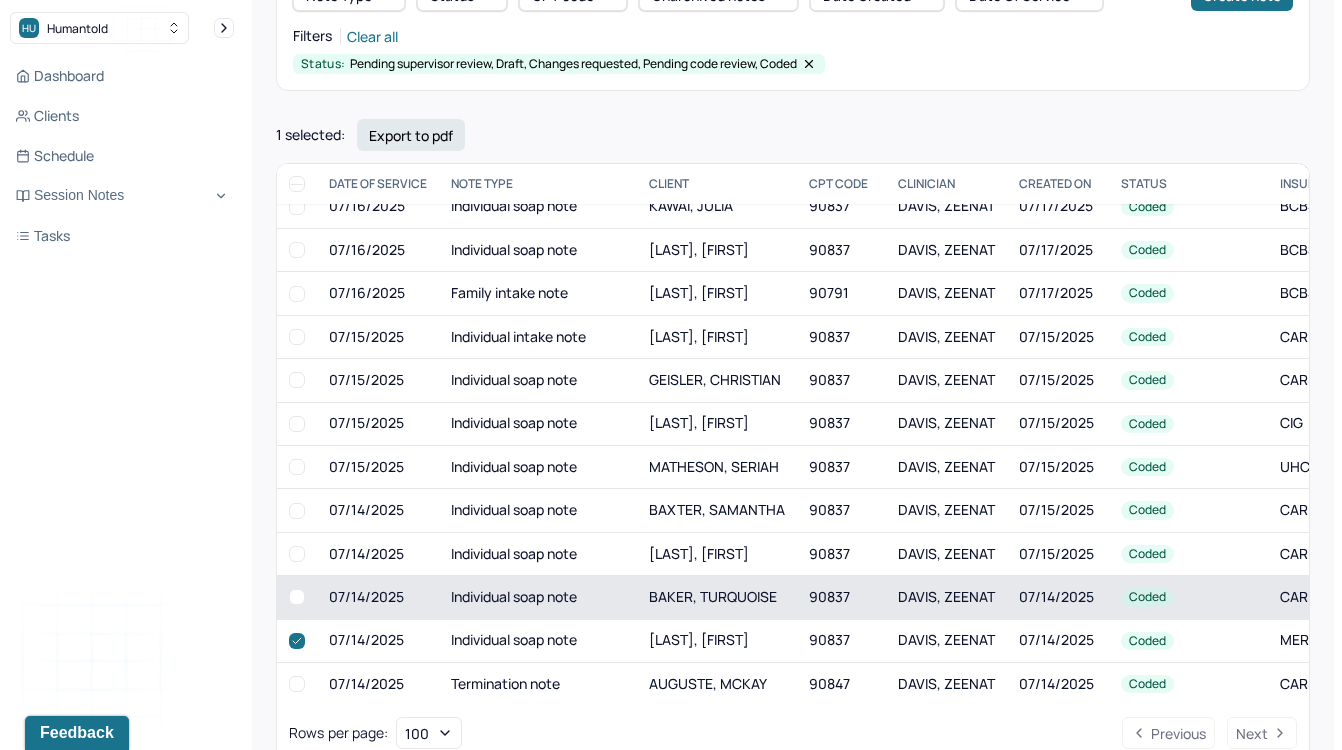 click at bounding box center (297, 597) 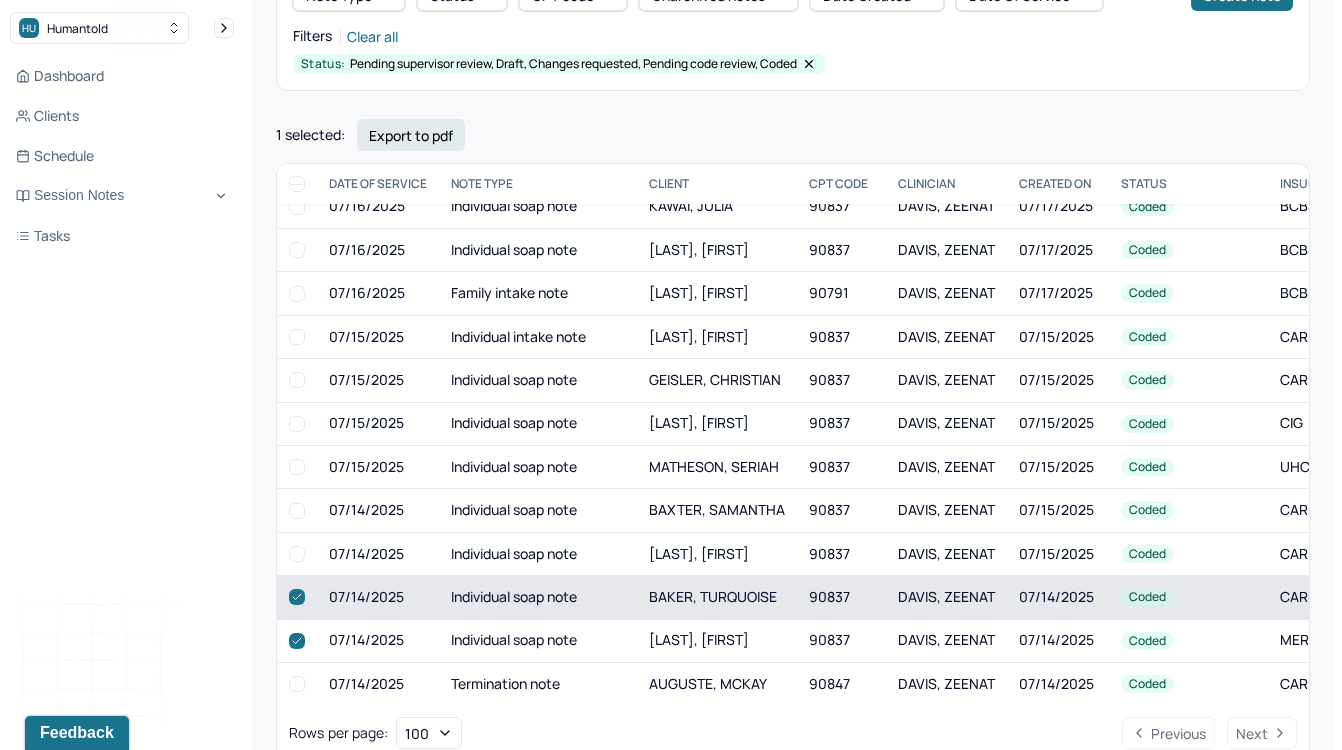 checkbox on "true" 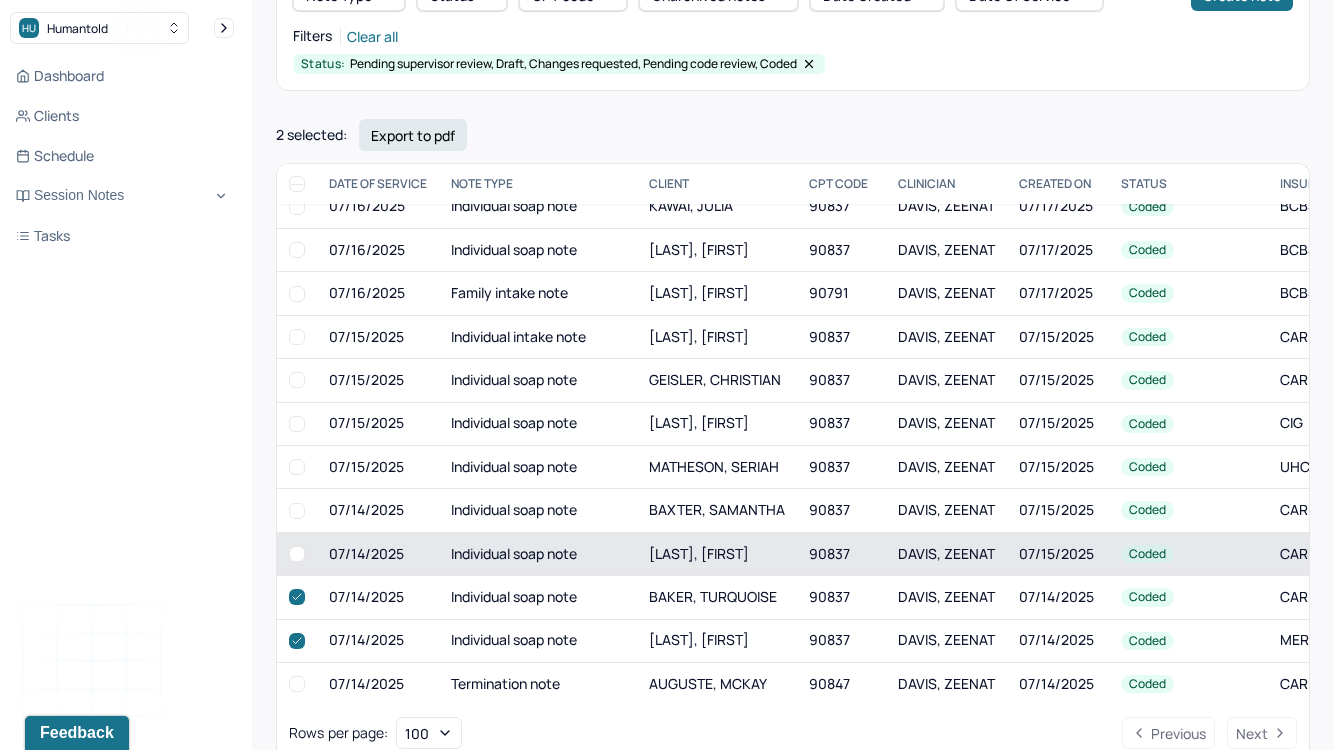 click at bounding box center [297, 554] 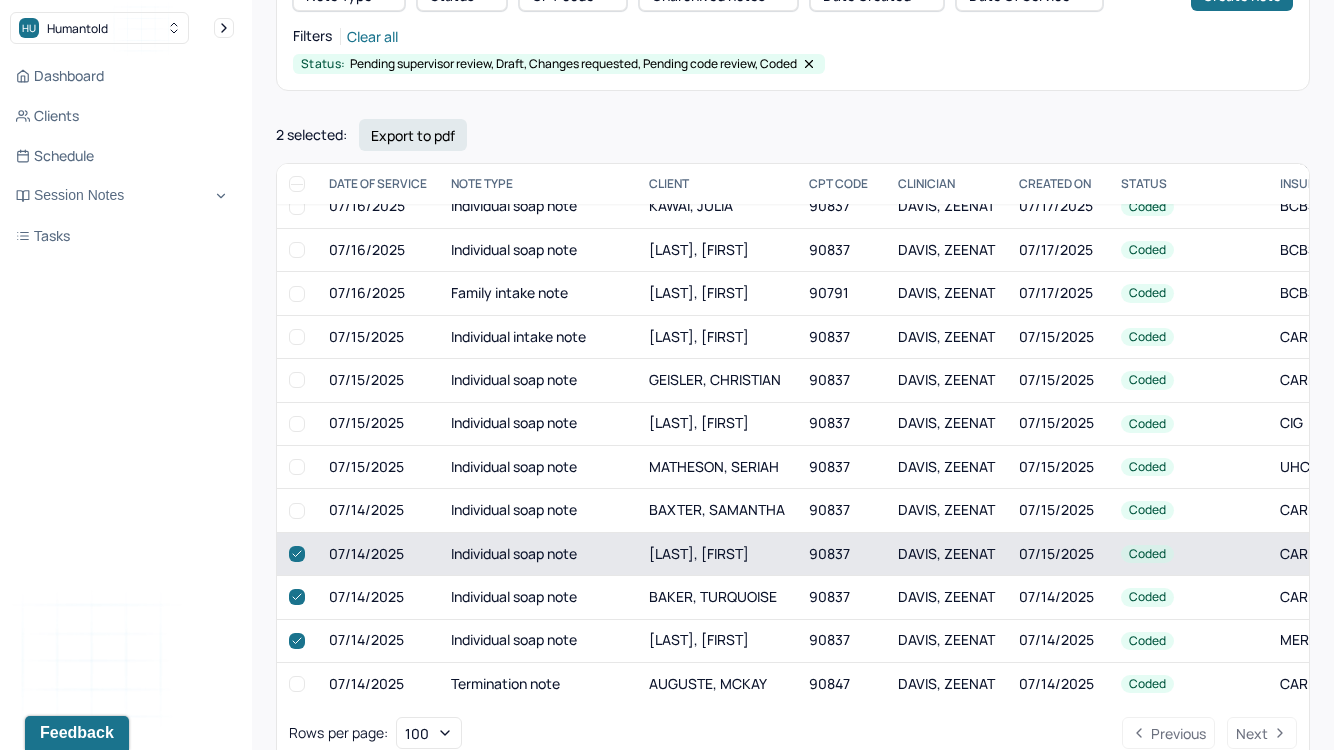 checkbox on "true" 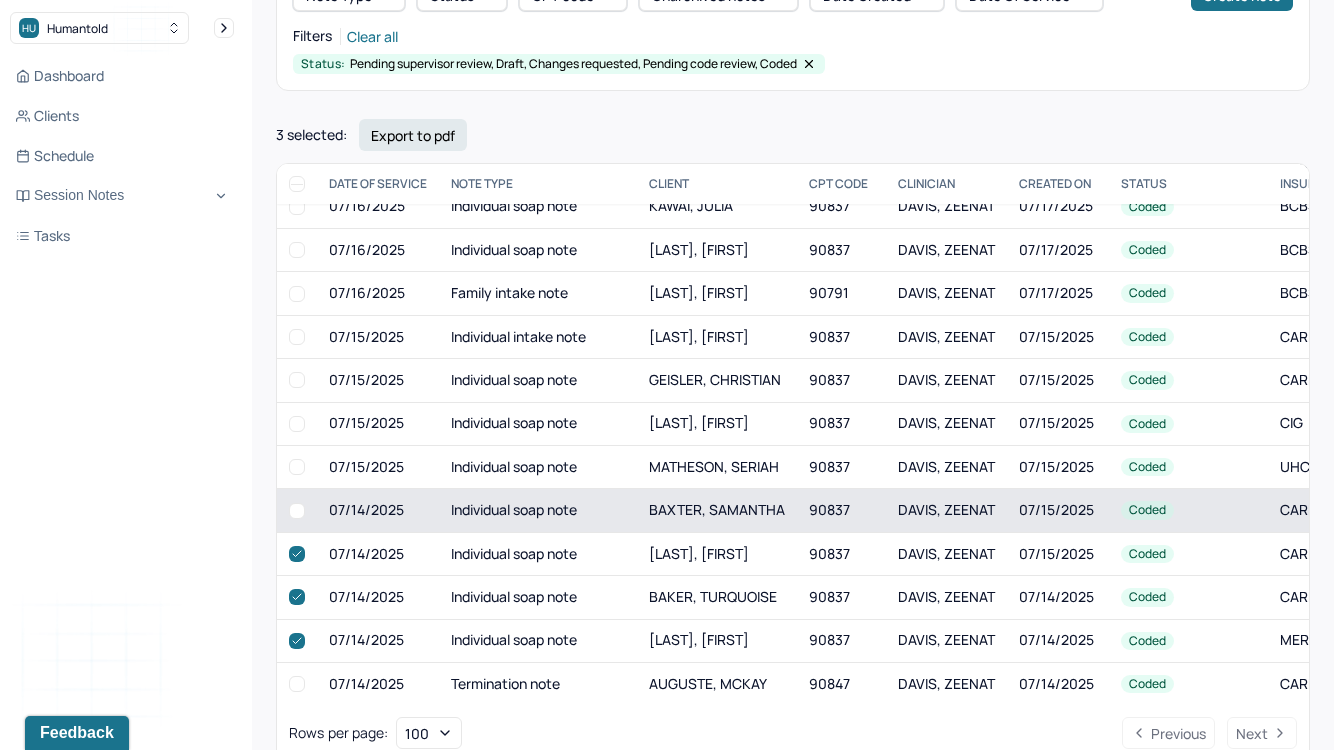 click at bounding box center (297, 511) 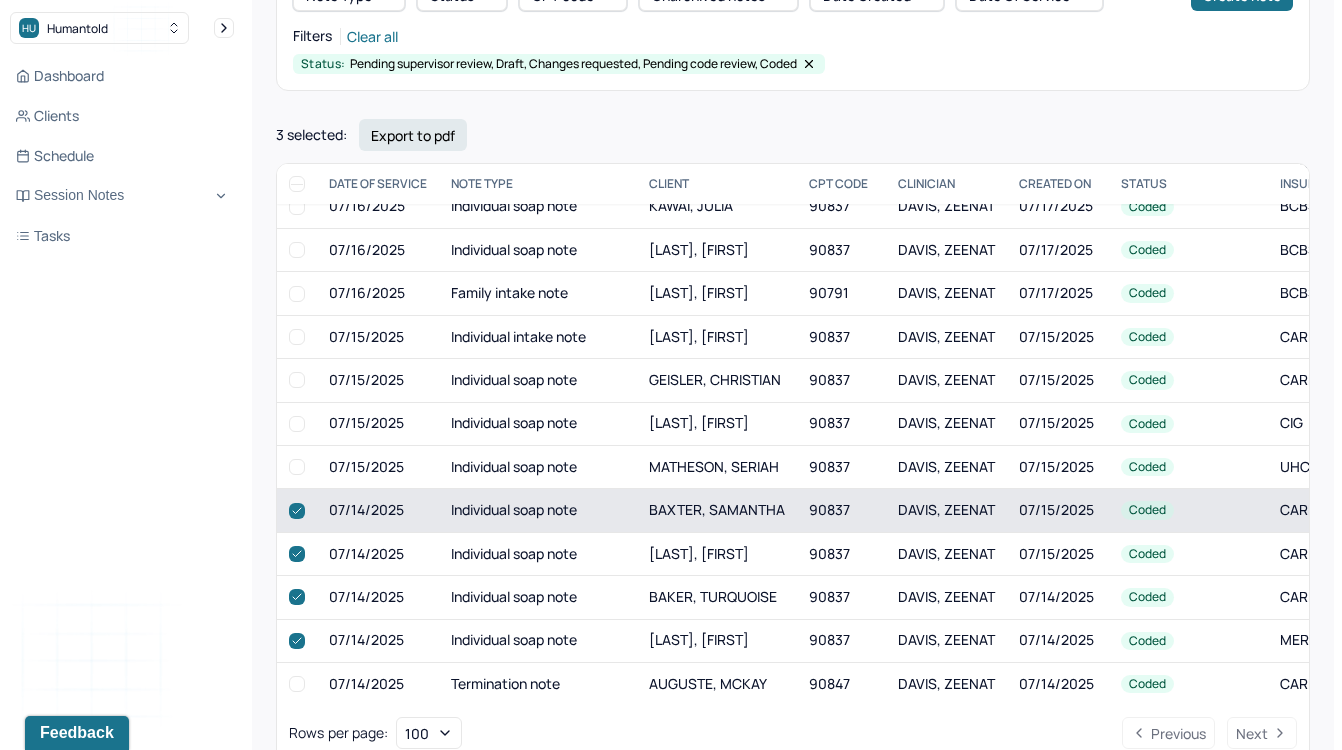 checkbox on "true" 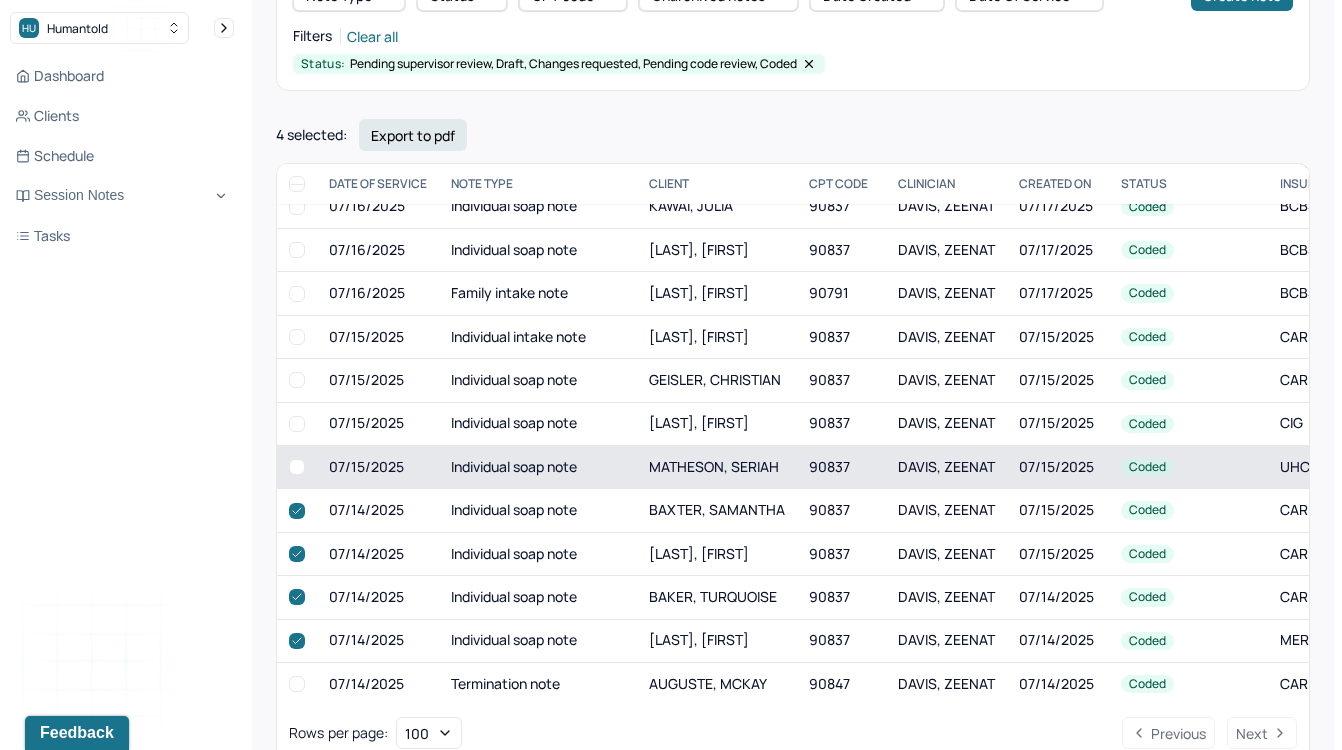 click at bounding box center (297, 467) 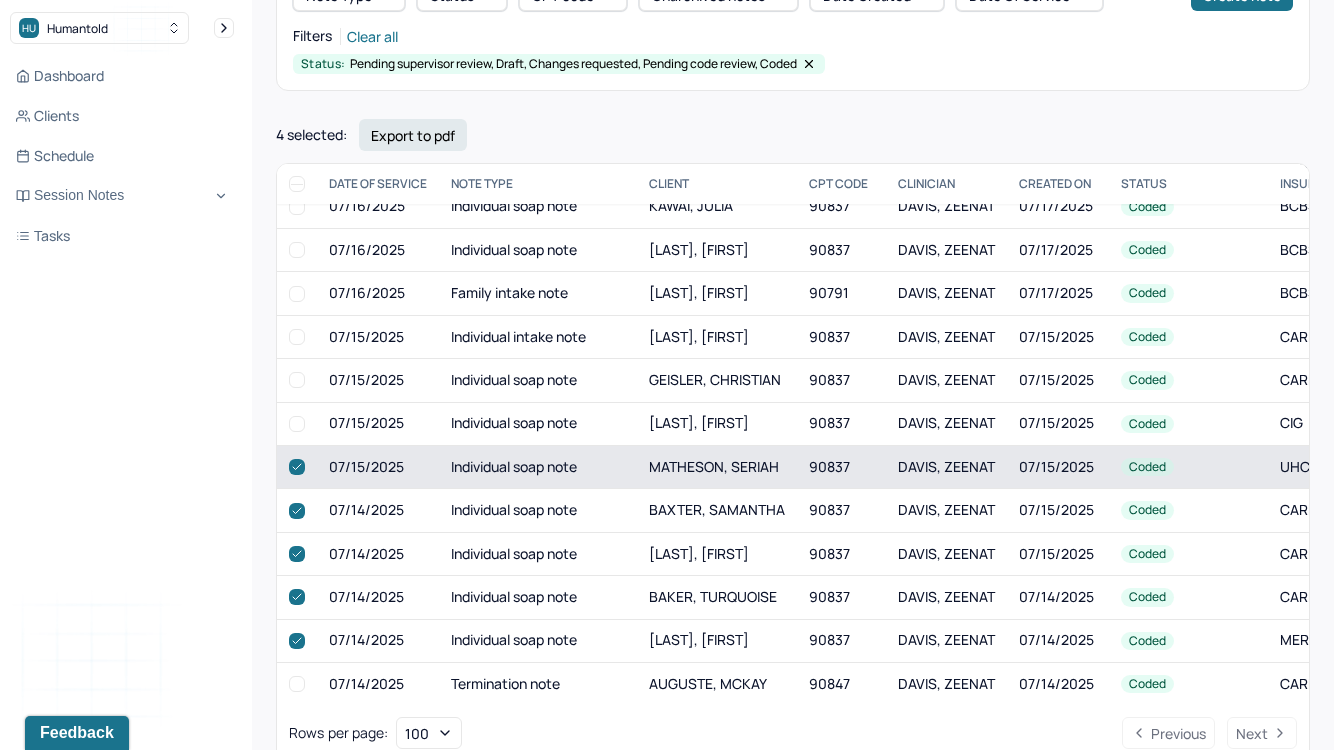 checkbox on "true" 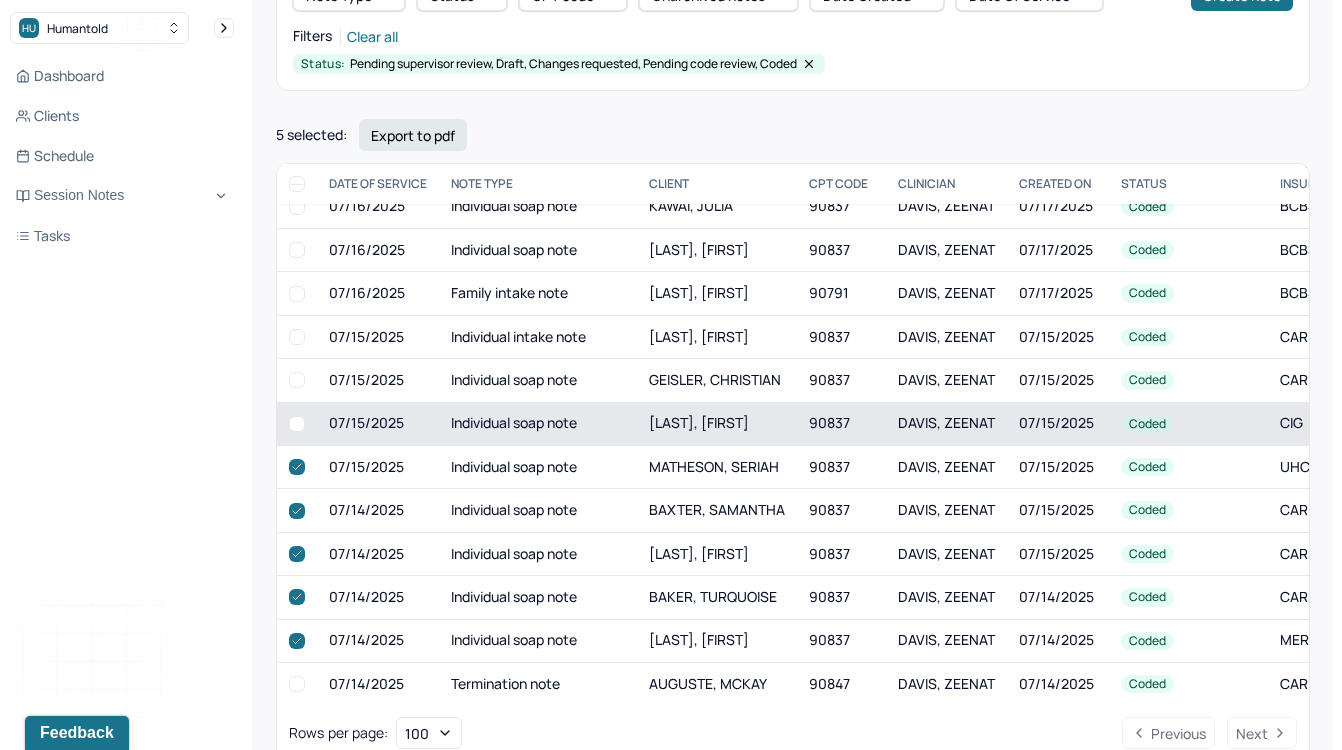 click at bounding box center (297, 424) 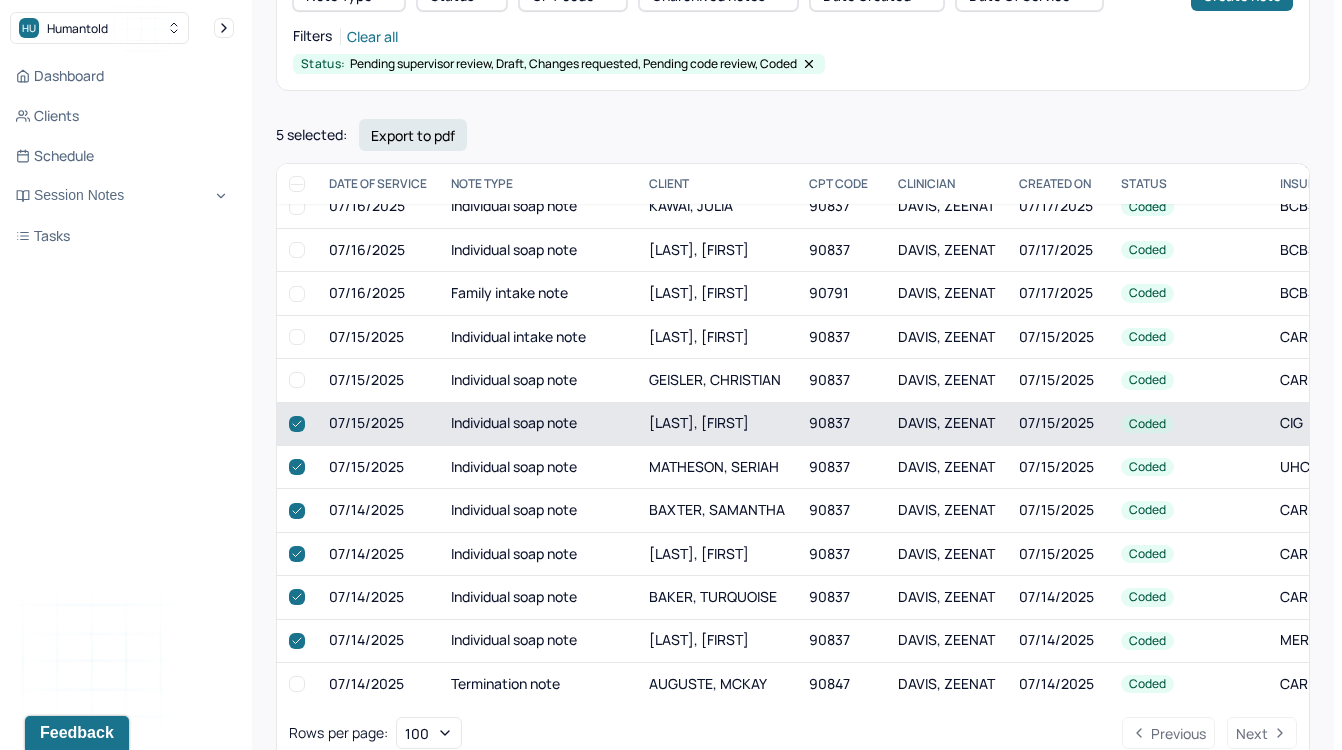 checkbox on "true" 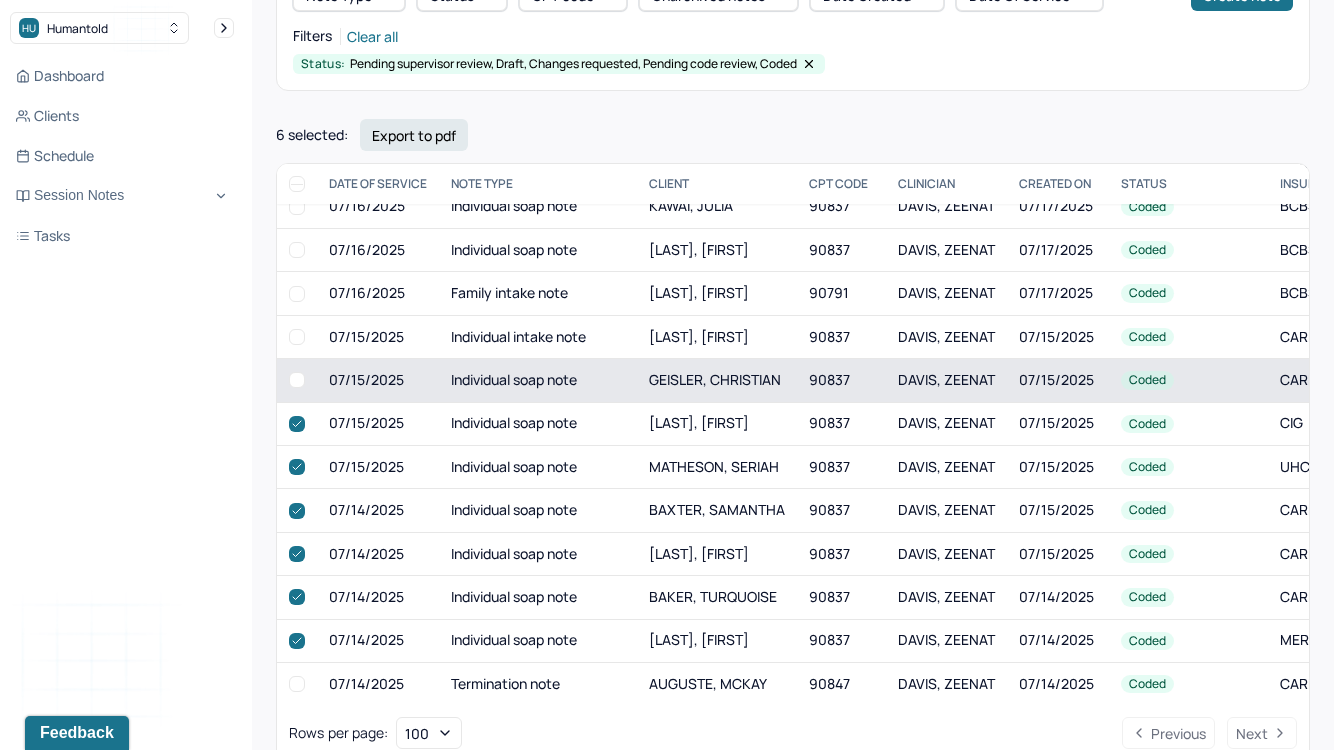 click at bounding box center [297, 380] 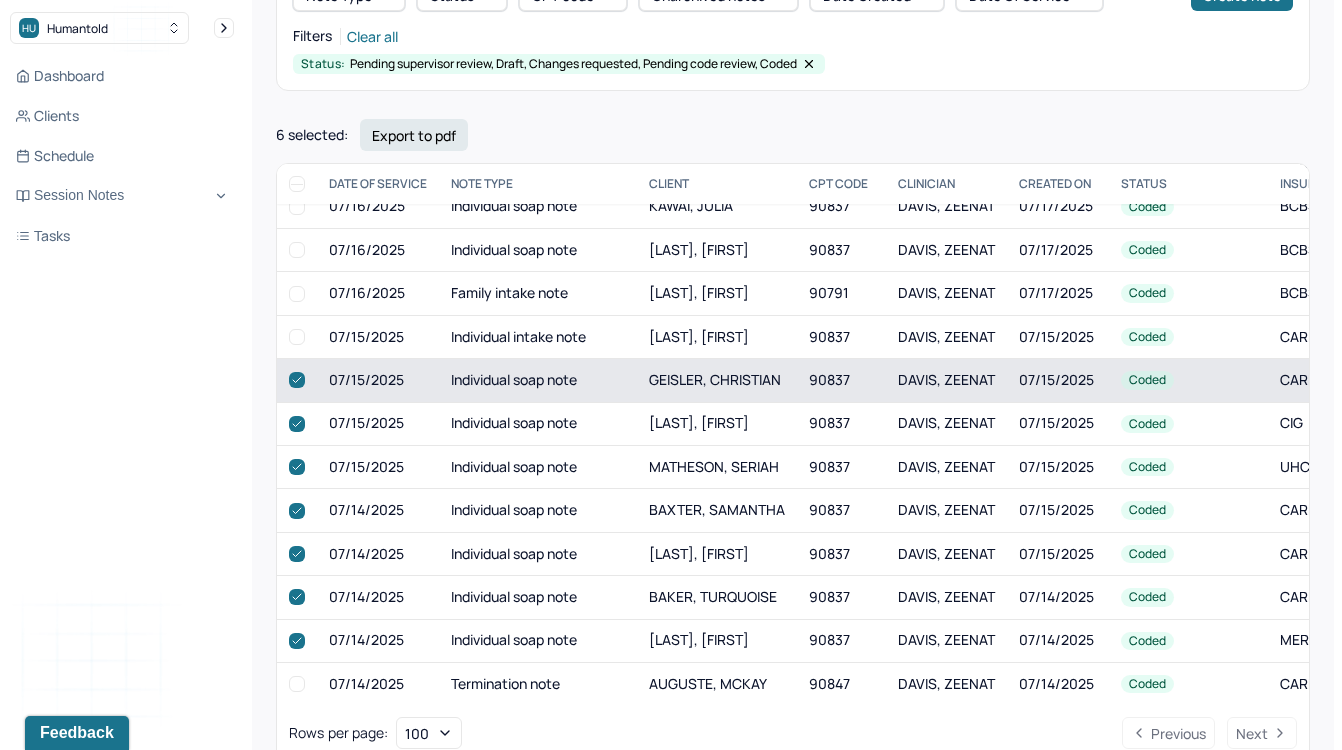 checkbox on "true" 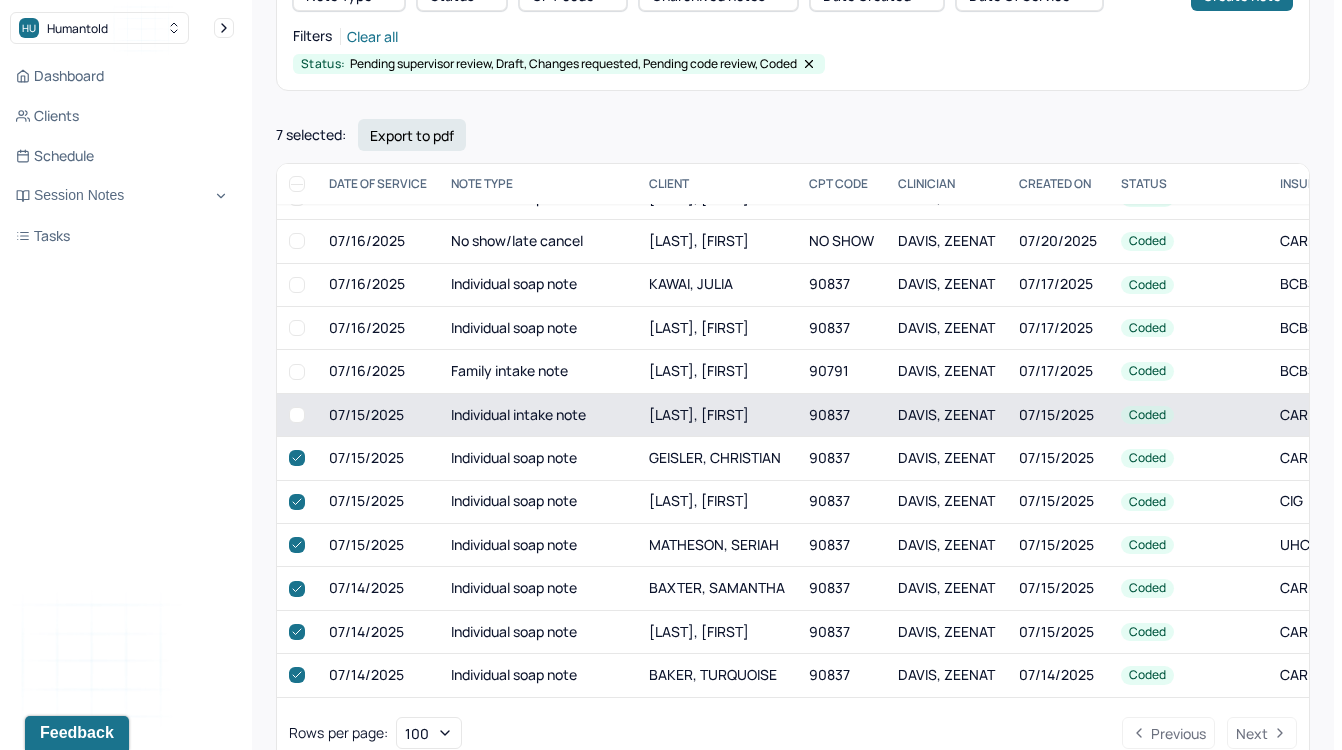 scroll, scrollTop: 1793, scrollLeft: 0, axis: vertical 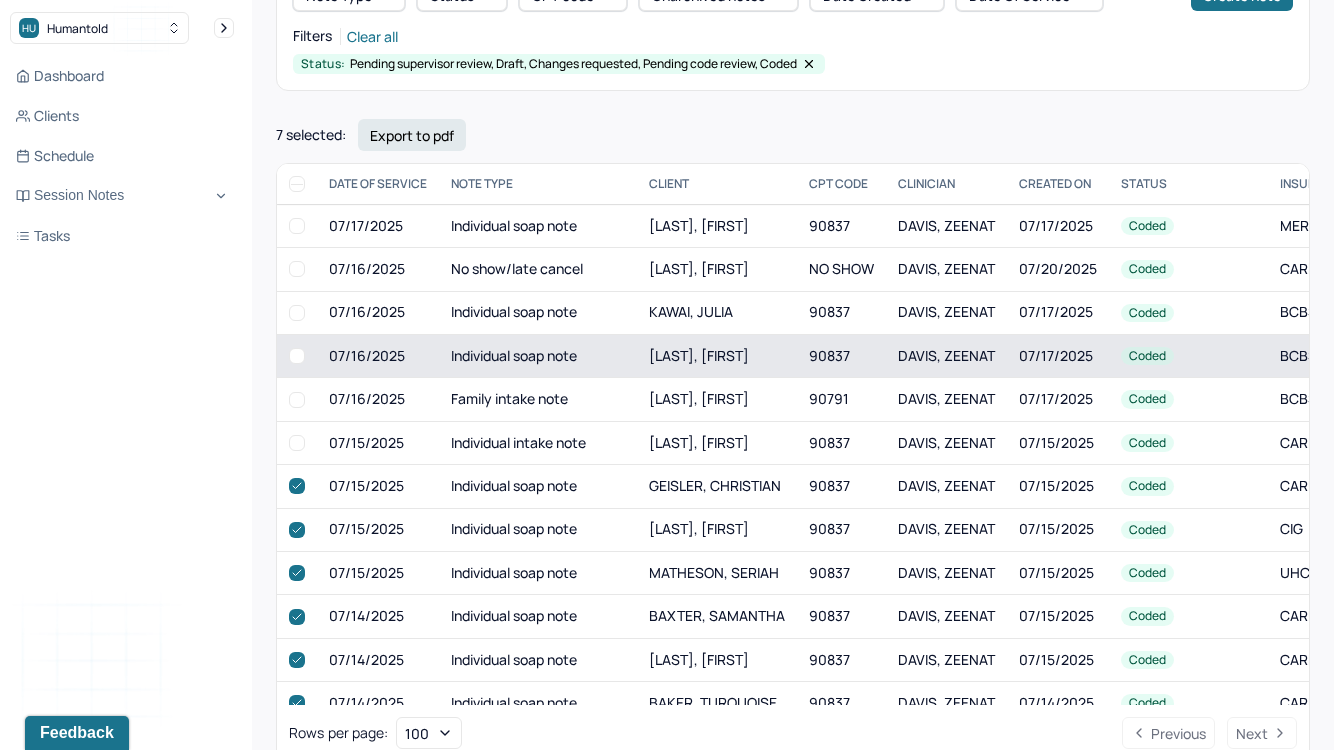 click at bounding box center (297, 356) 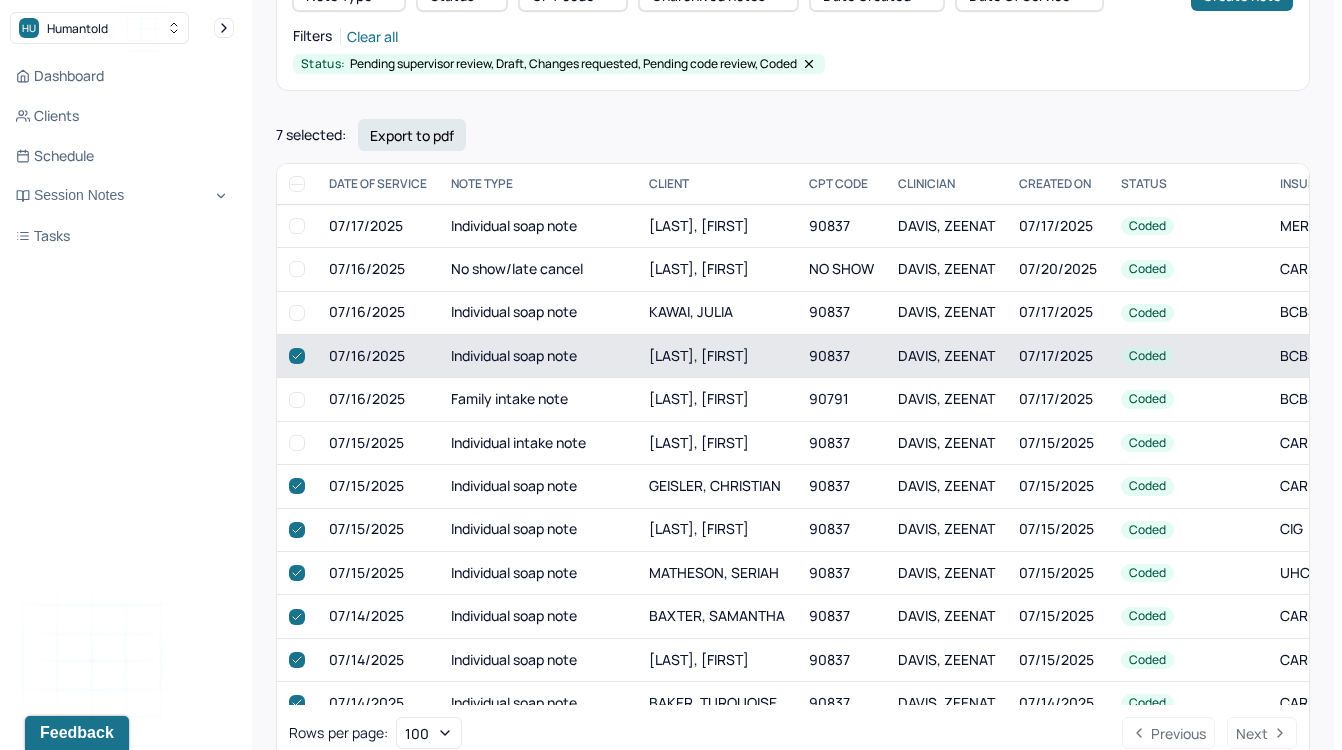 checkbox on "true" 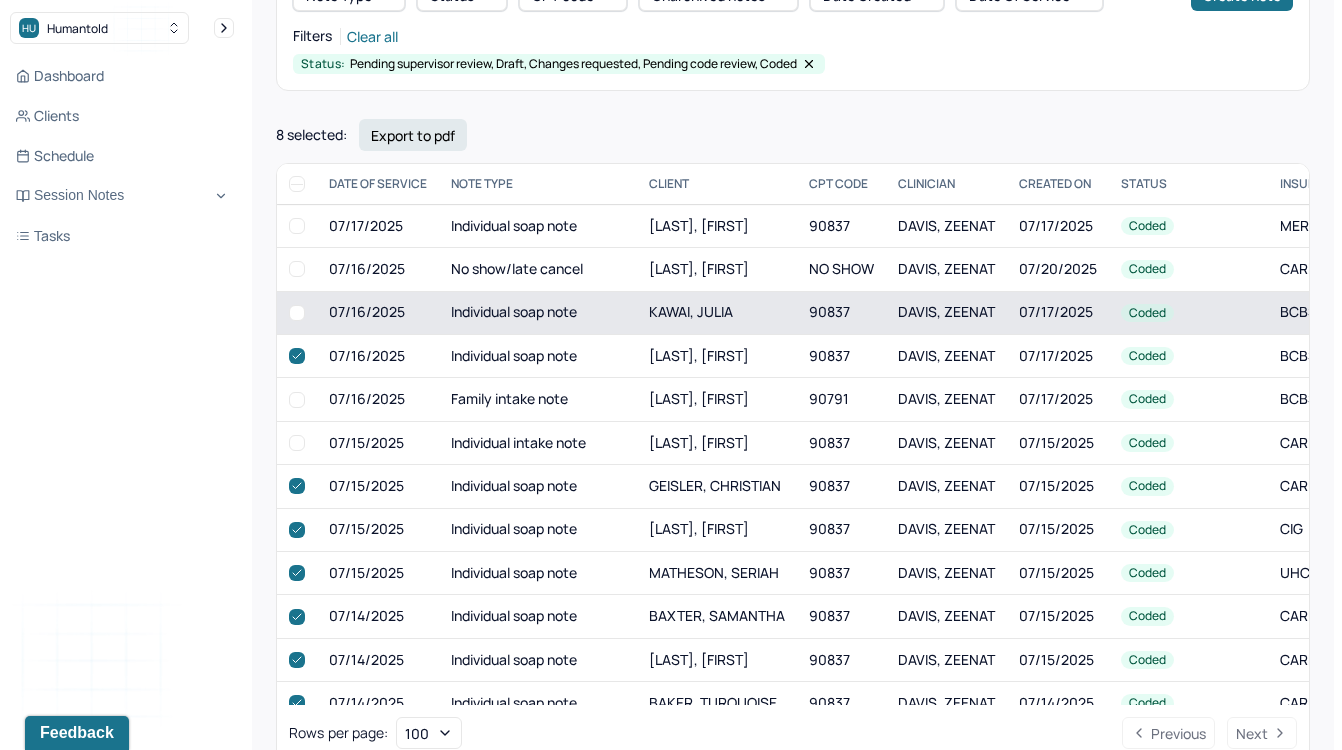 click at bounding box center [297, 313] 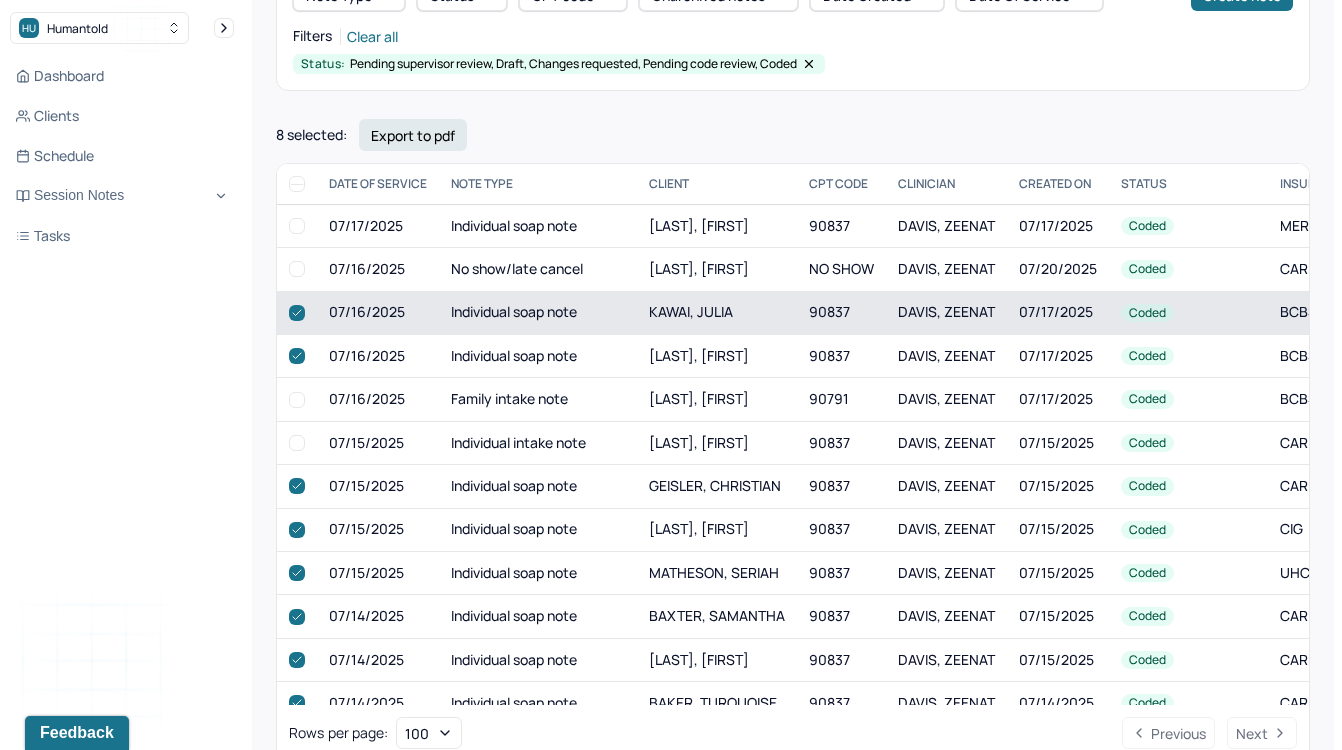 checkbox on "true" 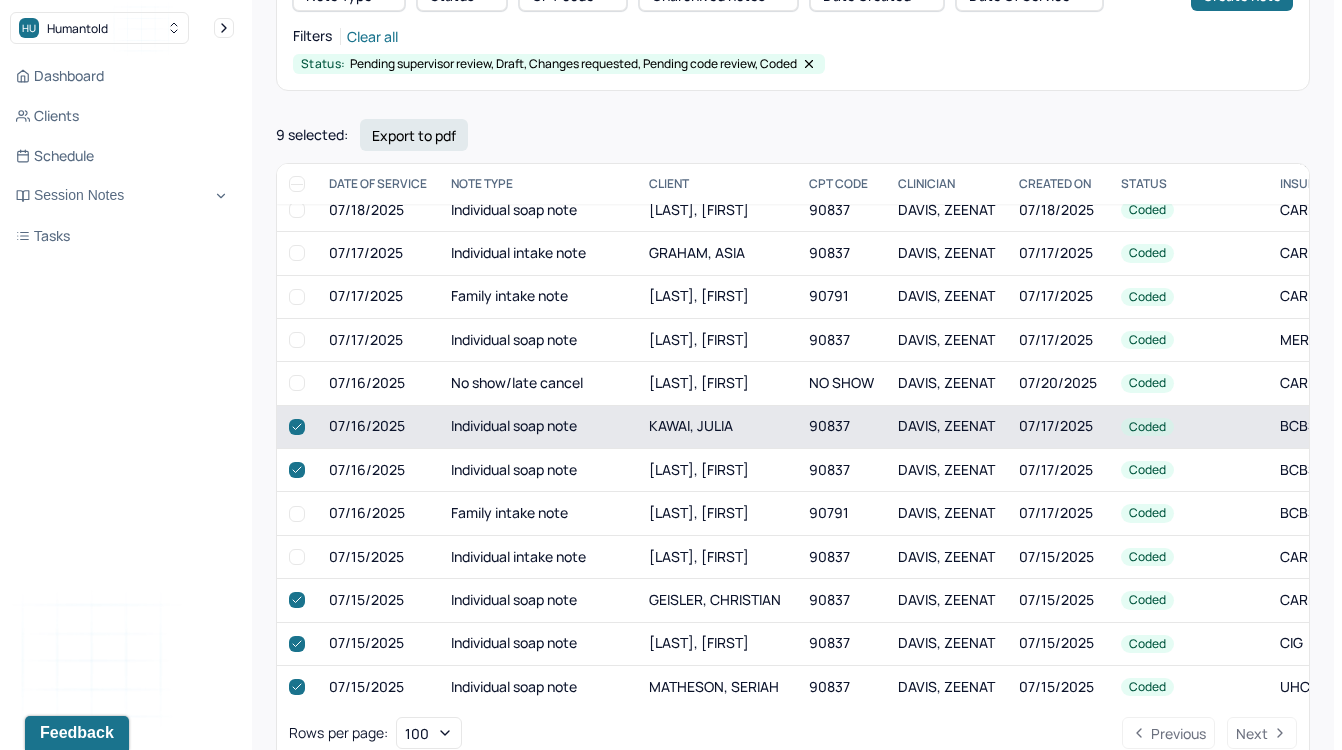 scroll, scrollTop: 1678, scrollLeft: 0, axis: vertical 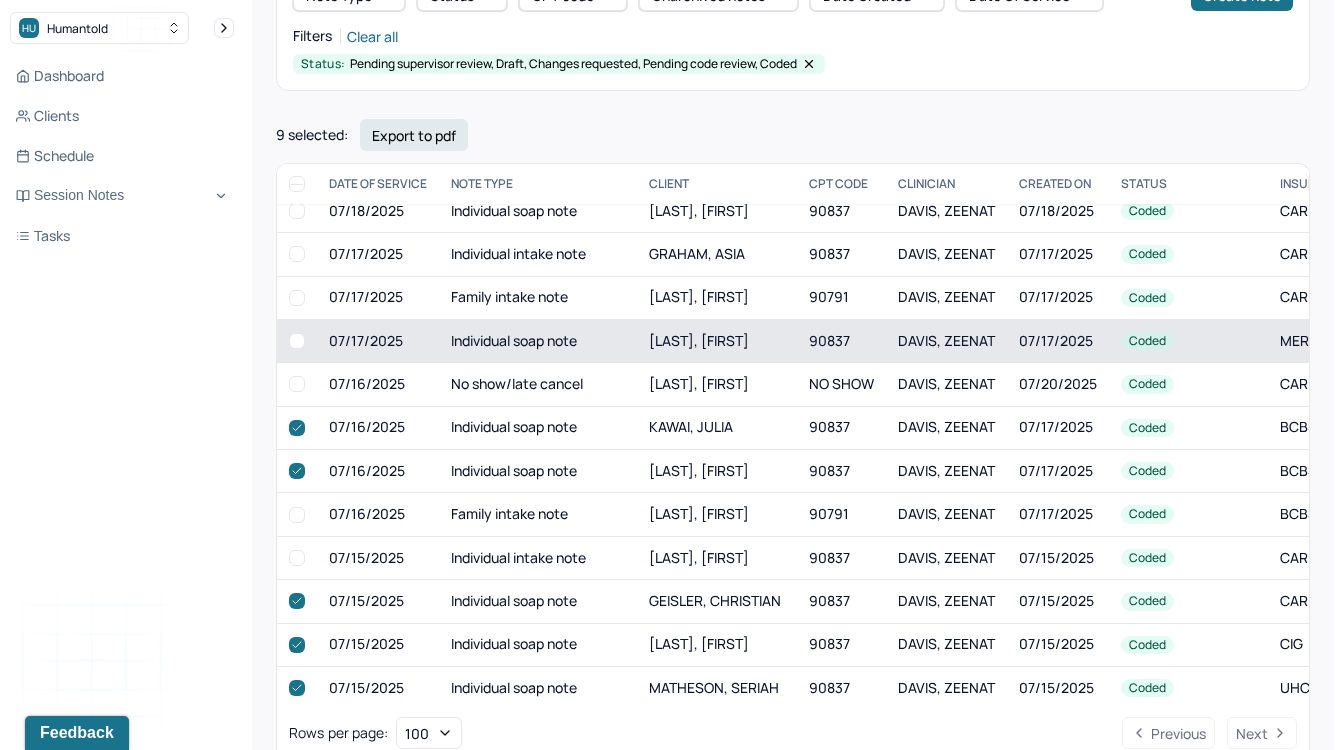 click at bounding box center [297, 341] 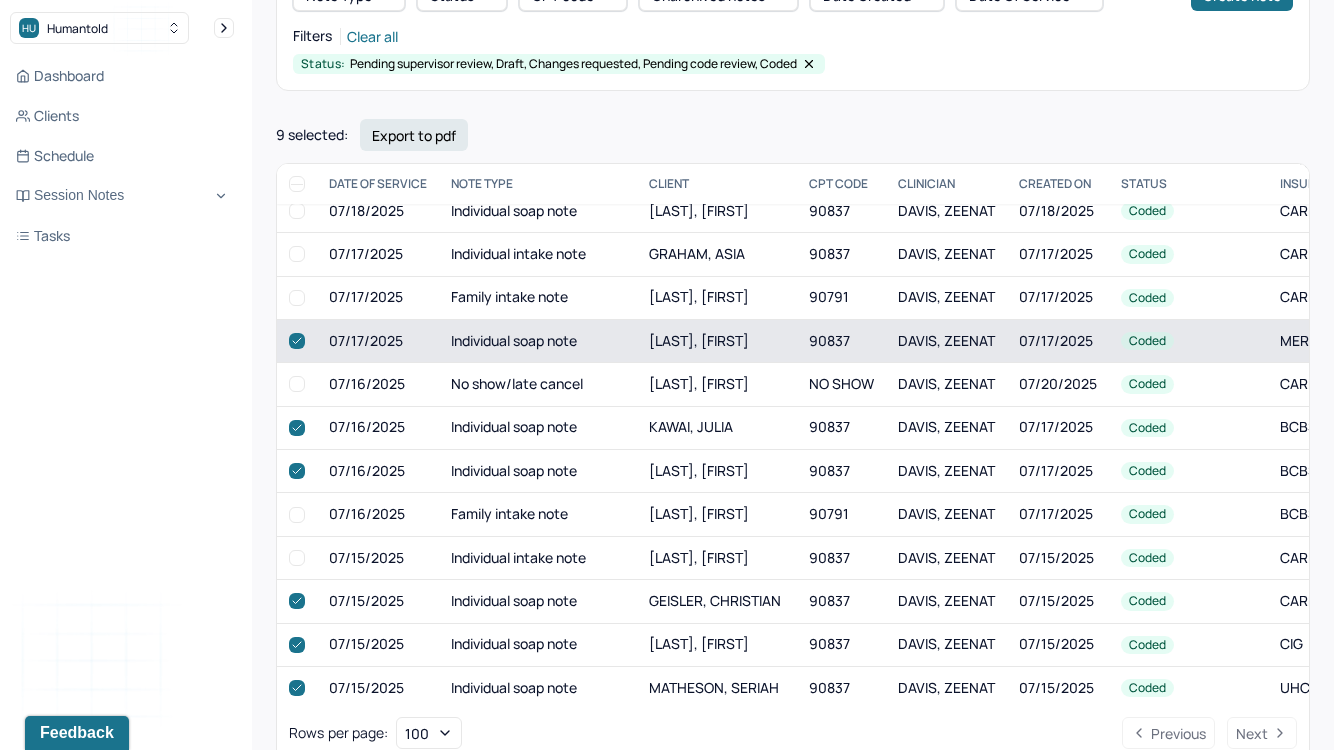checkbox on "true" 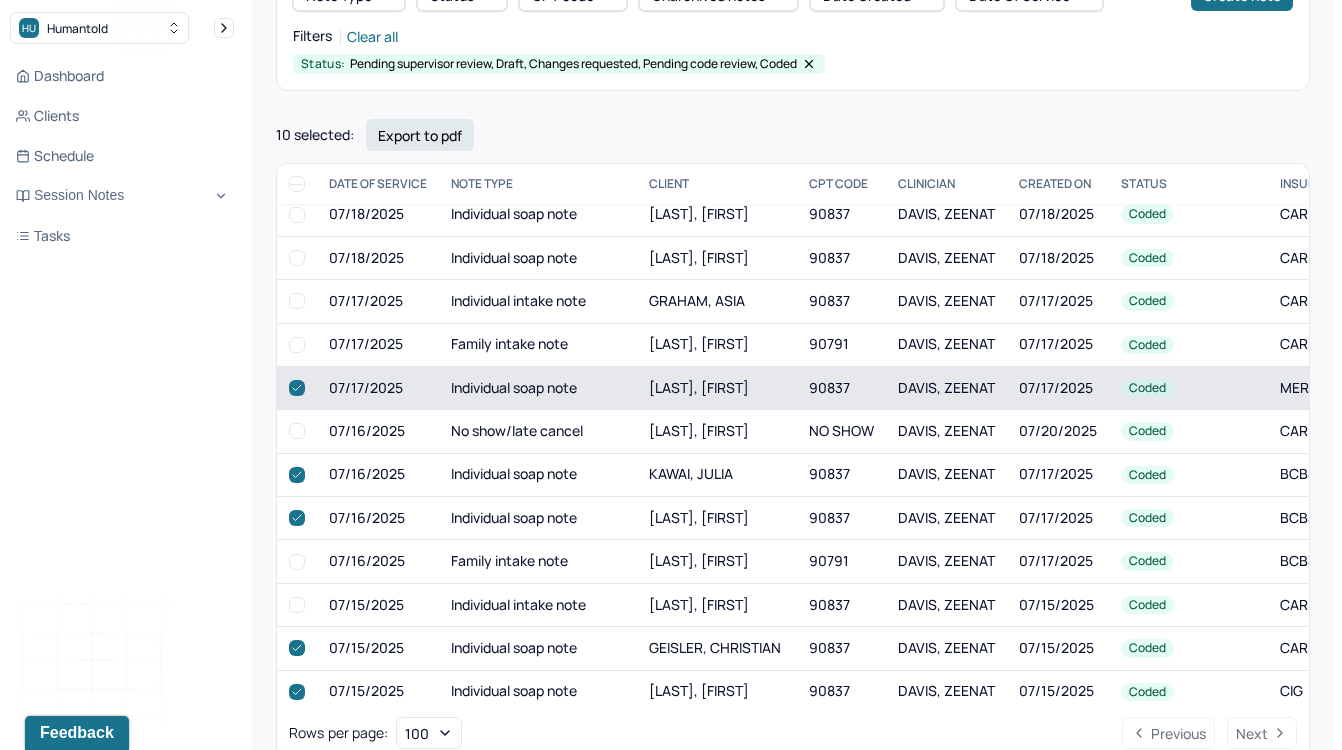 scroll, scrollTop: 1620, scrollLeft: 0, axis: vertical 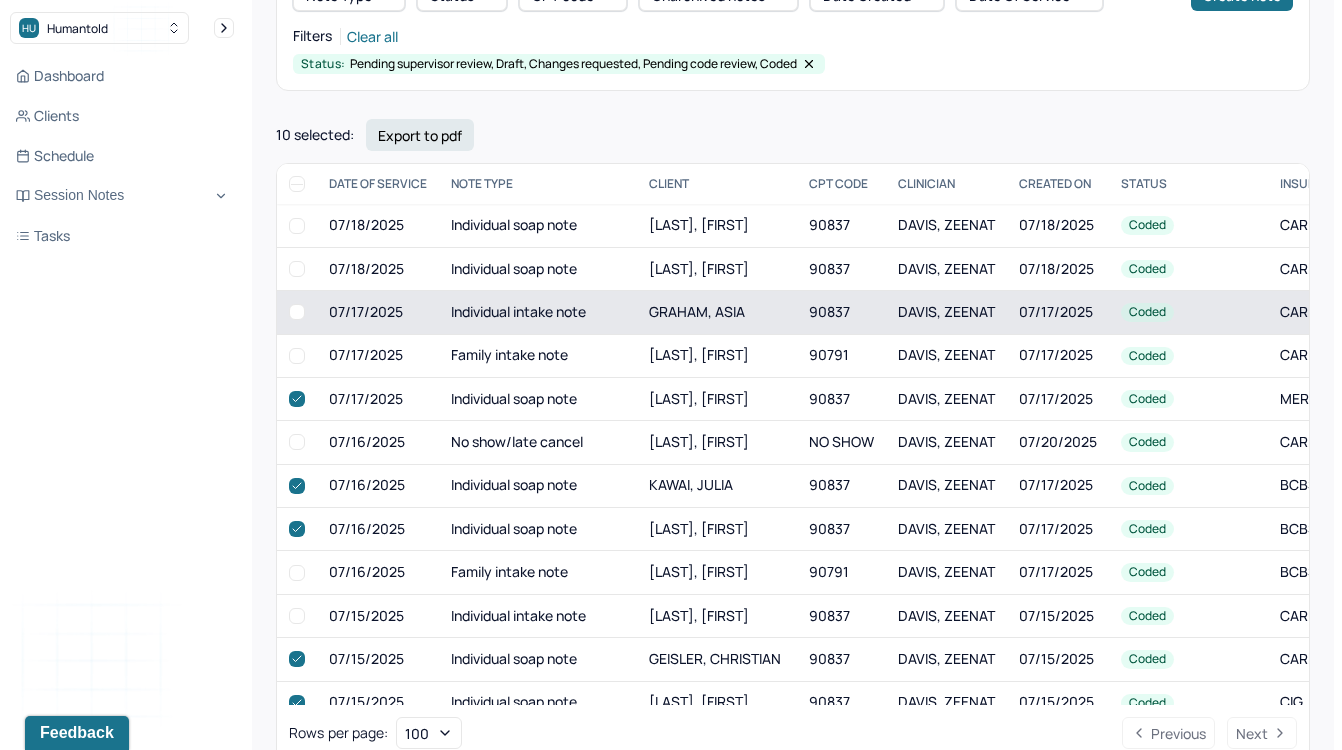 click at bounding box center [297, 312] 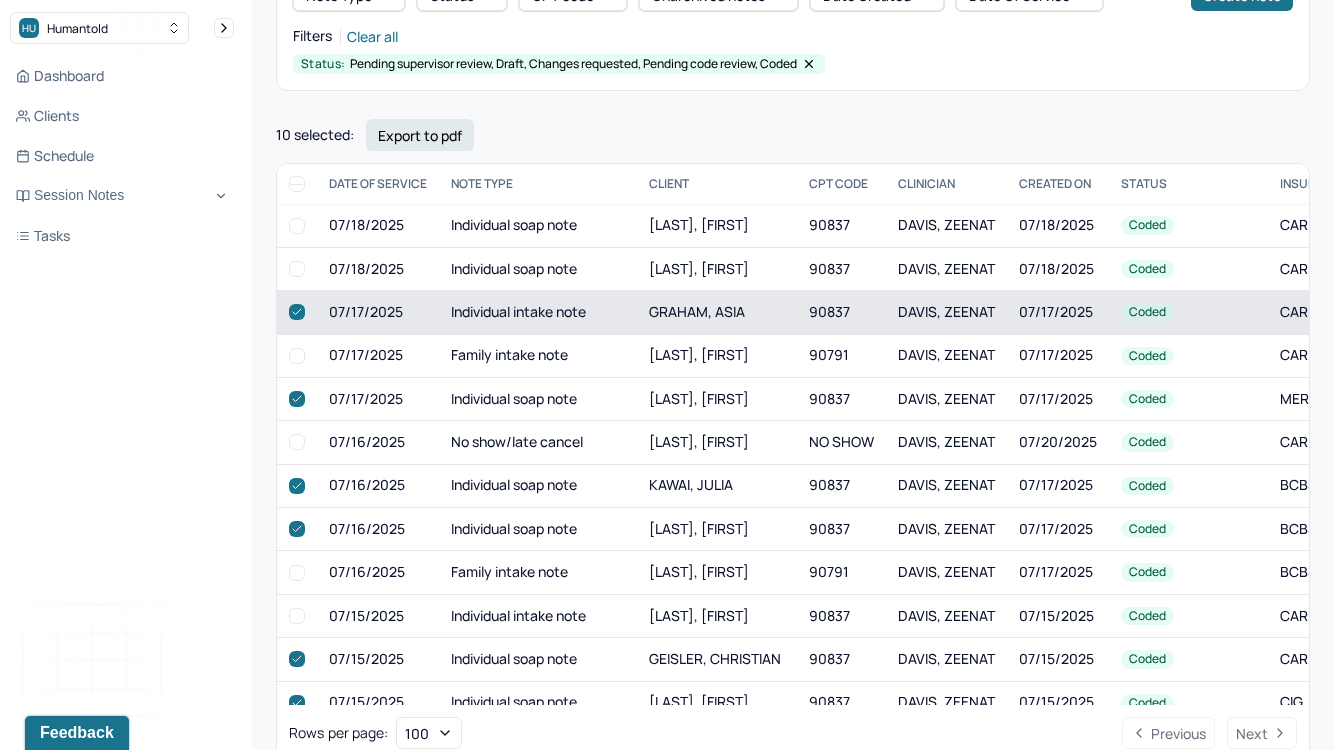 checkbox on "true" 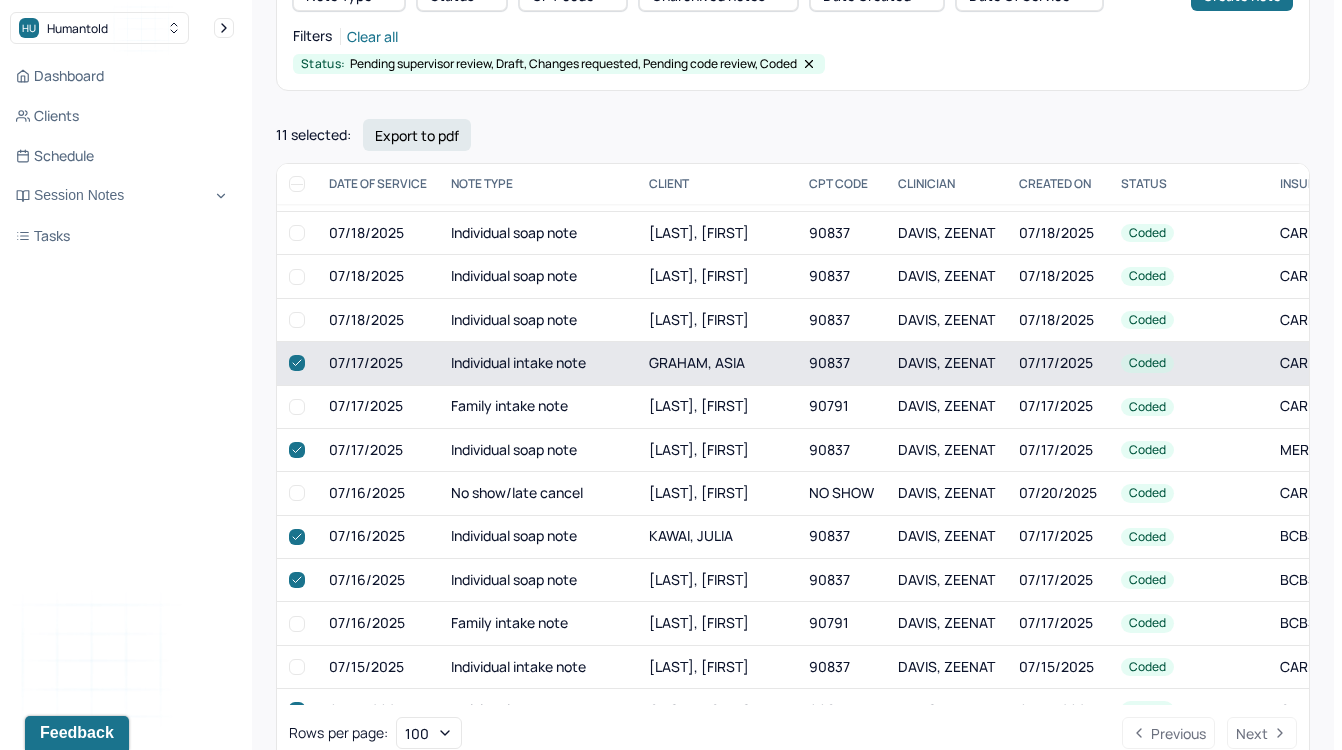 scroll, scrollTop: 1563, scrollLeft: 0, axis: vertical 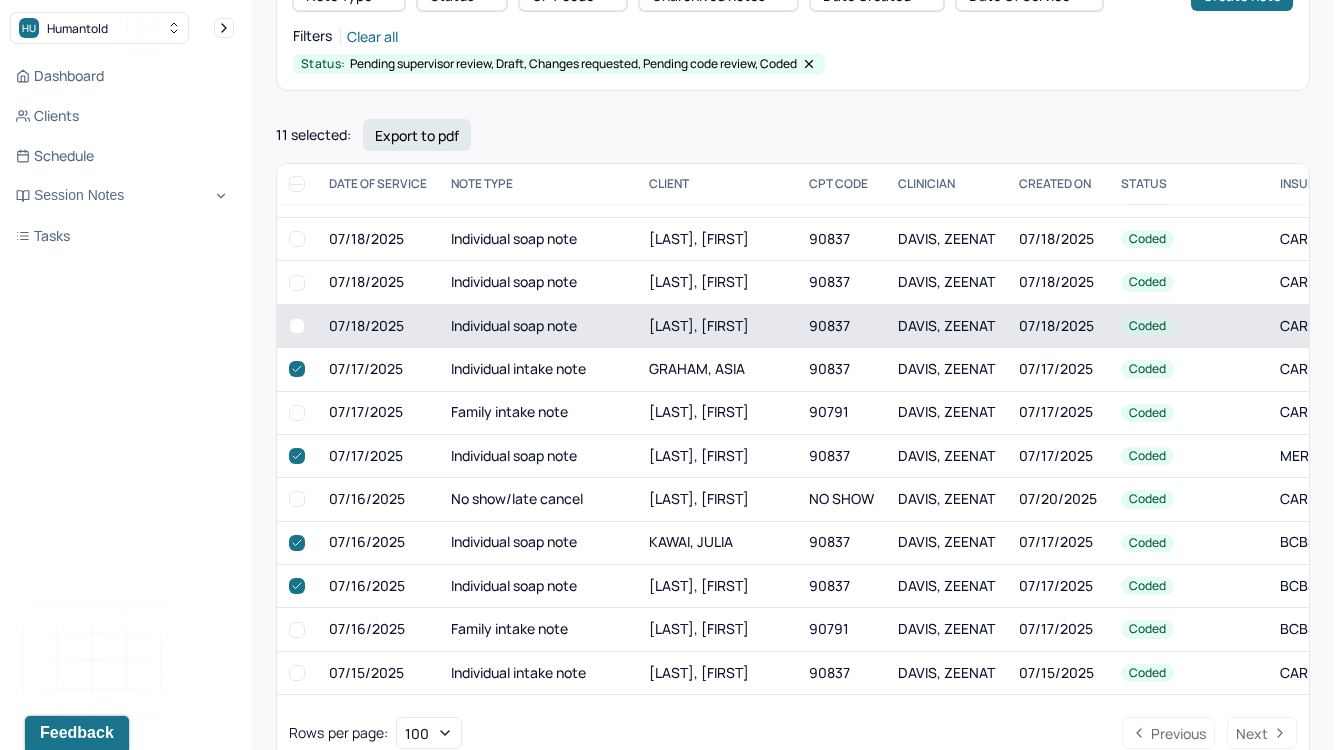 click at bounding box center [297, 326] 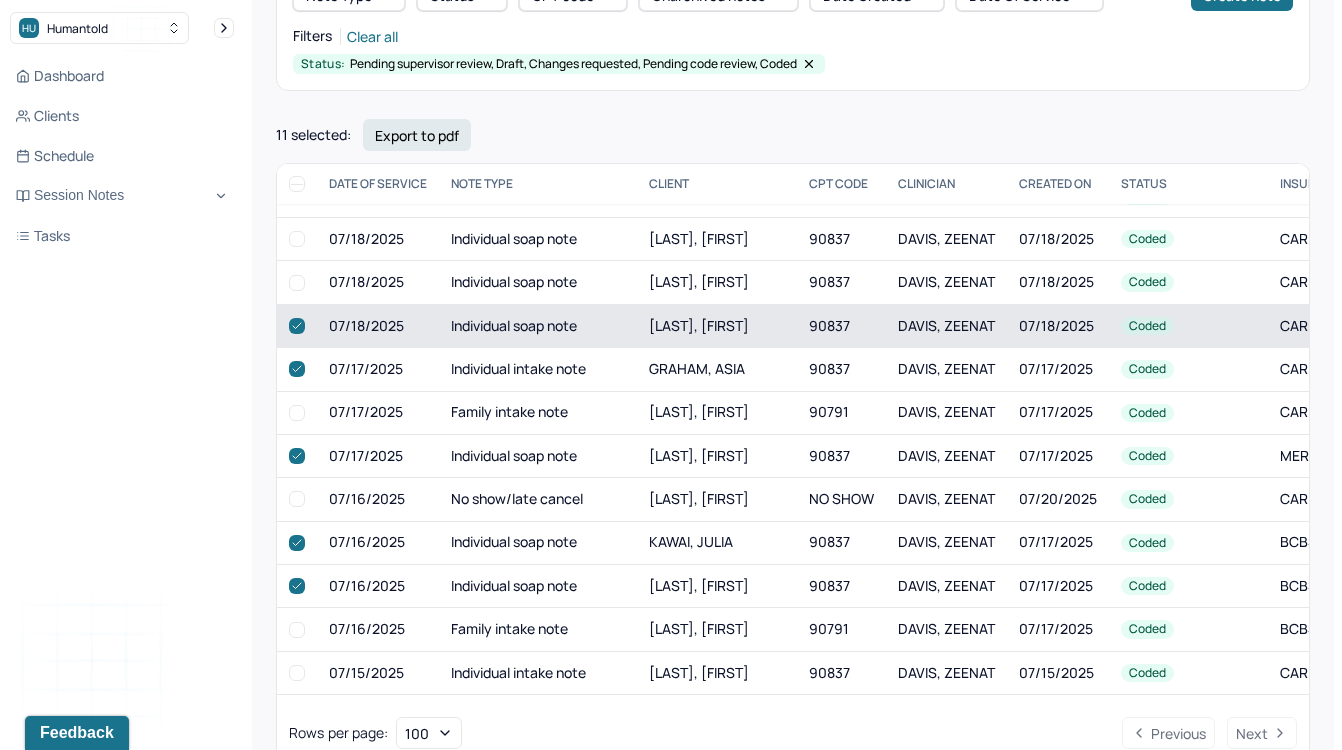 checkbox on "true" 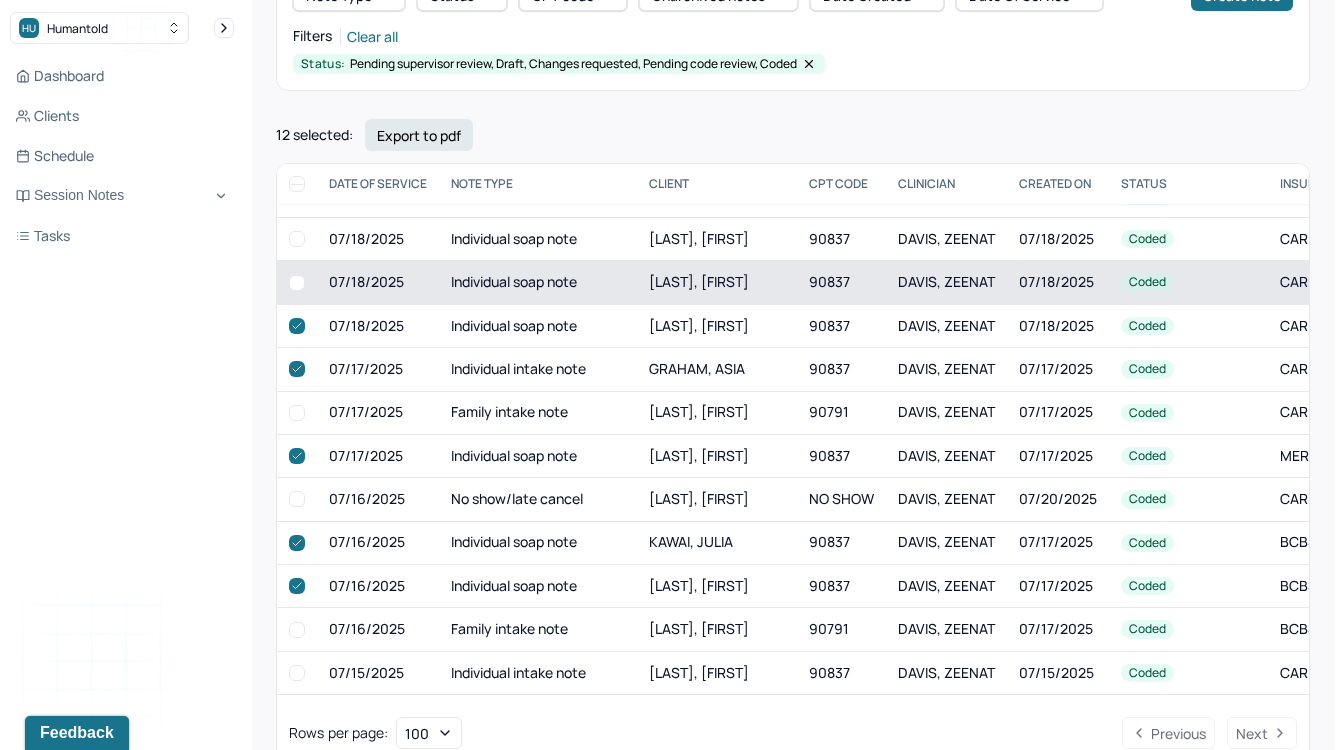 click at bounding box center [297, 283] 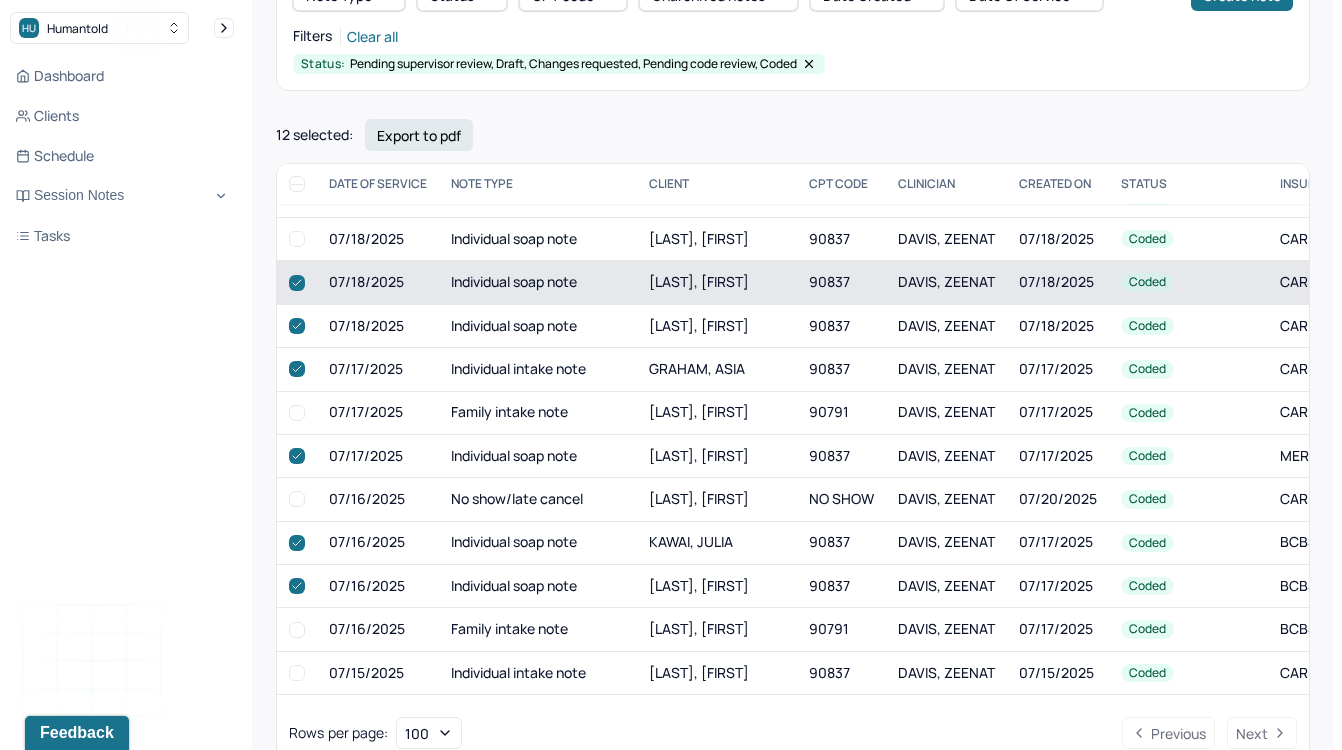 checkbox on "true" 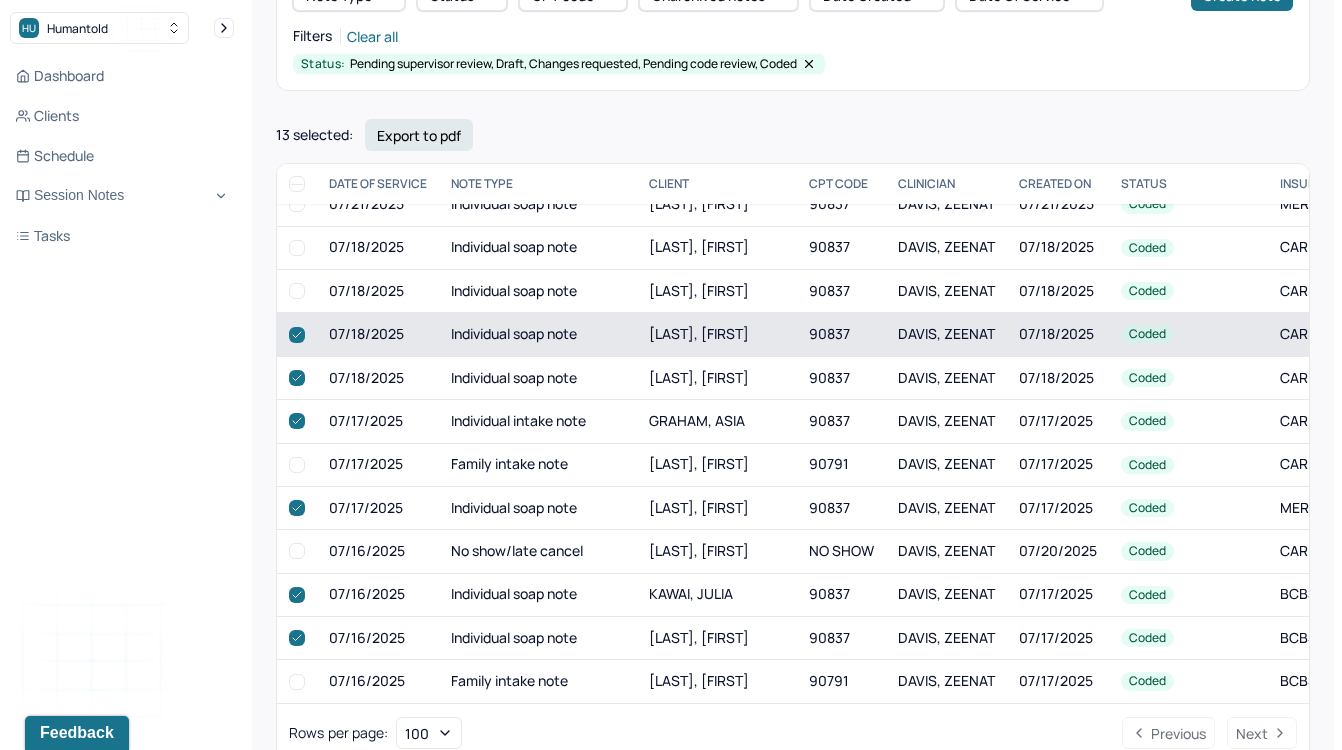 scroll, scrollTop: 1507, scrollLeft: 0, axis: vertical 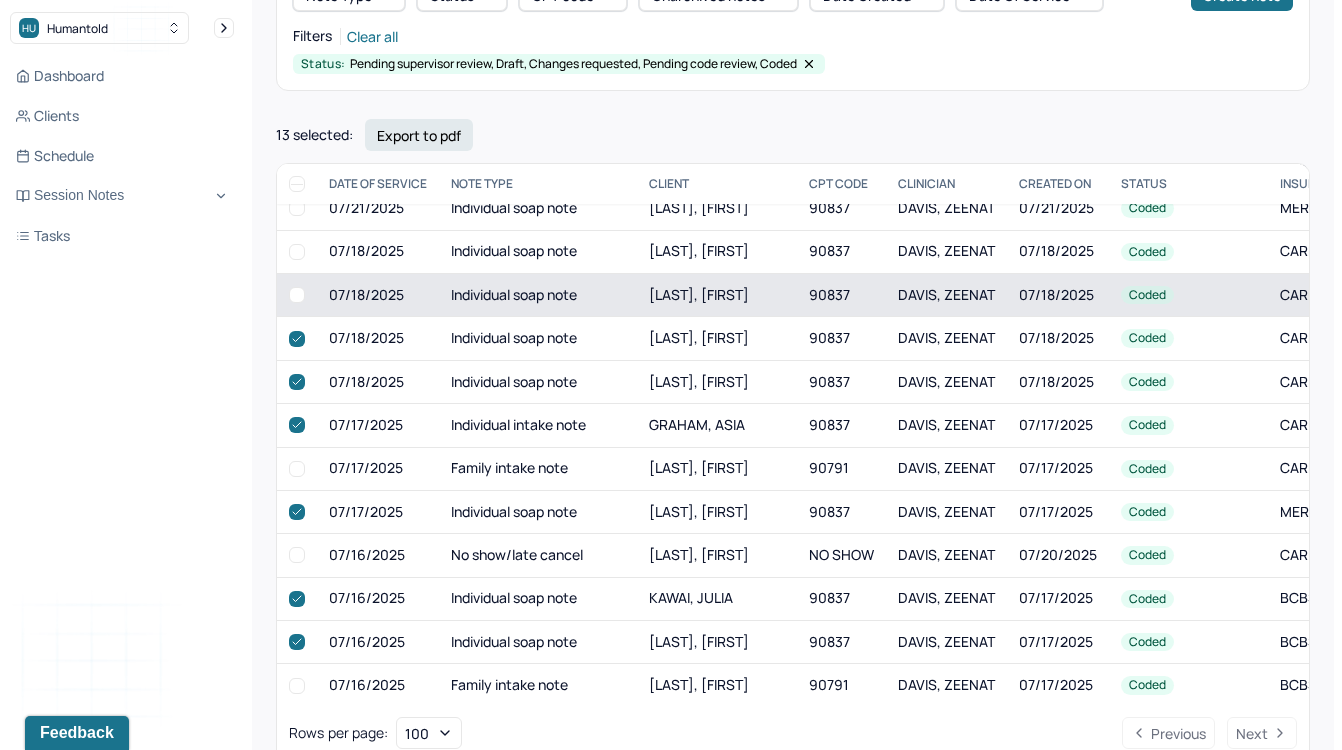 click at bounding box center [297, 295] 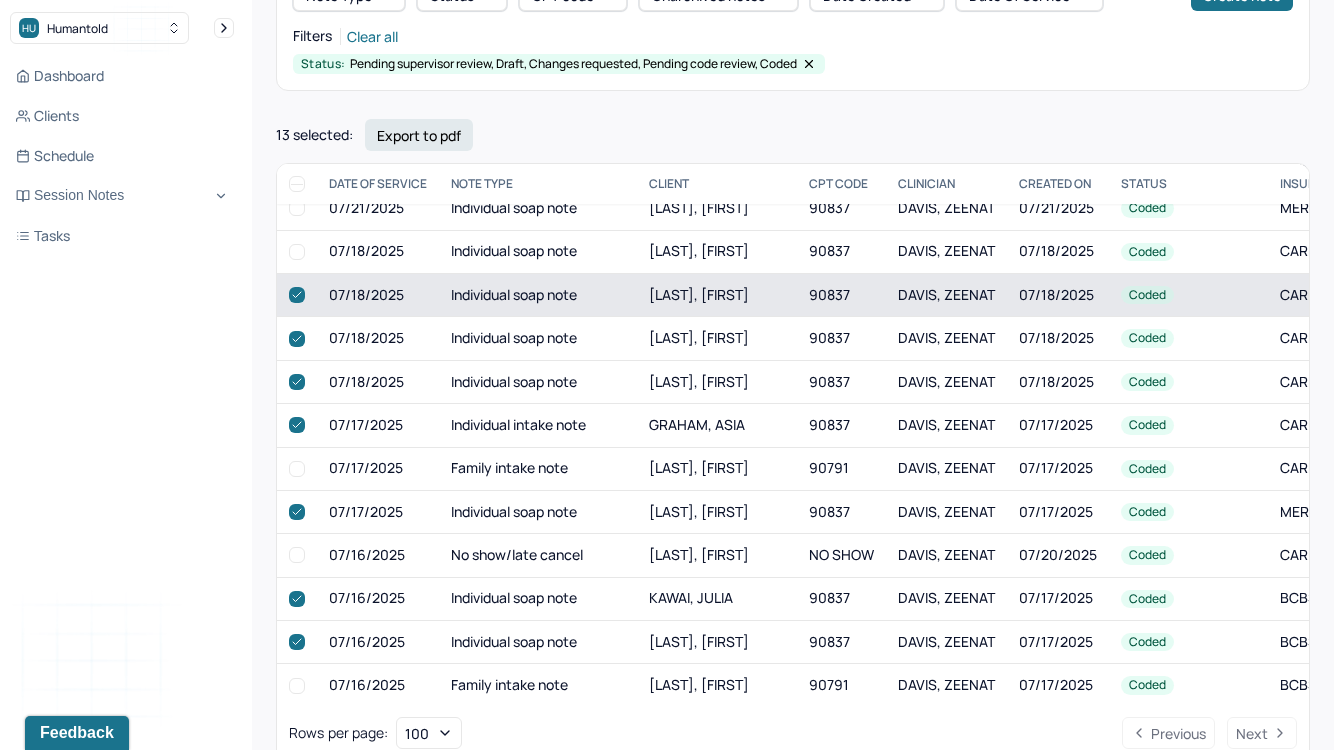 checkbox on "true" 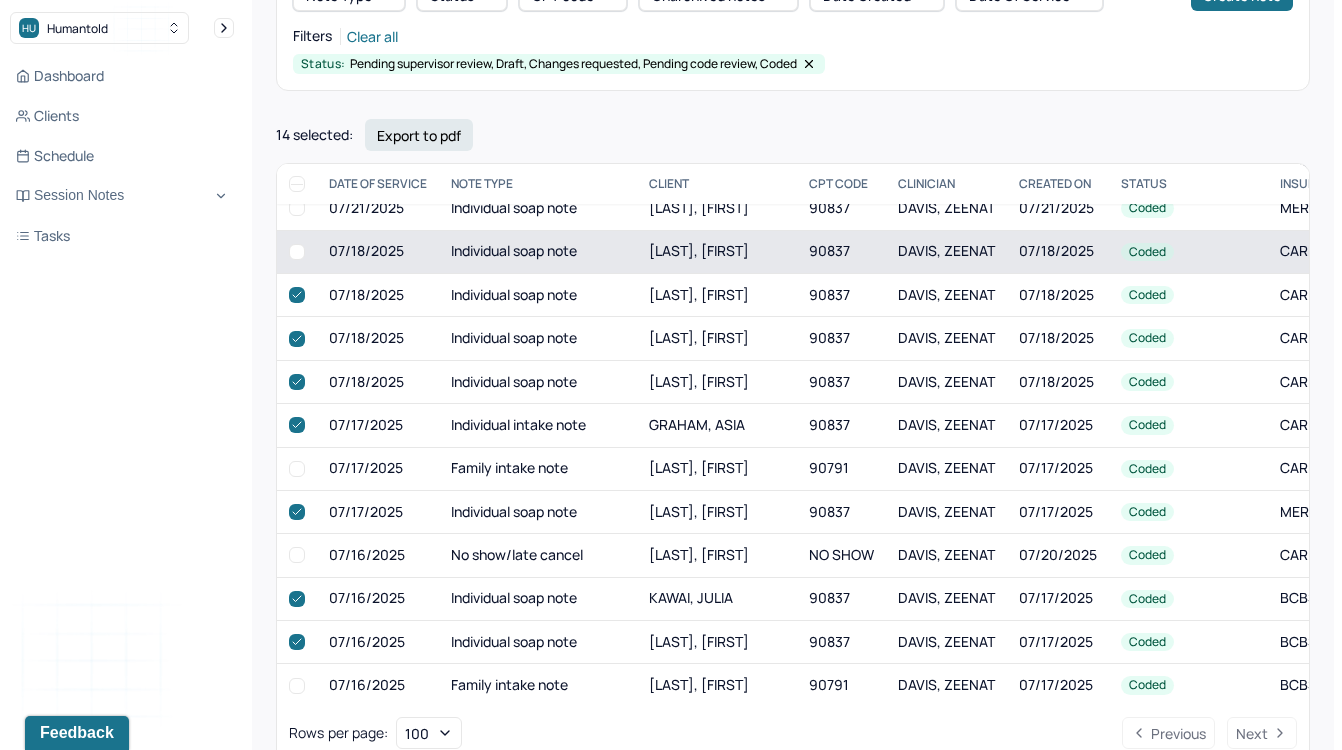 click at bounding box center [297, 252] 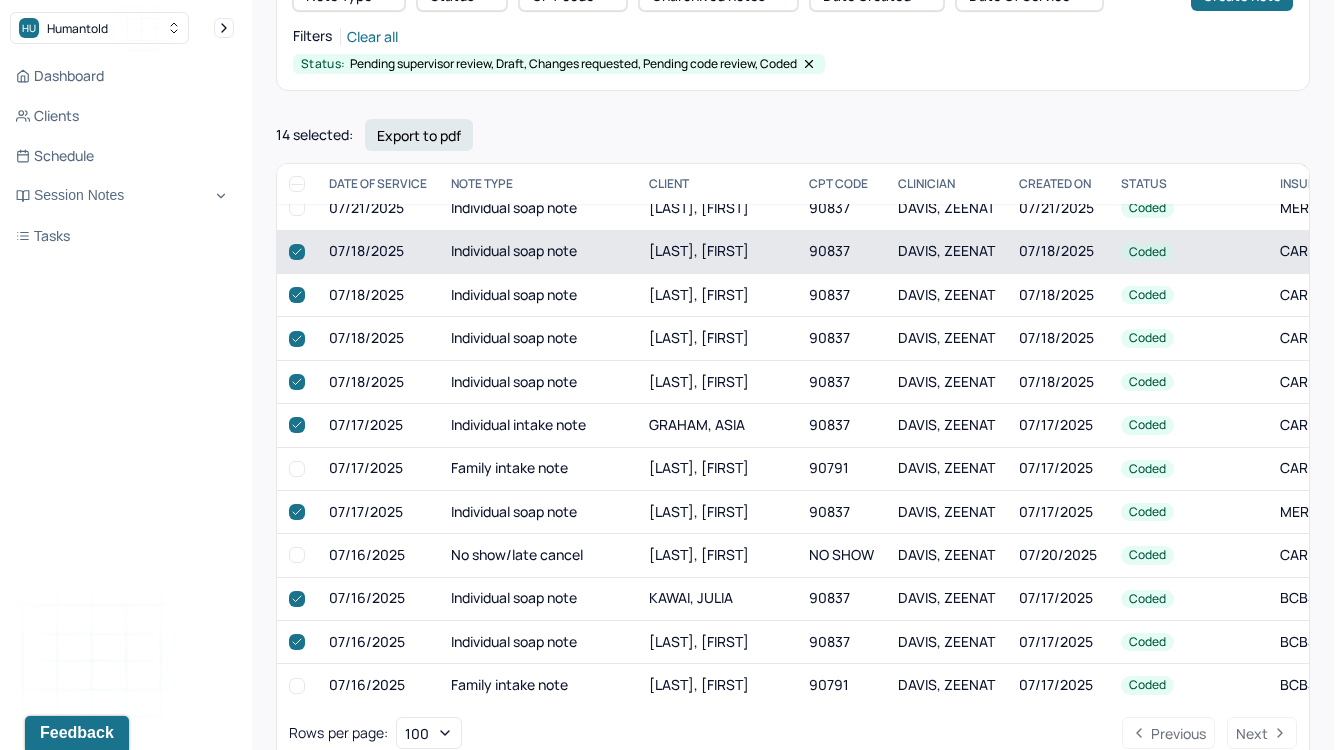 checkbox on "true" 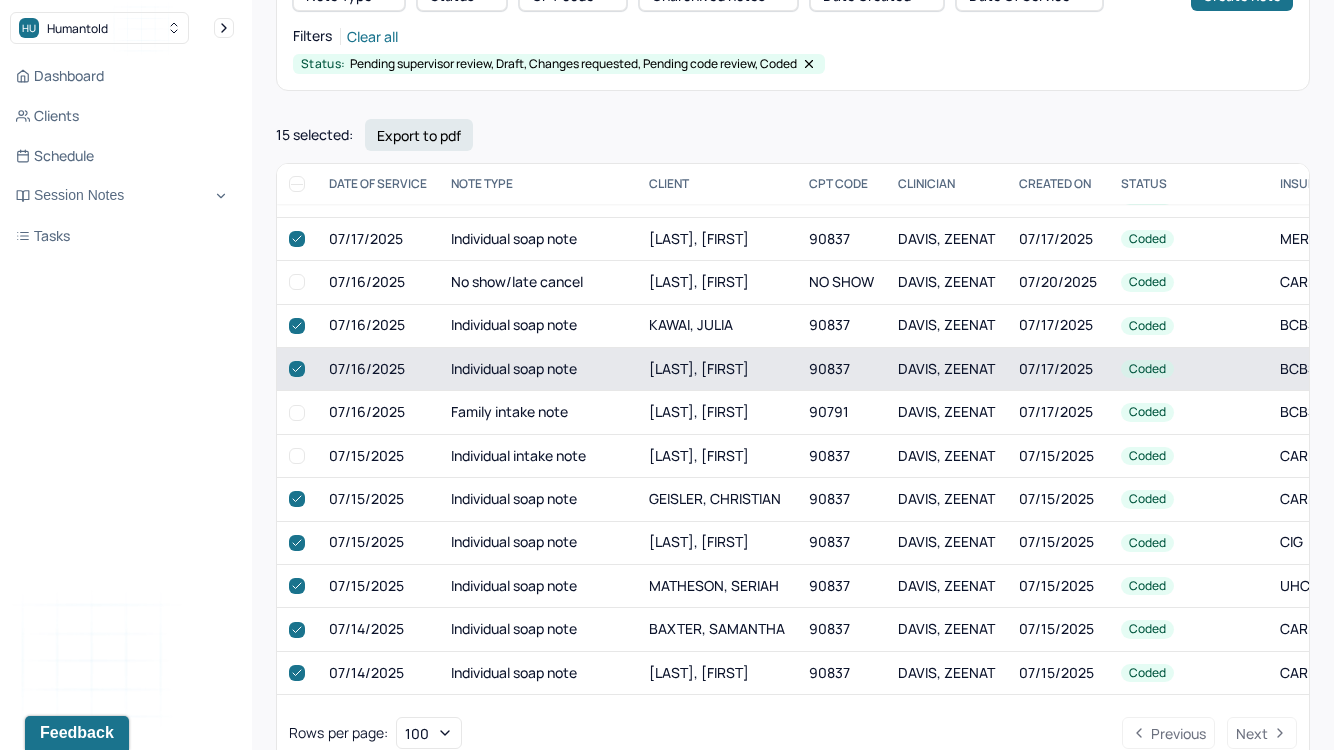 scroll, scrollTop: 1899, scrollLeft: 0, axis: vertical 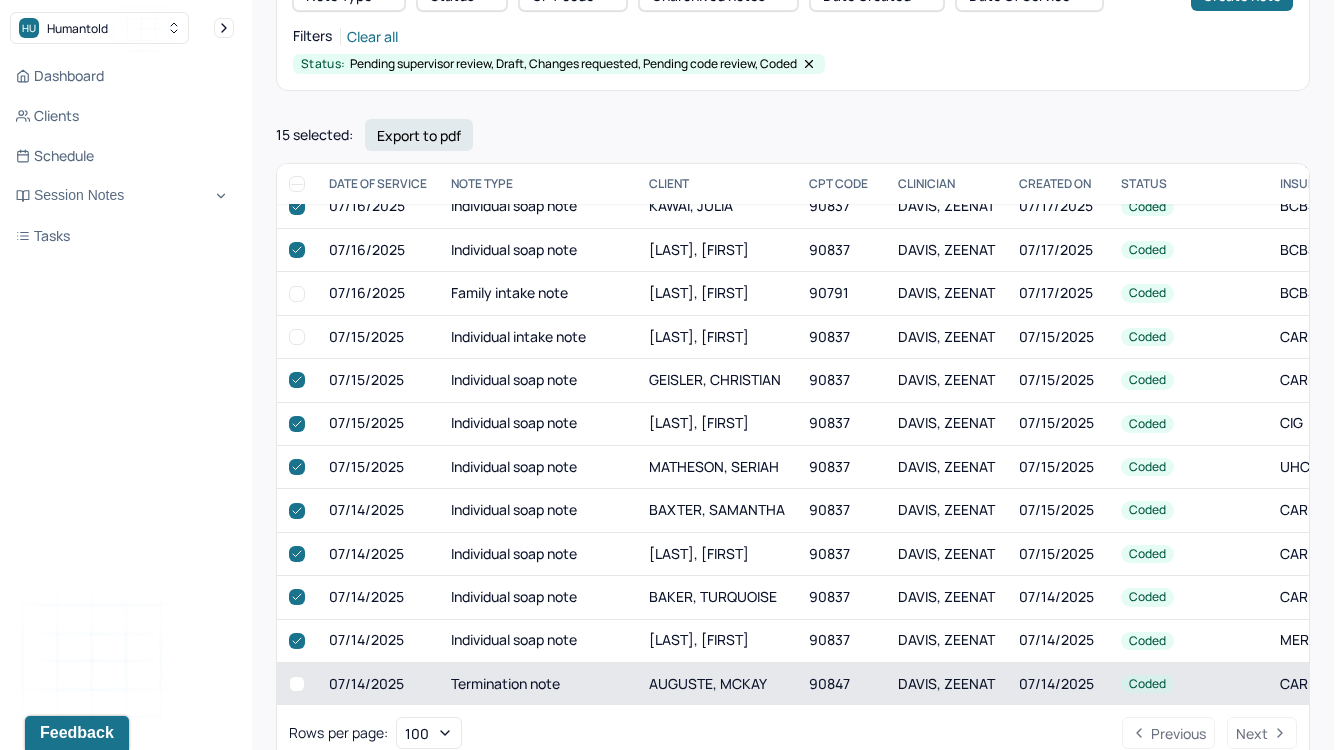 click on "Termination note" at bounding box center [538, 683] 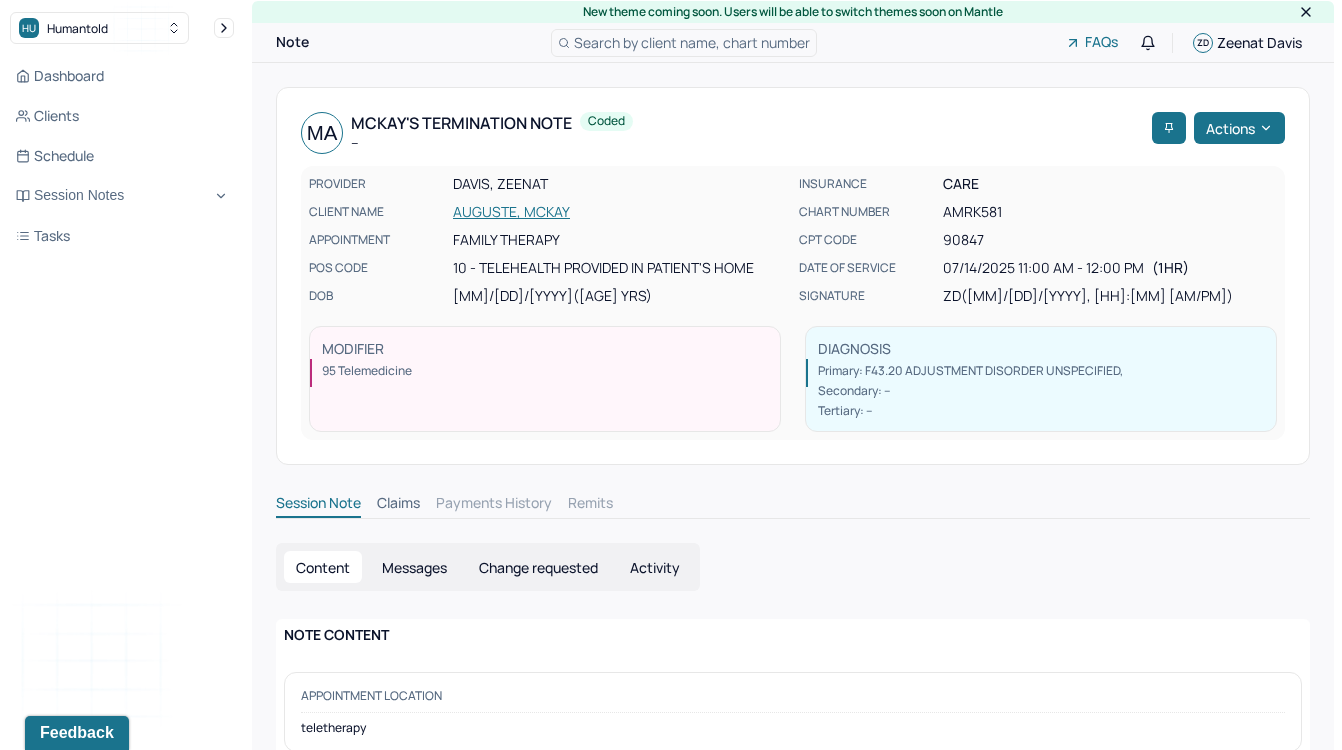 scroll, scrollTop: 0, scrollLeft: 0, axis: both 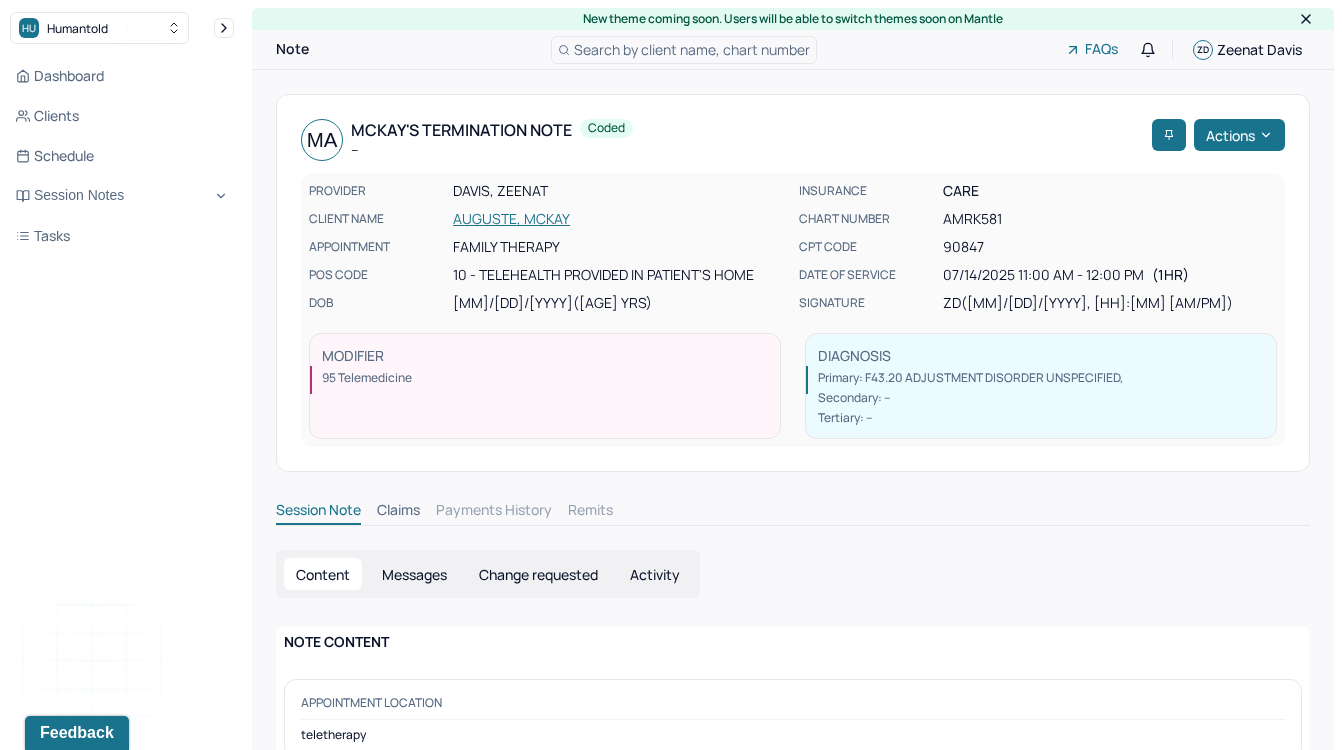 click on "Claims" at bounding box center [398, 512] 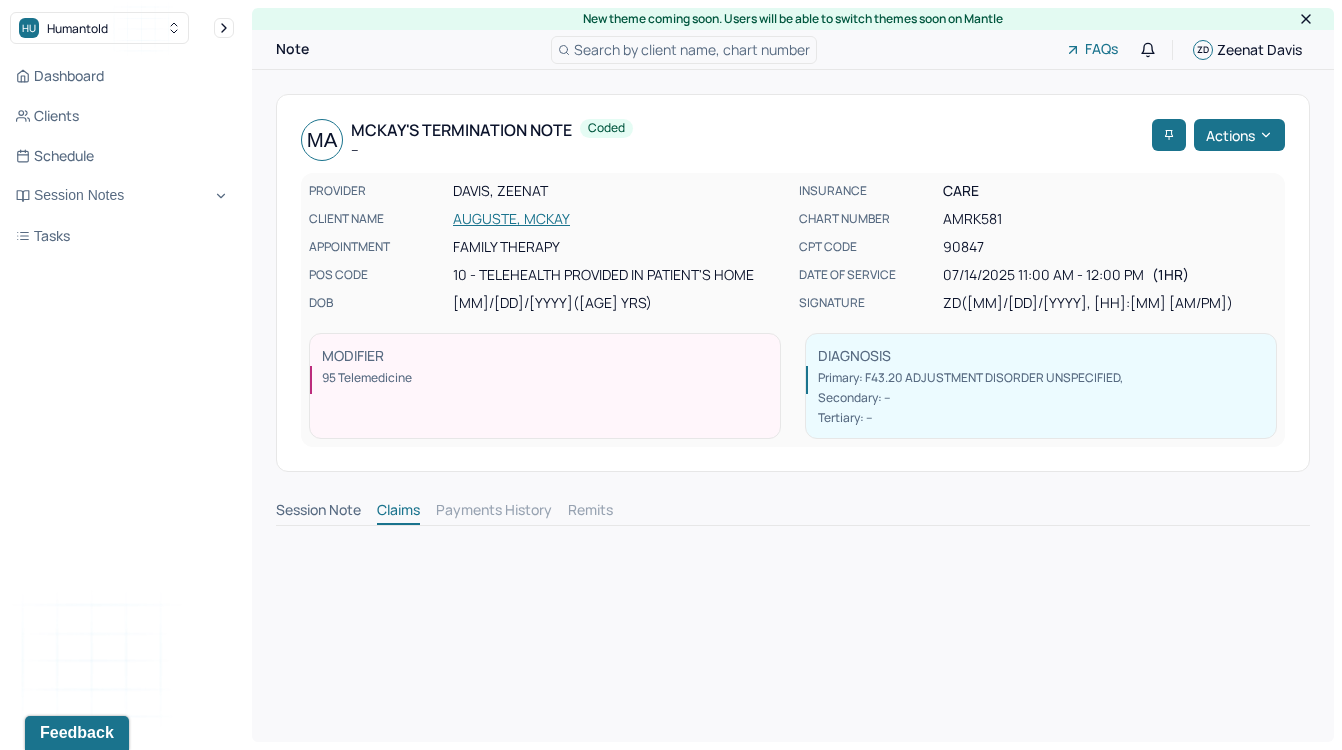 click on "Session Note" at bounding box center [318, 512] 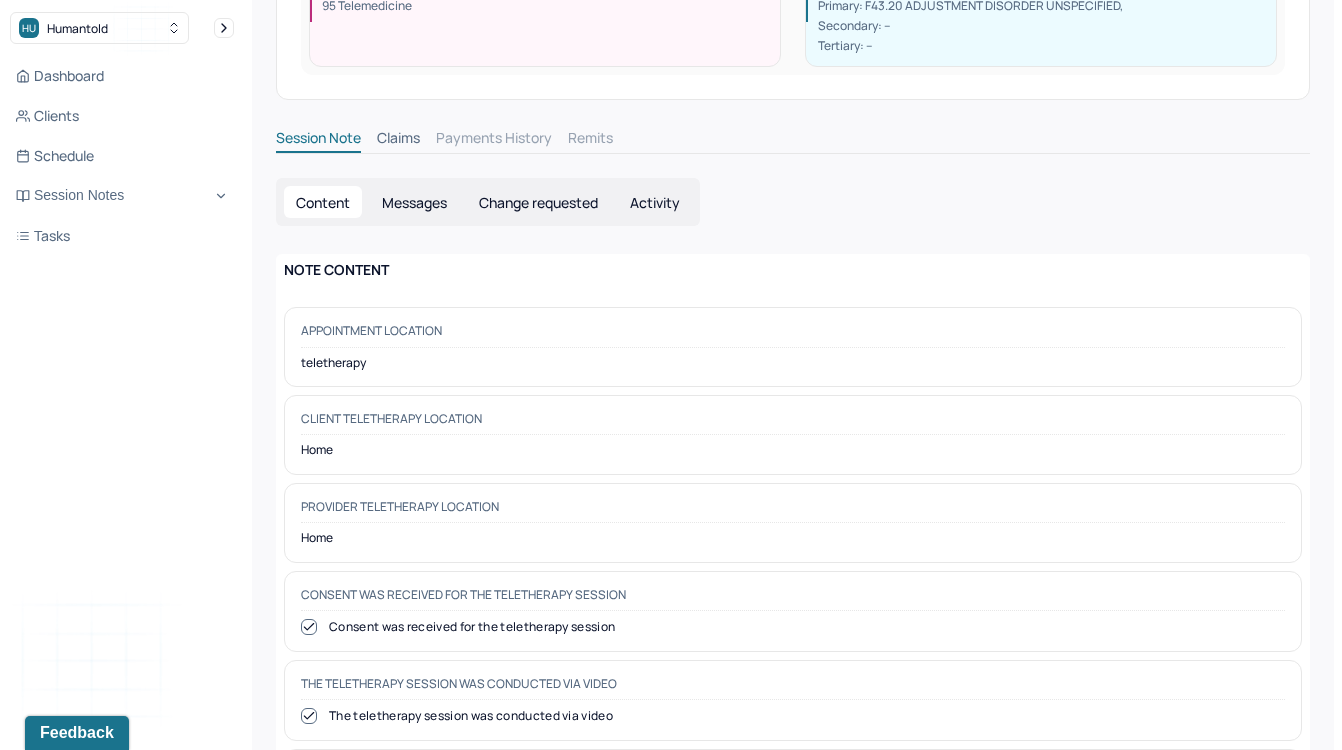scroll, scrollTop: 0, scrollLeft: 0, axis: both 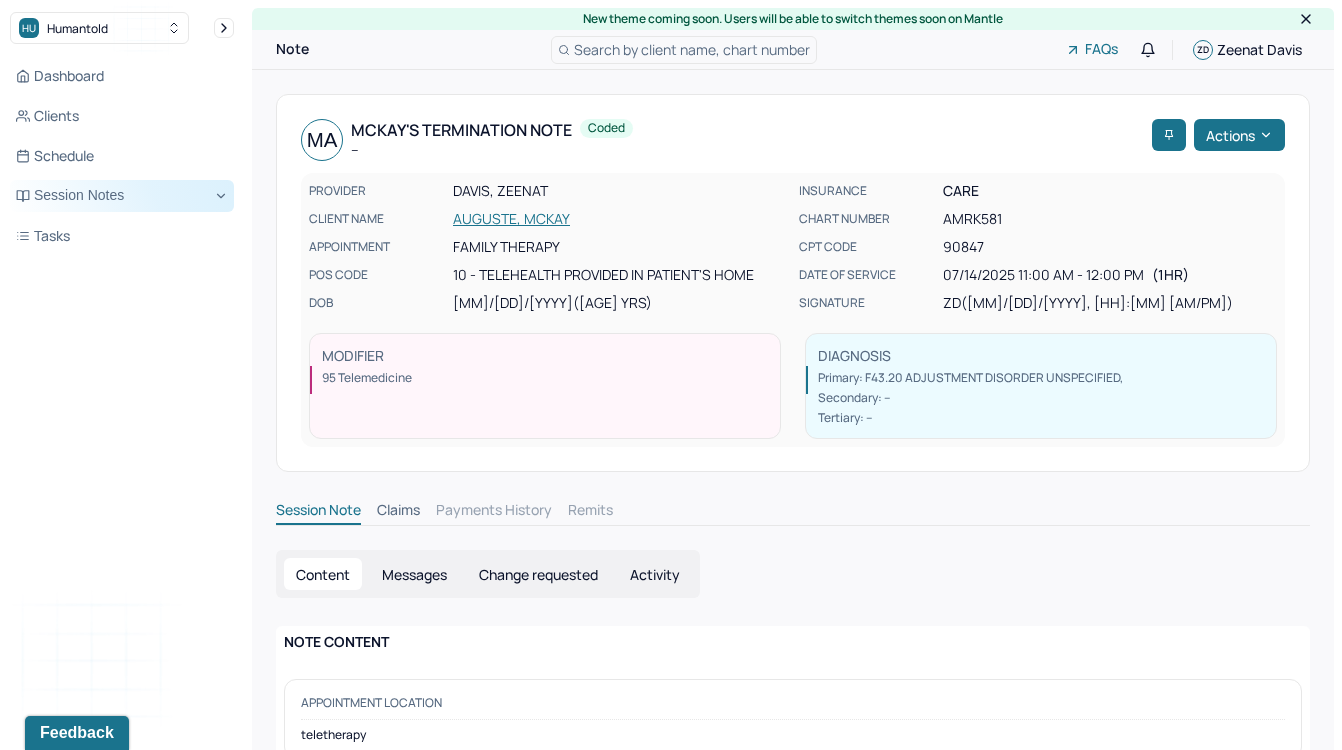 click on "Session Notes" at bounding box center (122, 196) 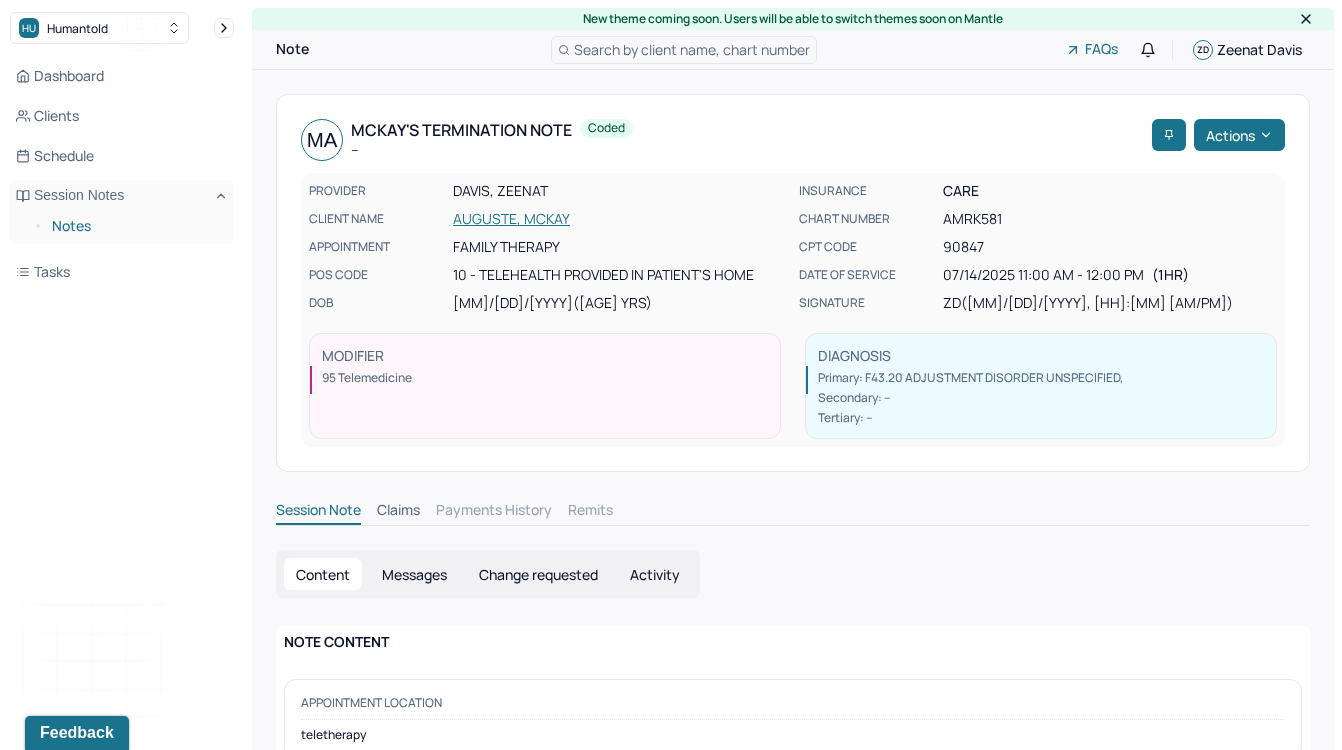 click on "Notes" at bounding box center (135, 226) 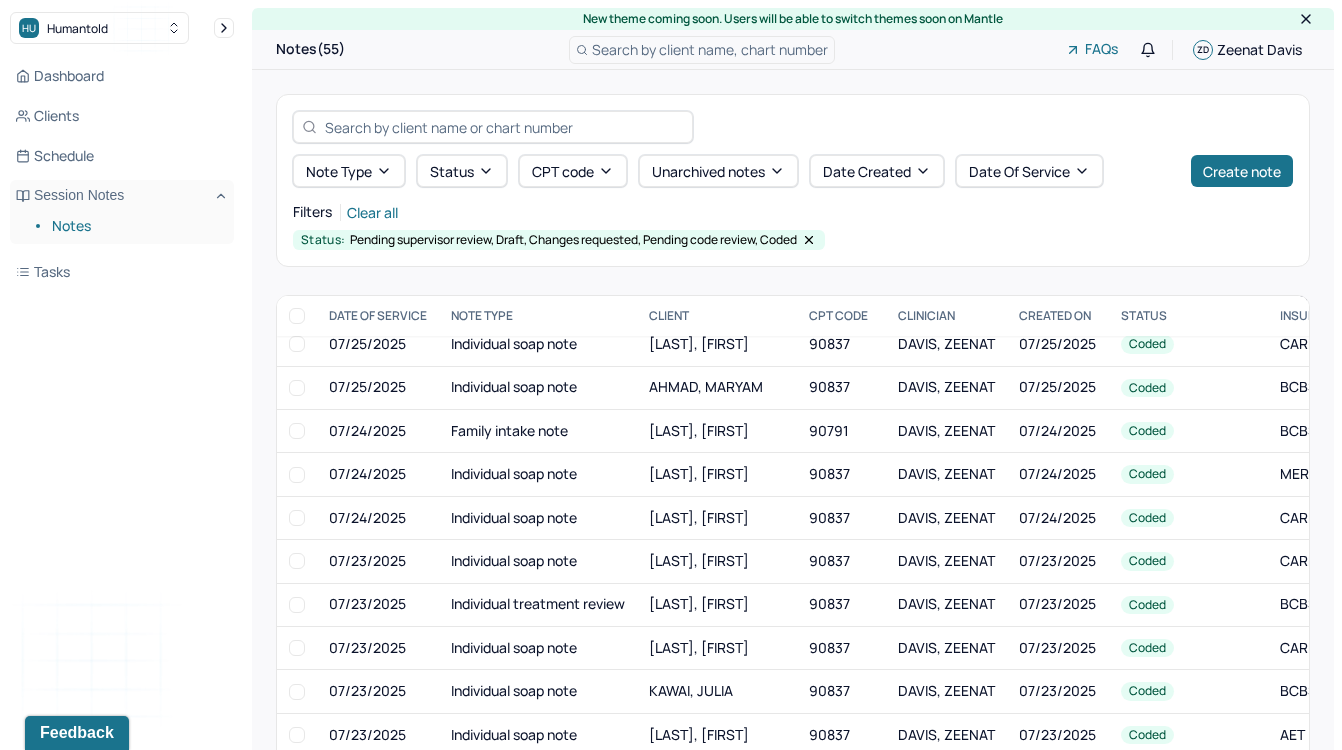 scroll, scrollTop: 1899, scrollLeft: 0, axis: vertical 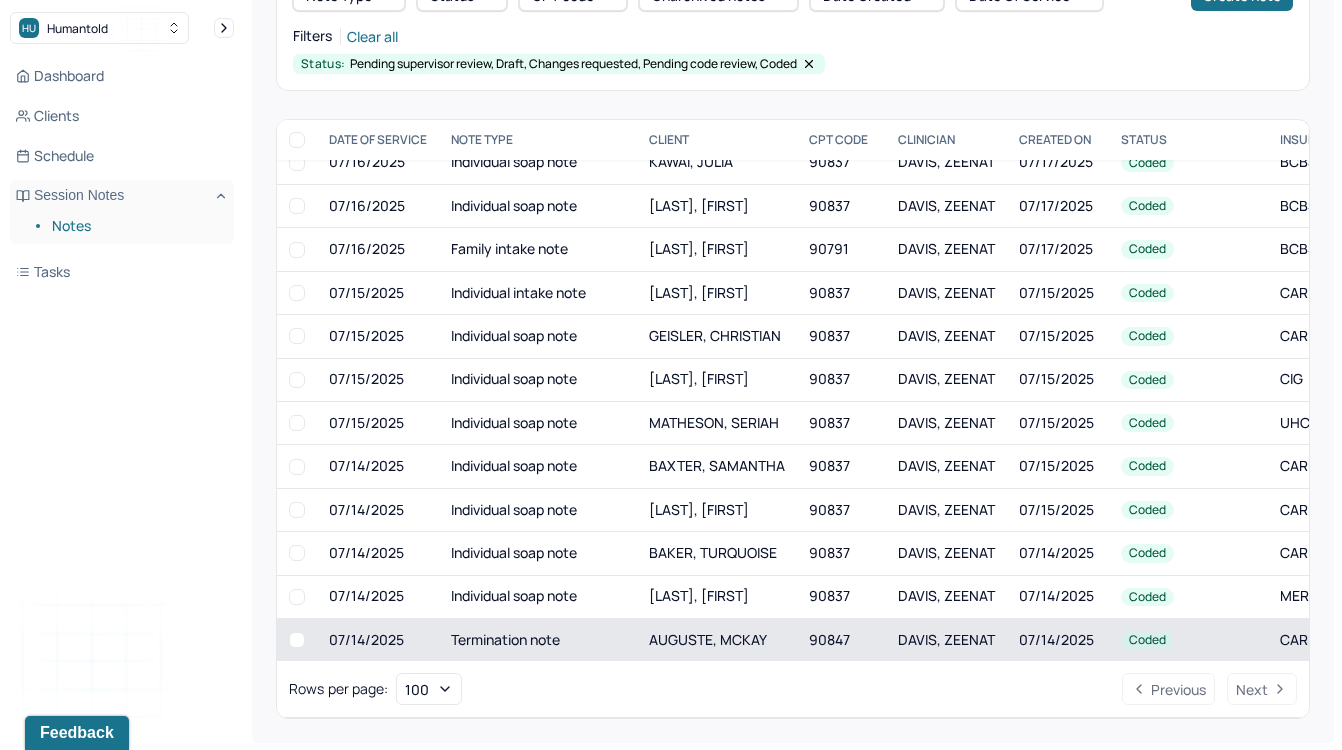 click at bounding box center [297, 640] 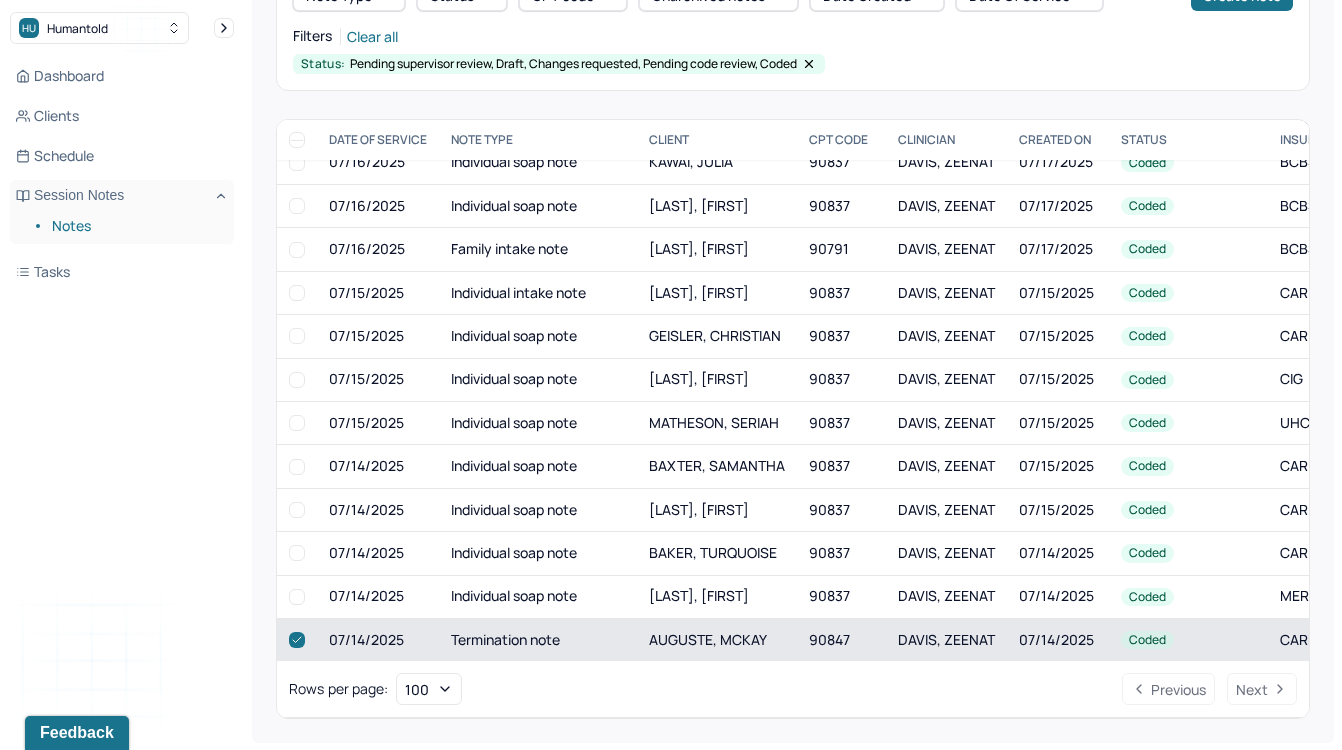 checkbox on "true" 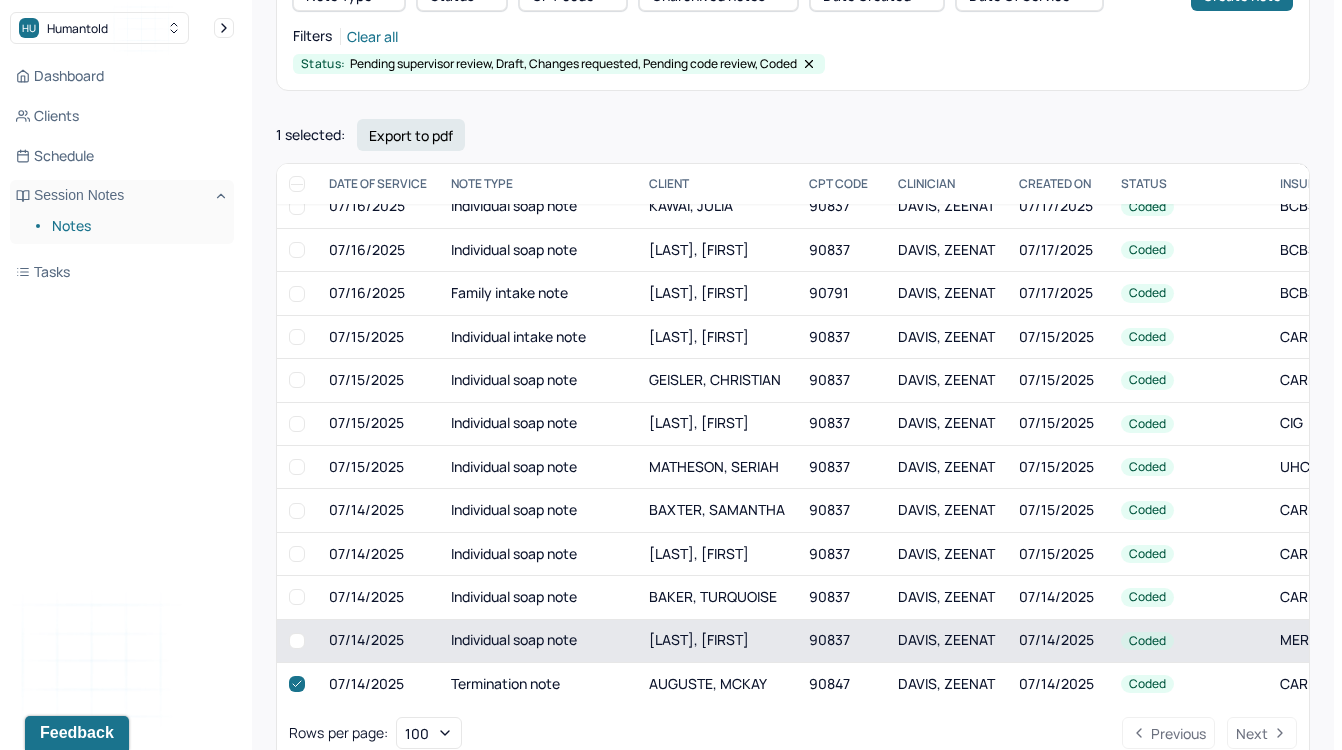 click at bounding box center (297, 641) 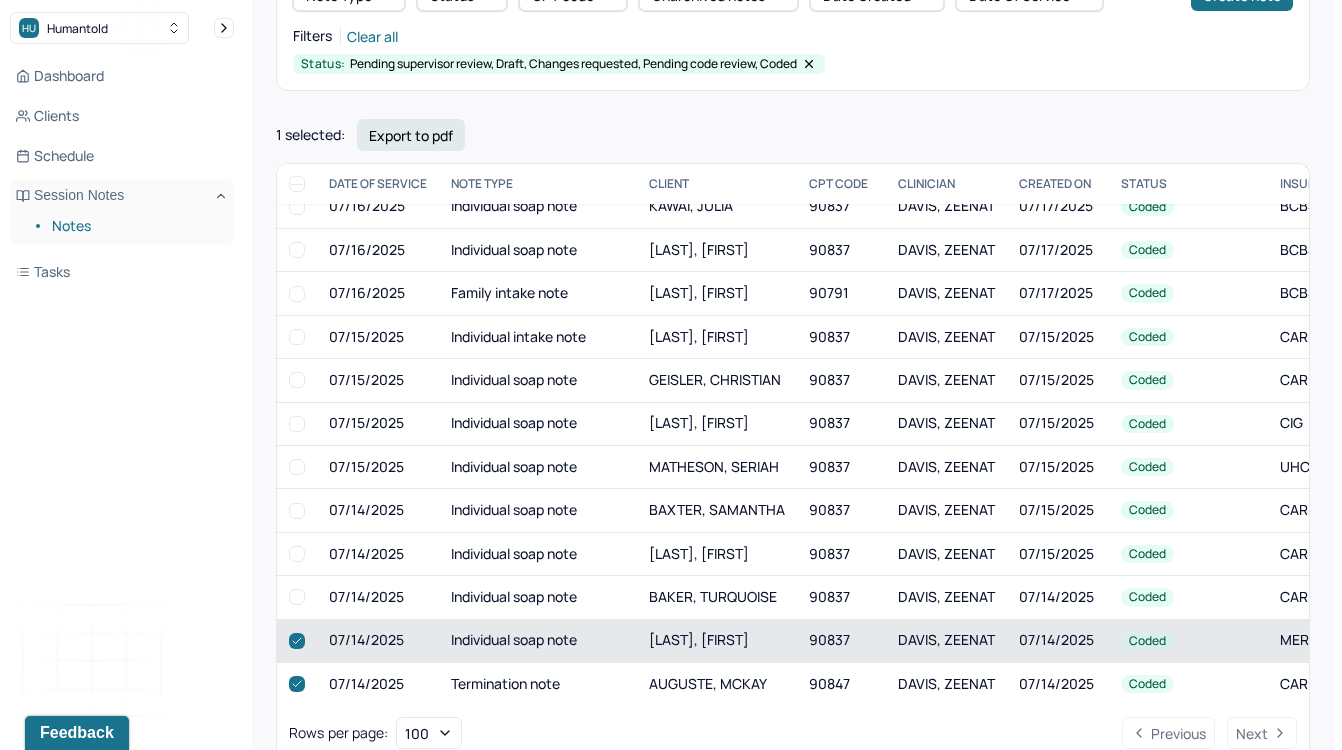 checkbox on "true" 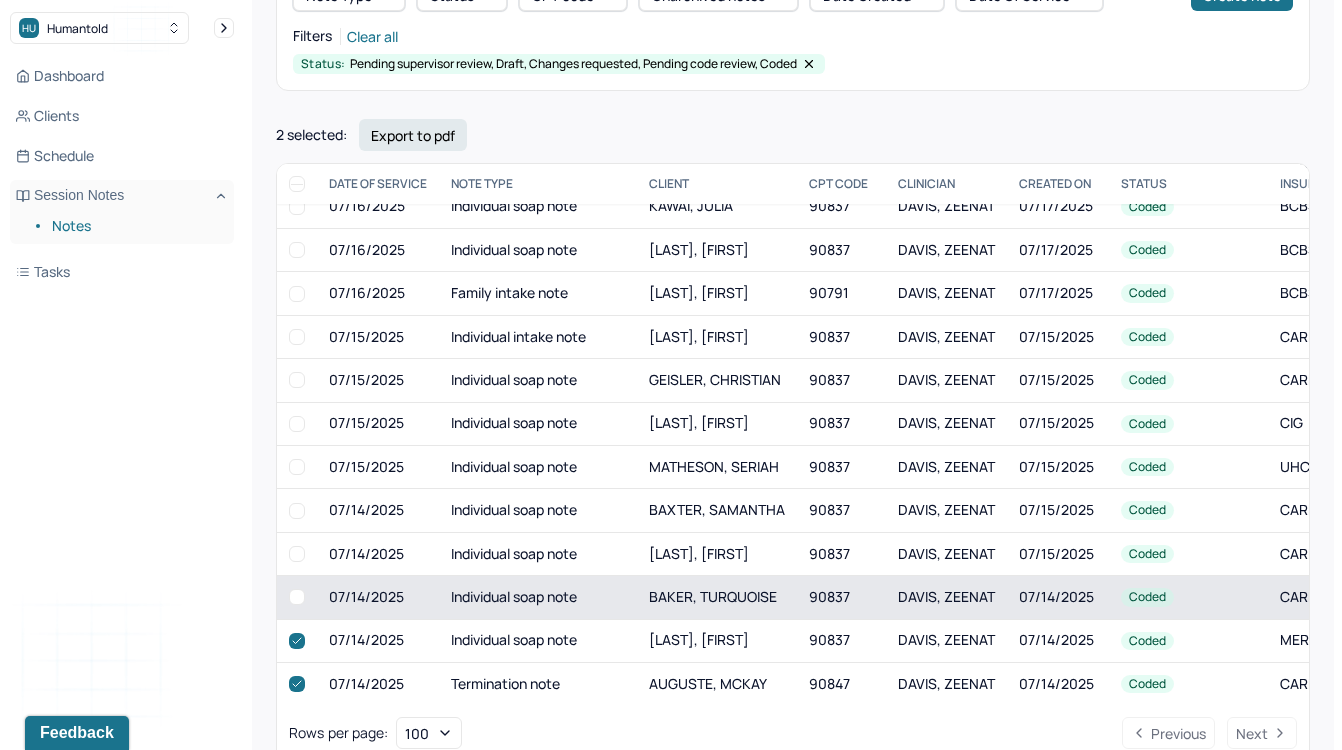 click at bounding box center [297, 597] 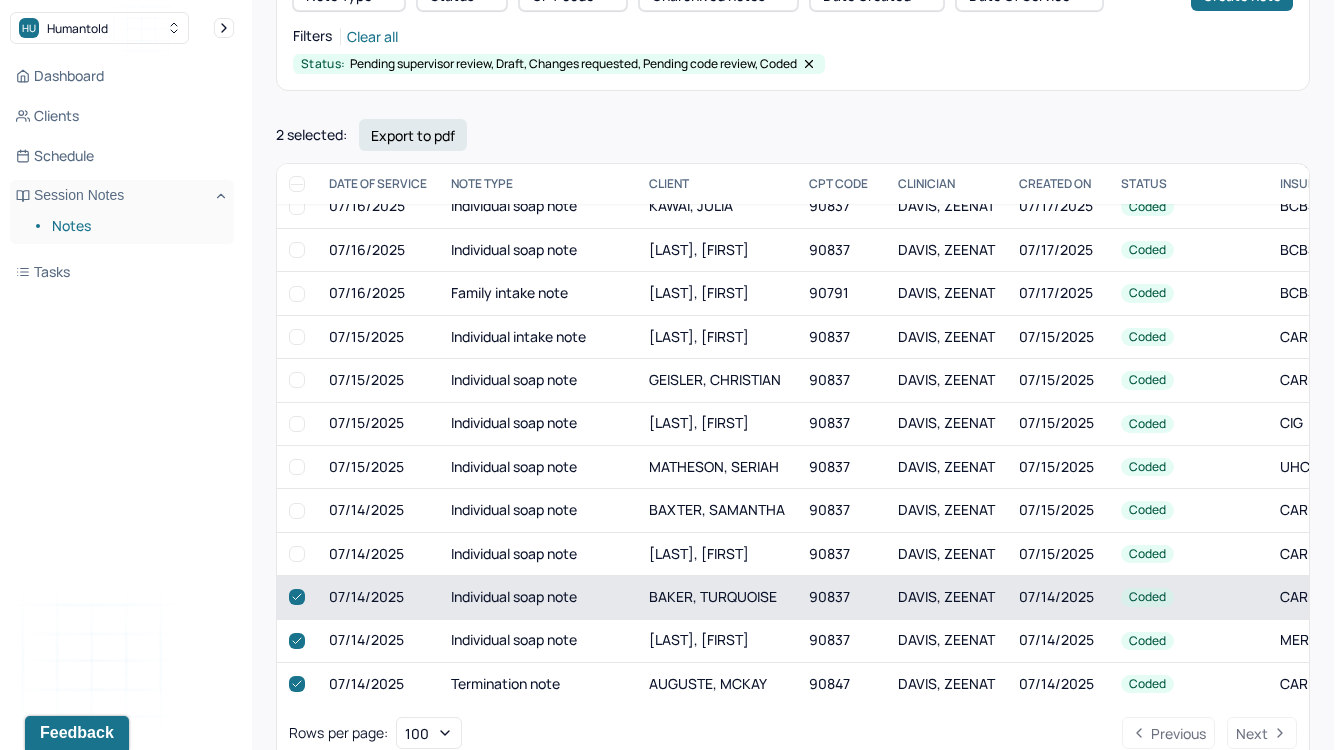 checkbox on "true" 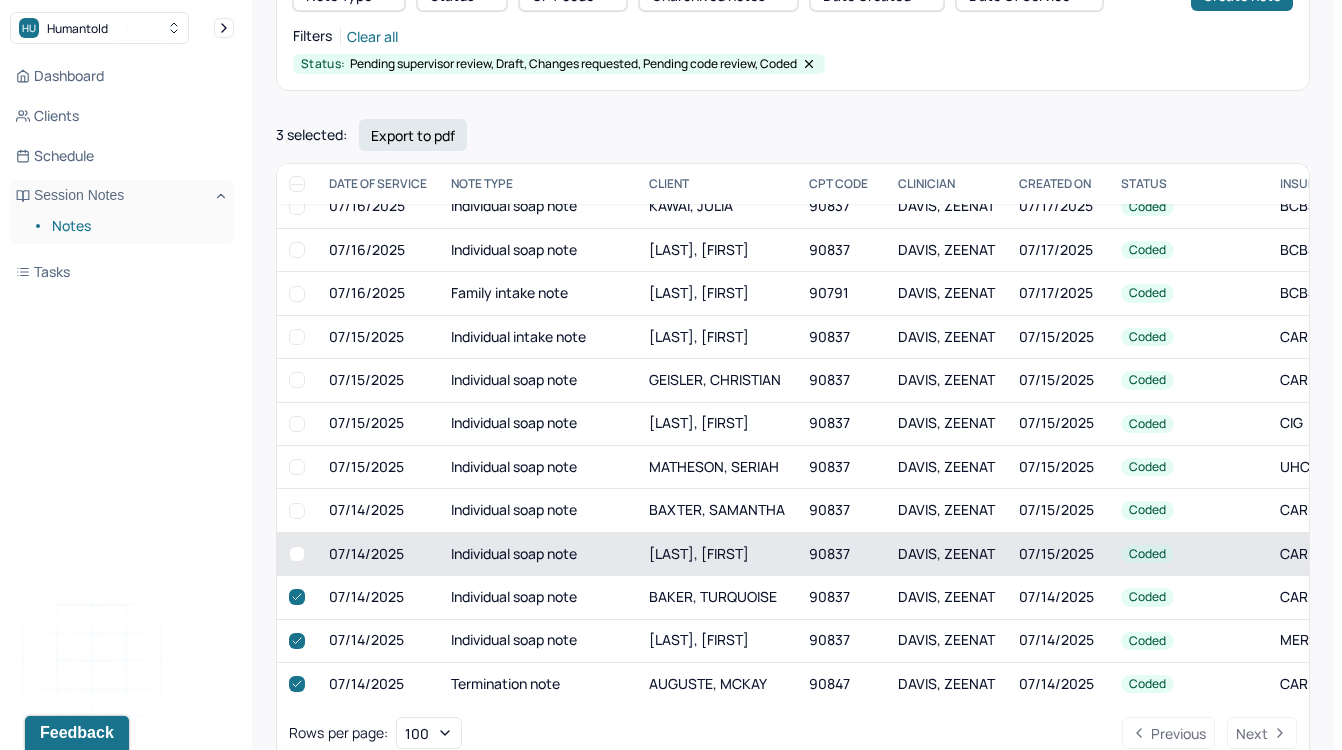 click at bounding box center (297, 554) 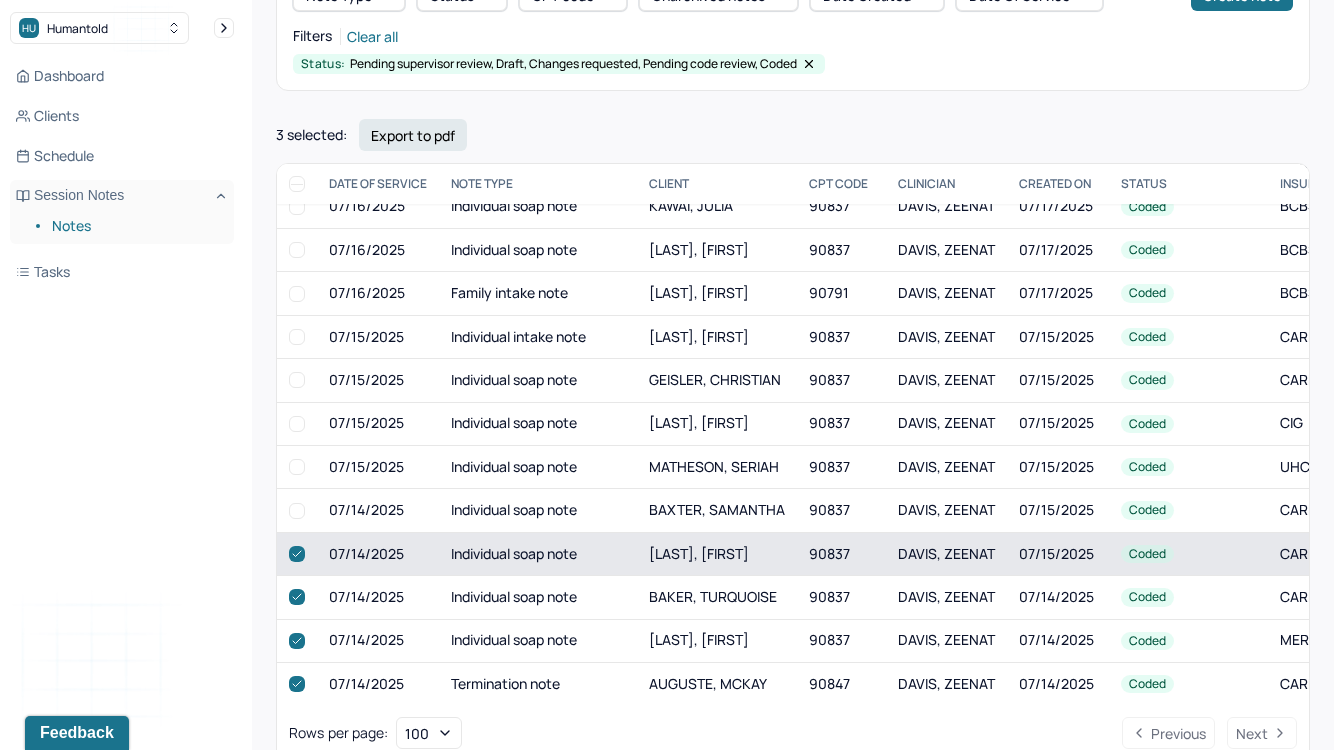 checkbox on "true" 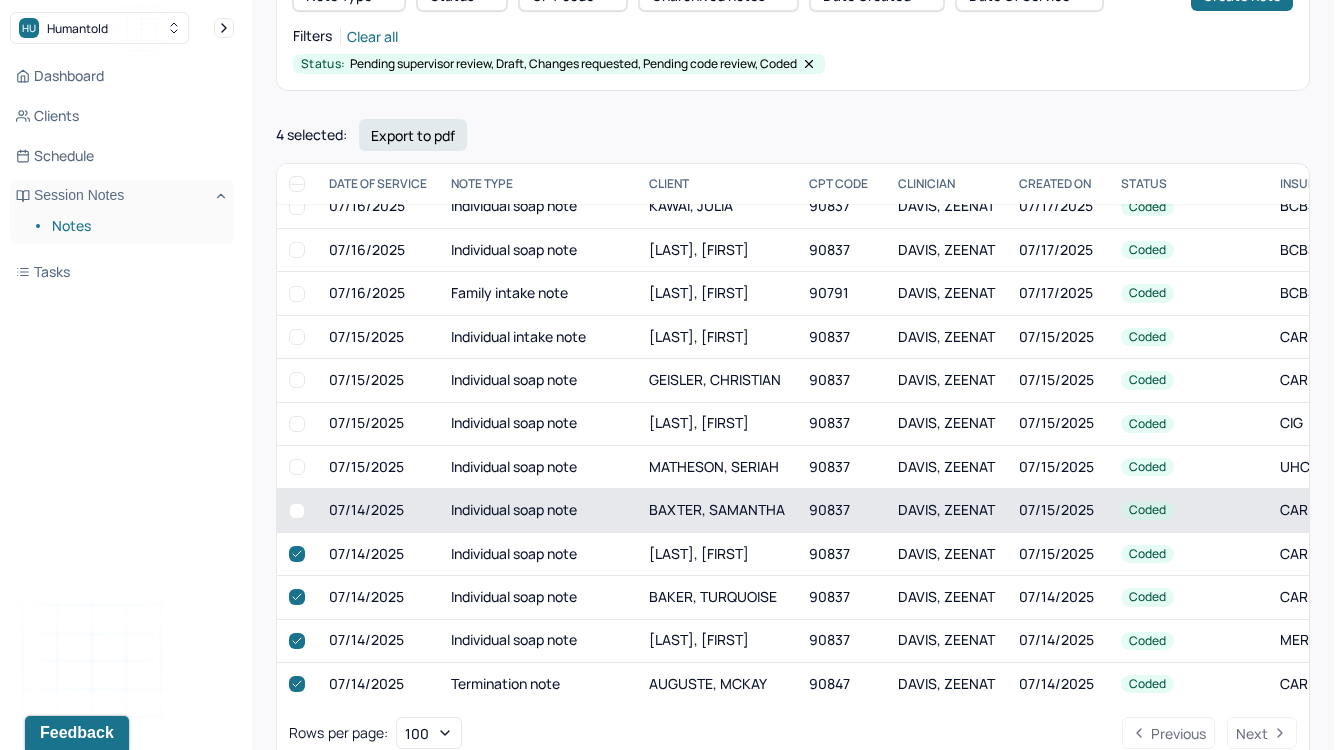 click at bounding box center (297, 511) 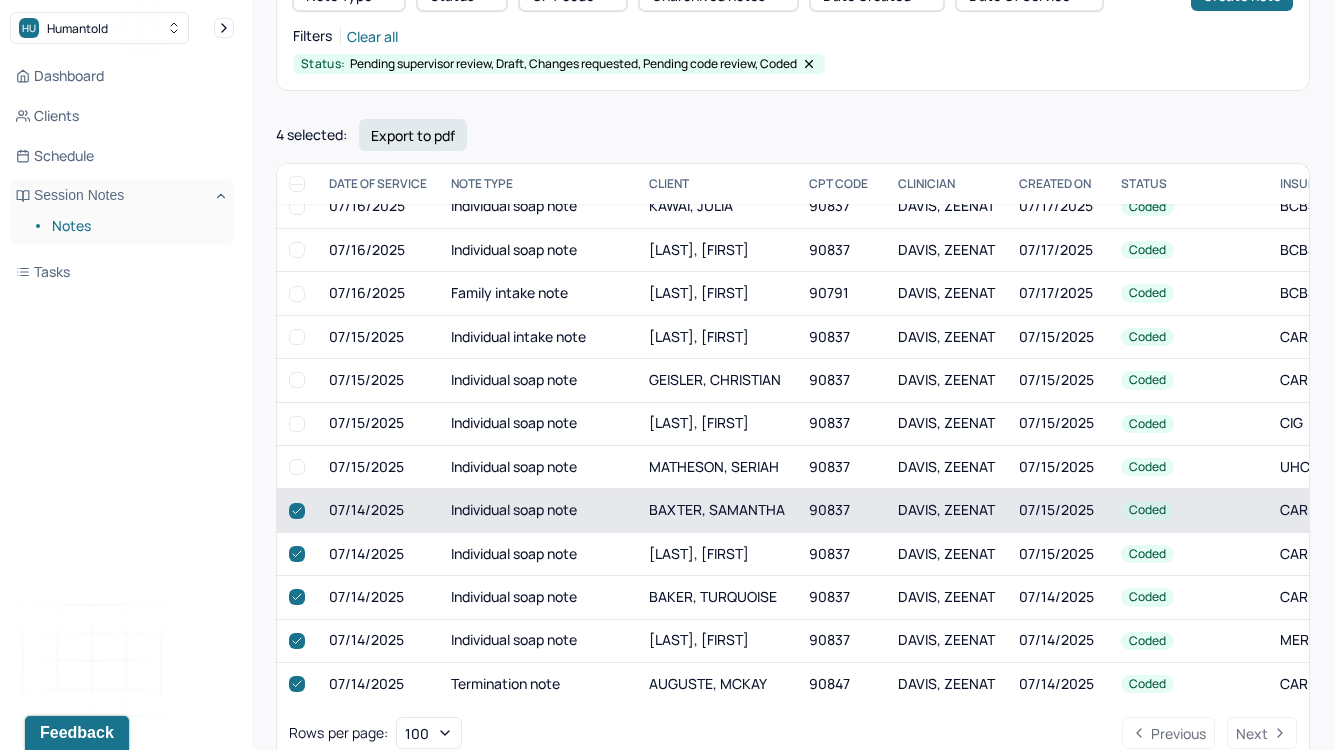 checkbox on "true" 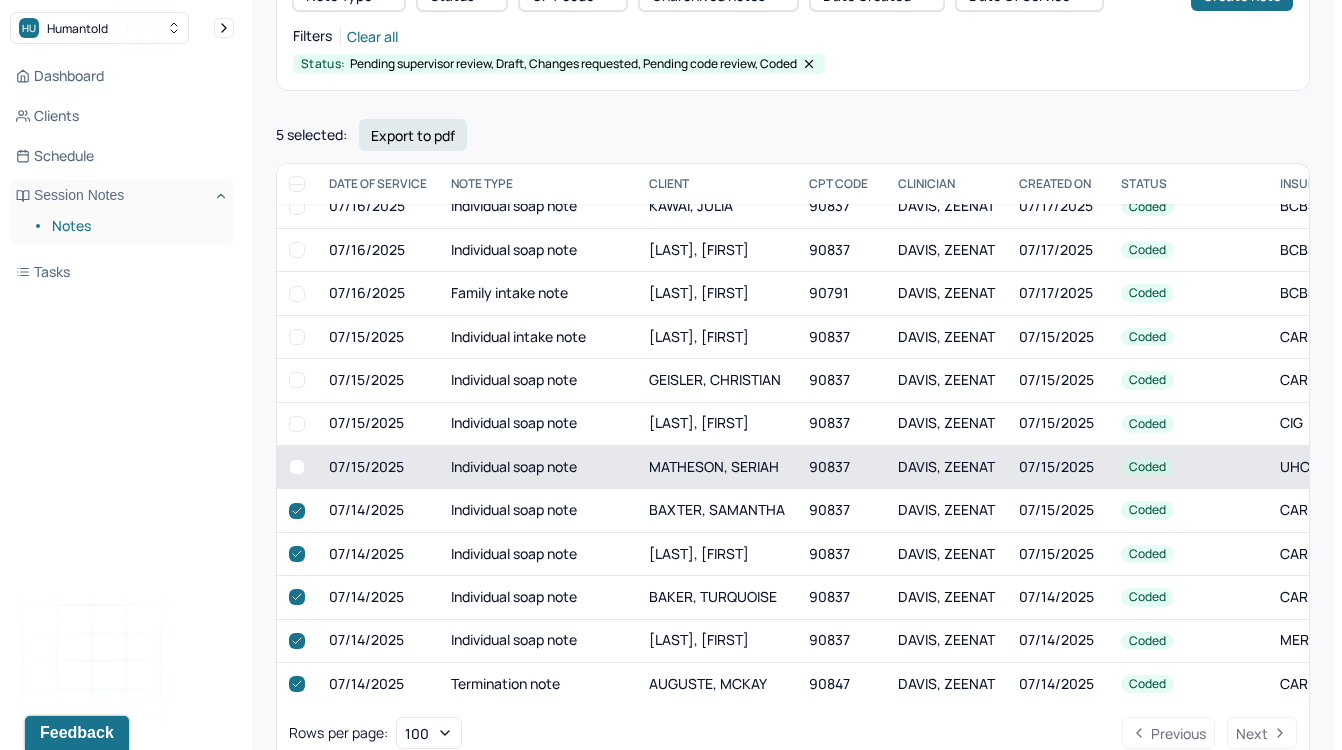 click at bounding box center (297, 467) 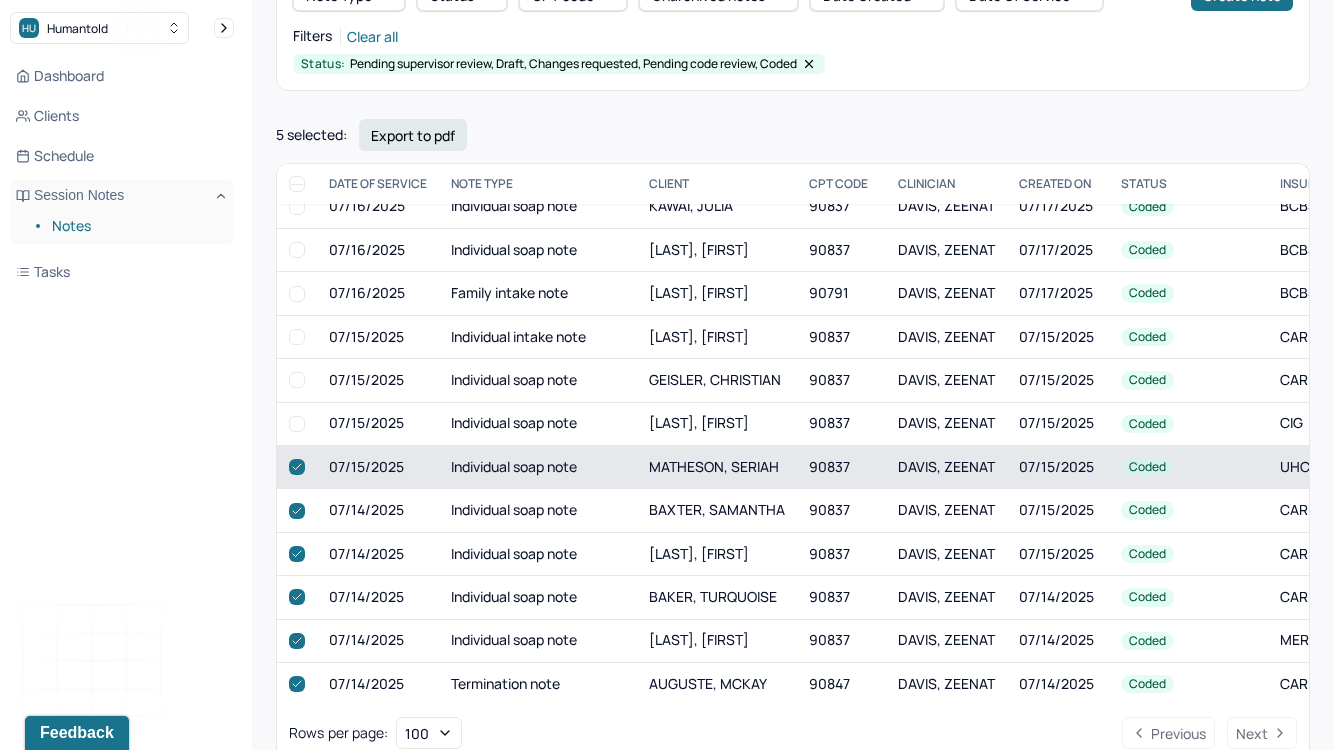 checkbox on "true" 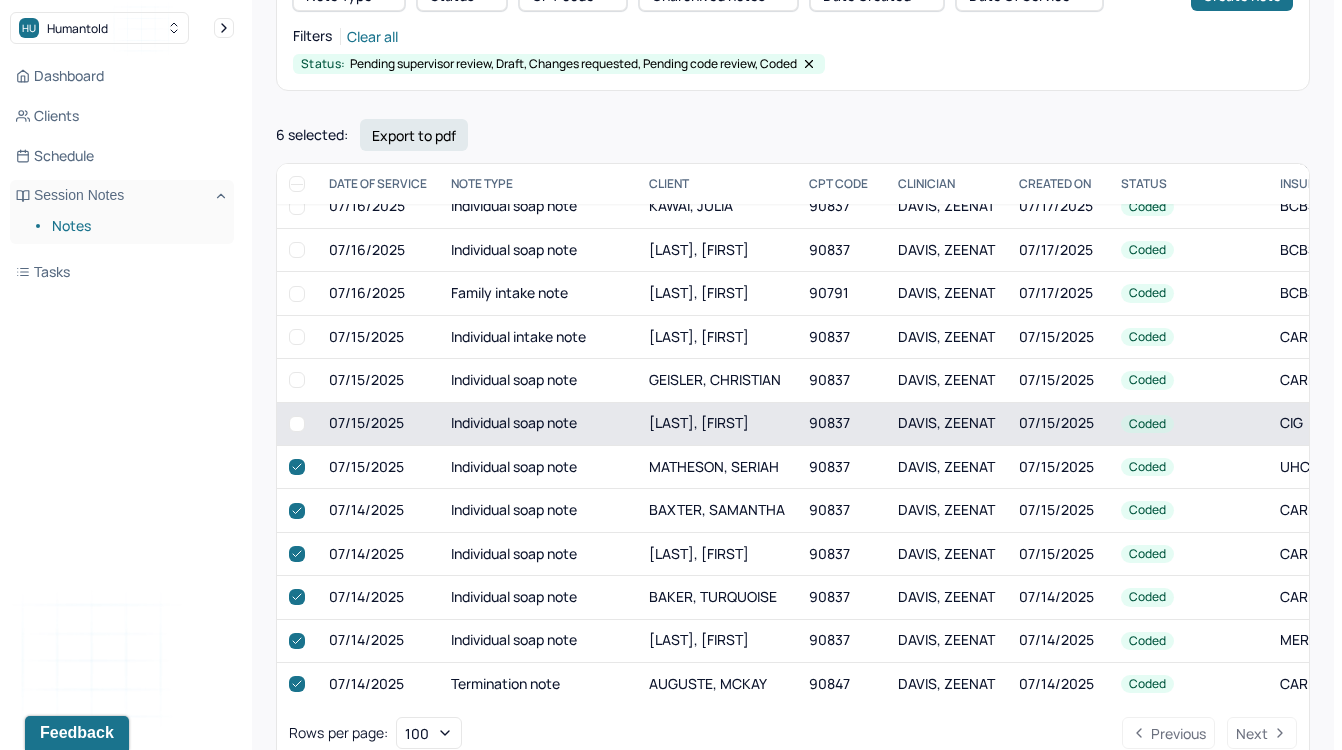 click at bounding box center (297, 424) 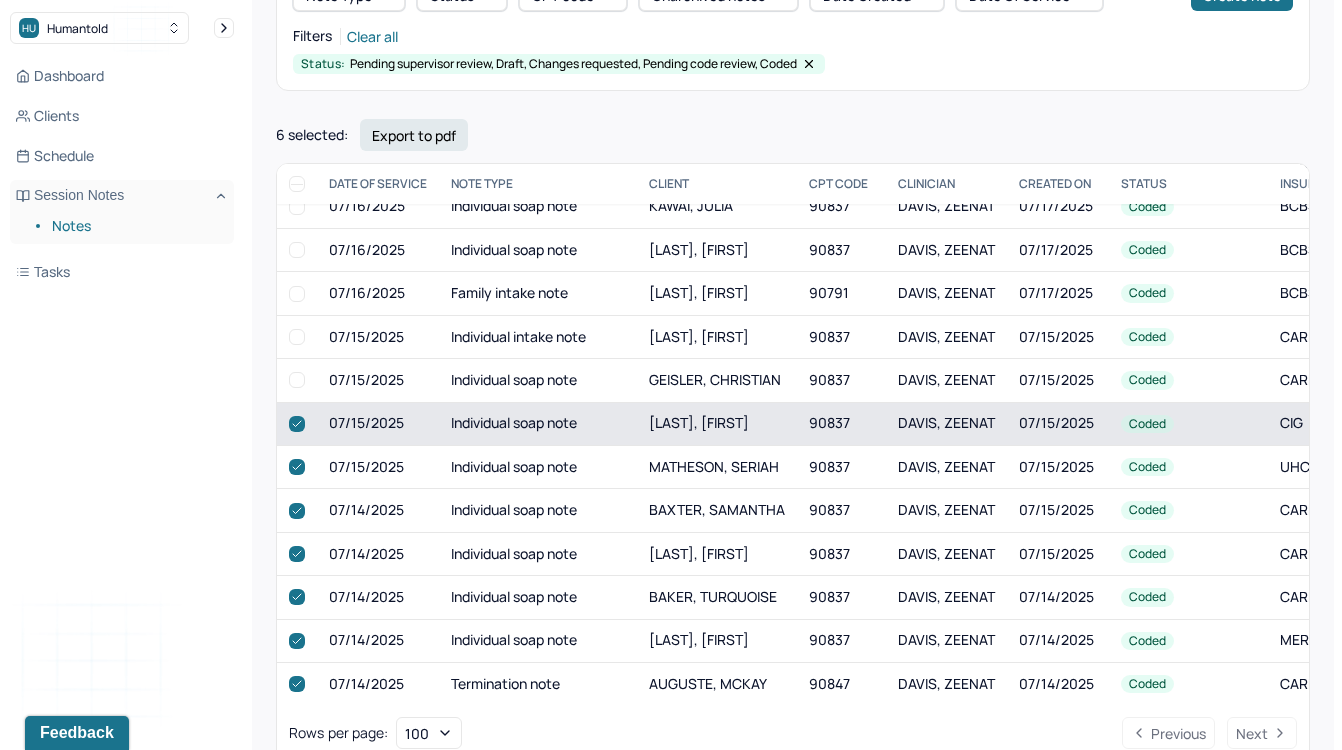checkbox on "true" 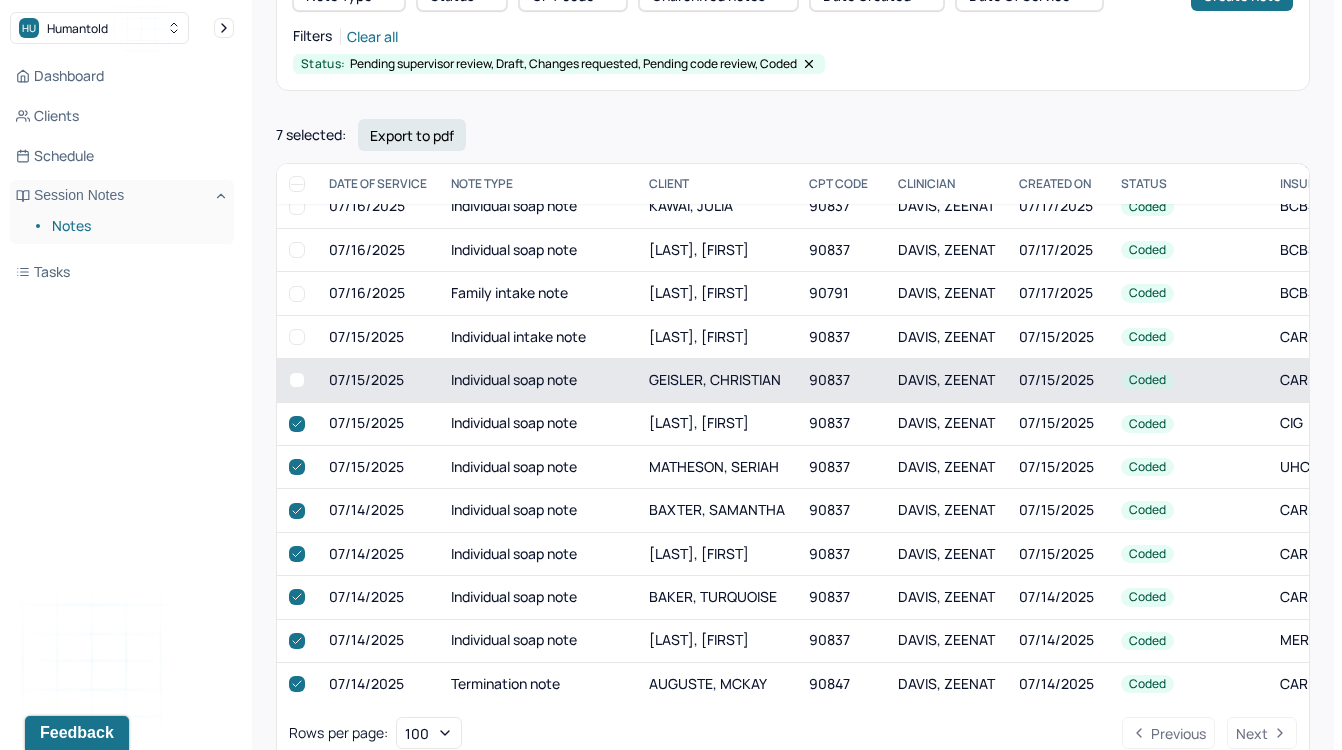 click at bounding box center (297, 380) 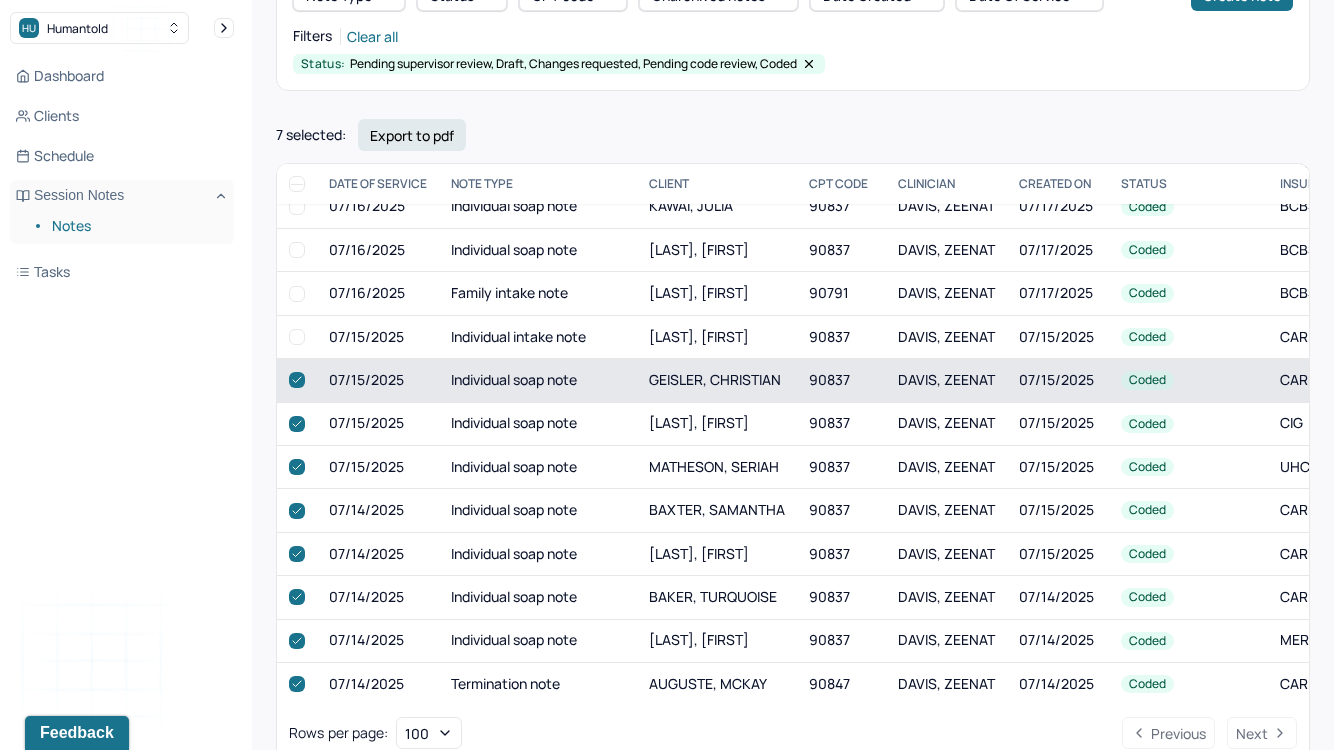 checkbox on "true" 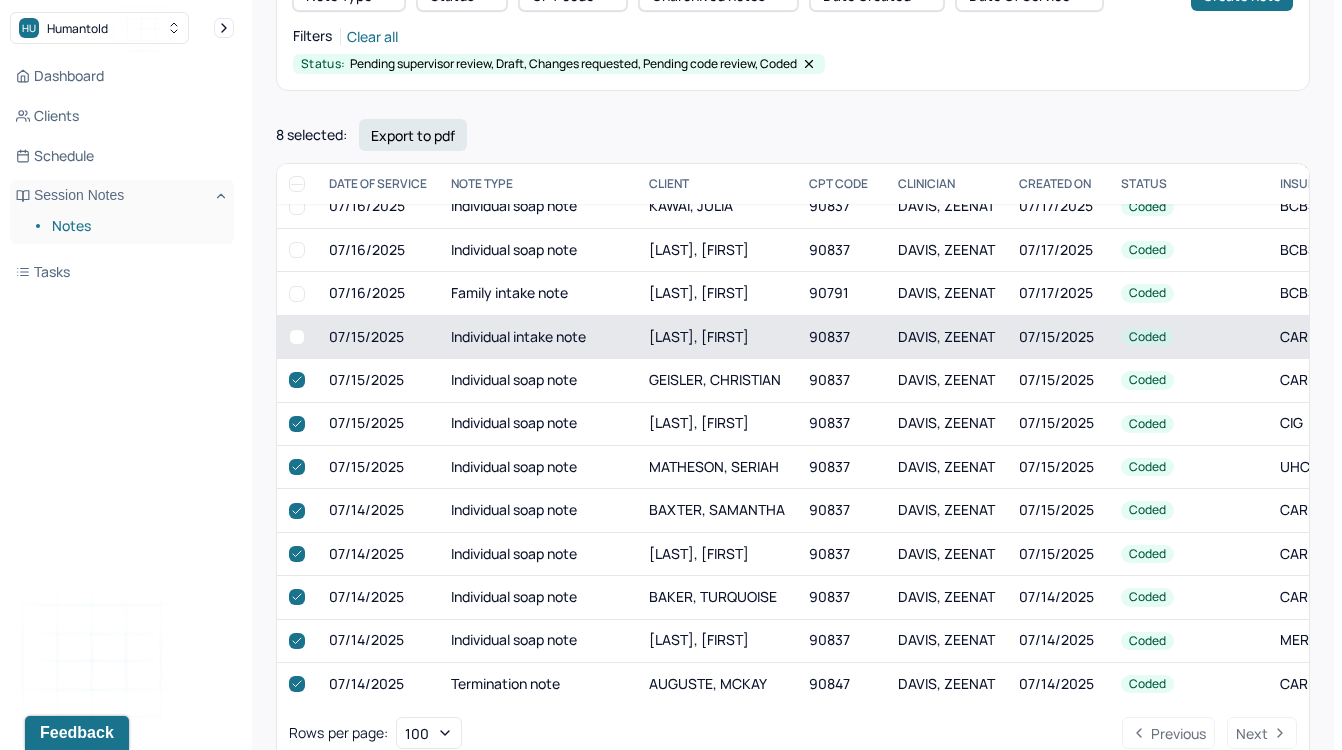 click at bounding box center (297, 337) 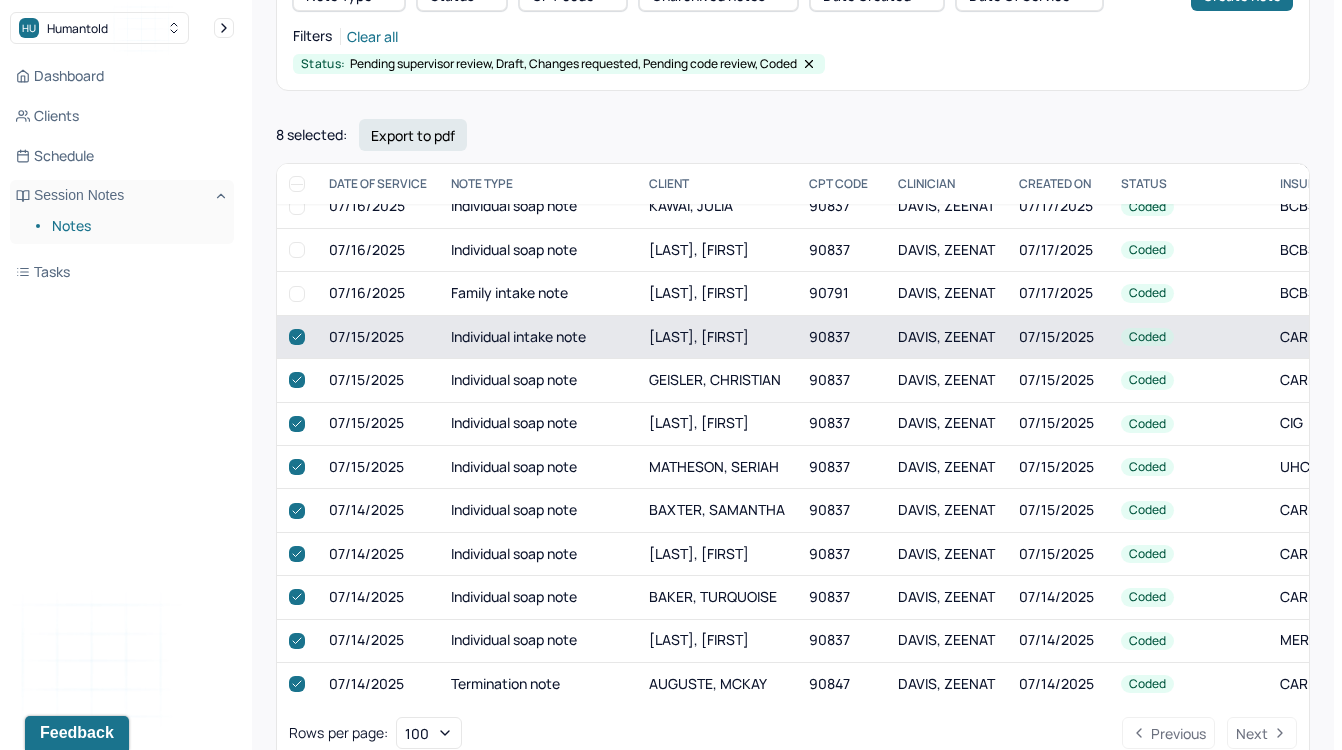 checkbox on "true" 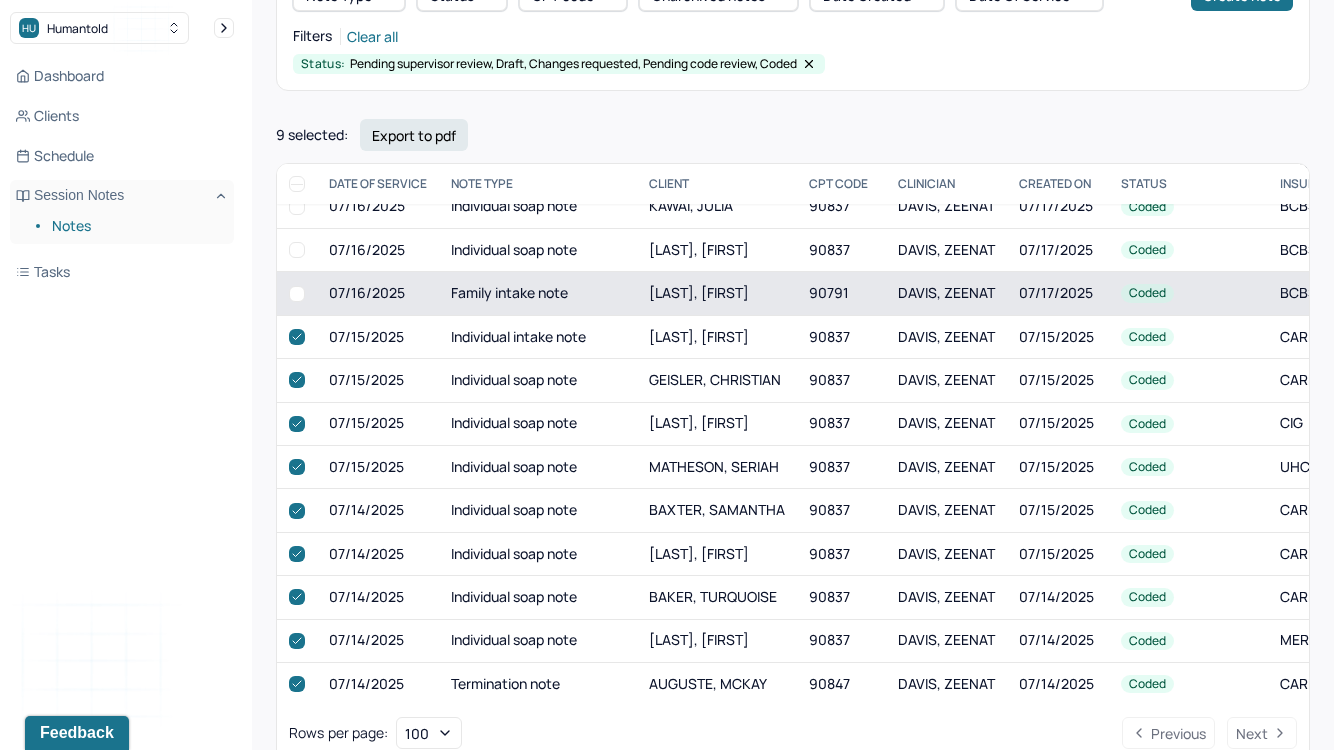 click at bounding box center (297, 294) 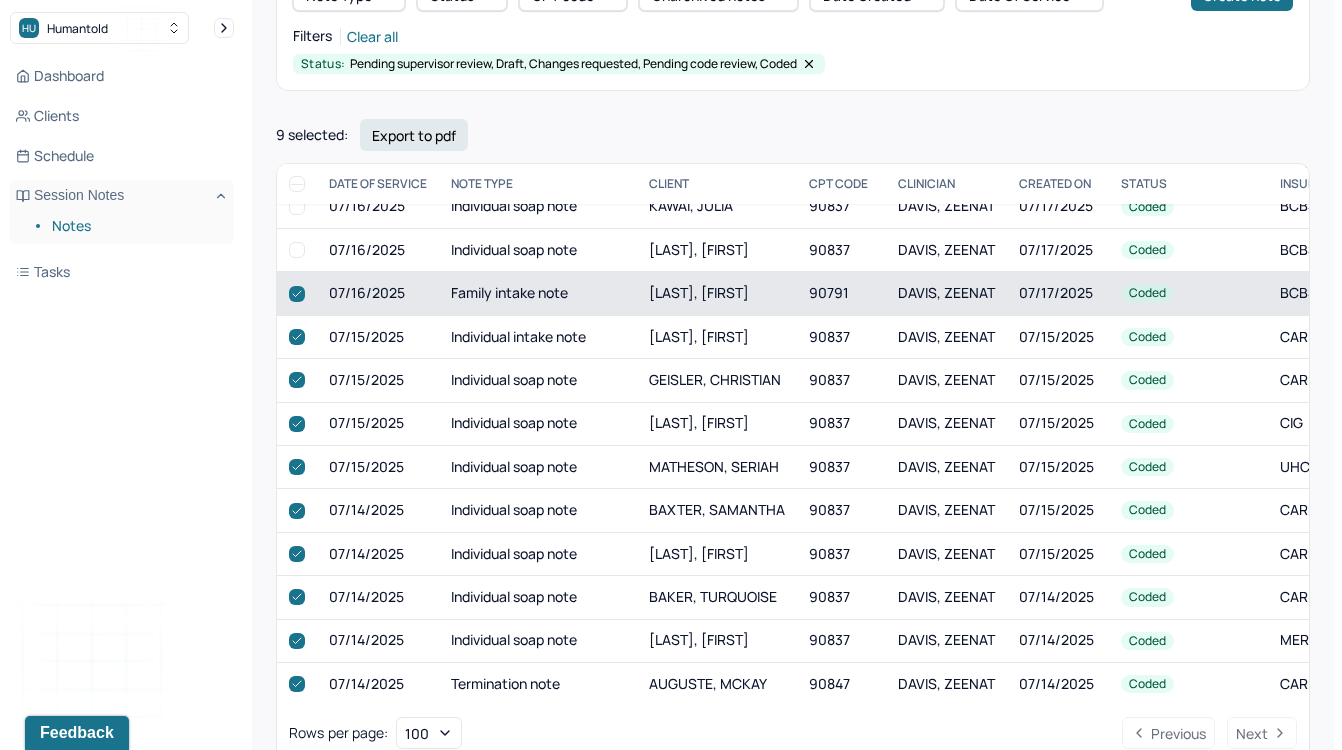 checkbox on "true" 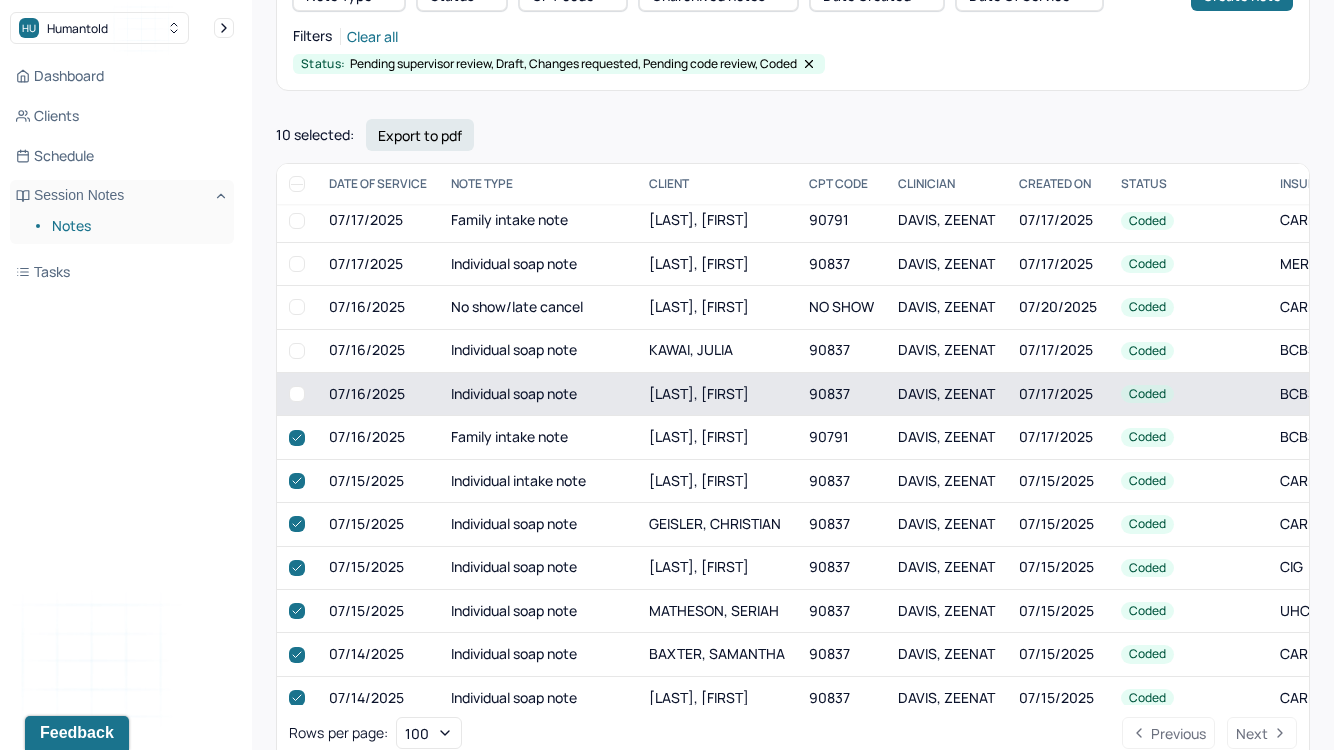 scroll, scrollTop: 1751, scrollLeft: 0, axis: vertical 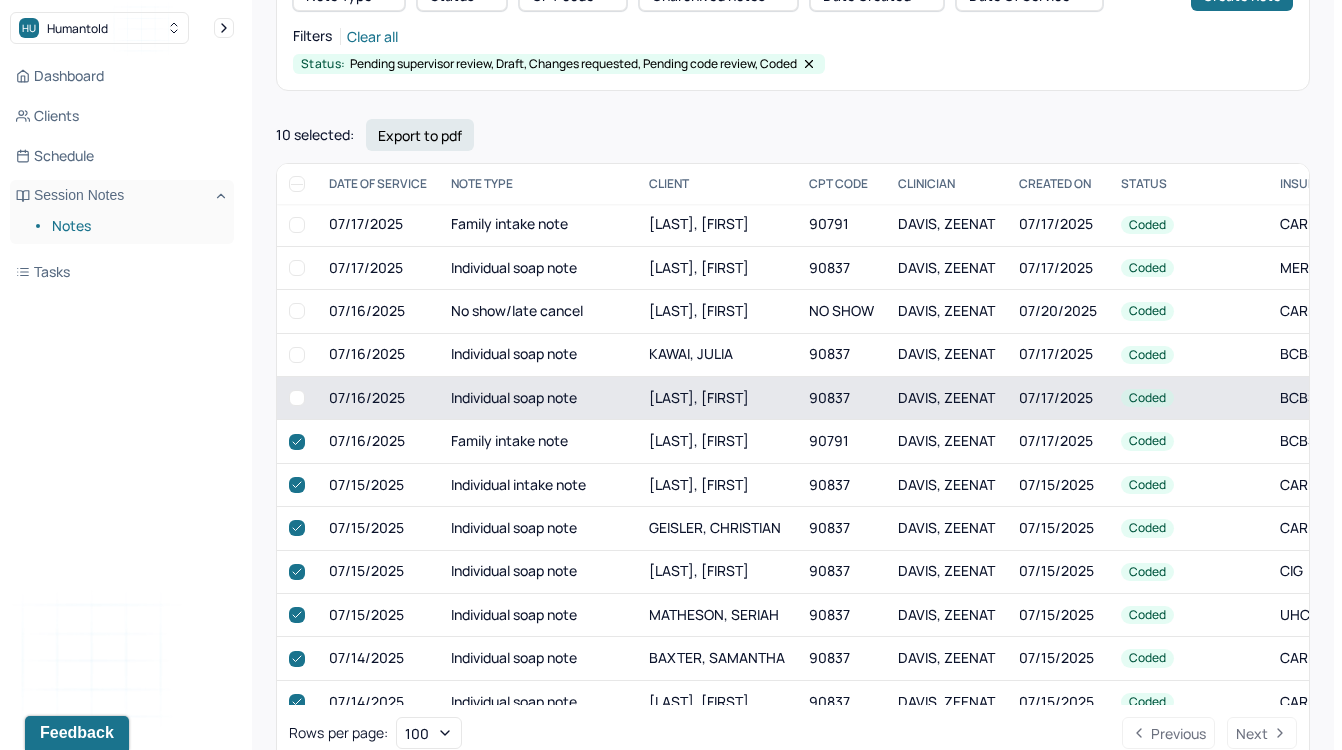 click at bounding box center (297, 398) 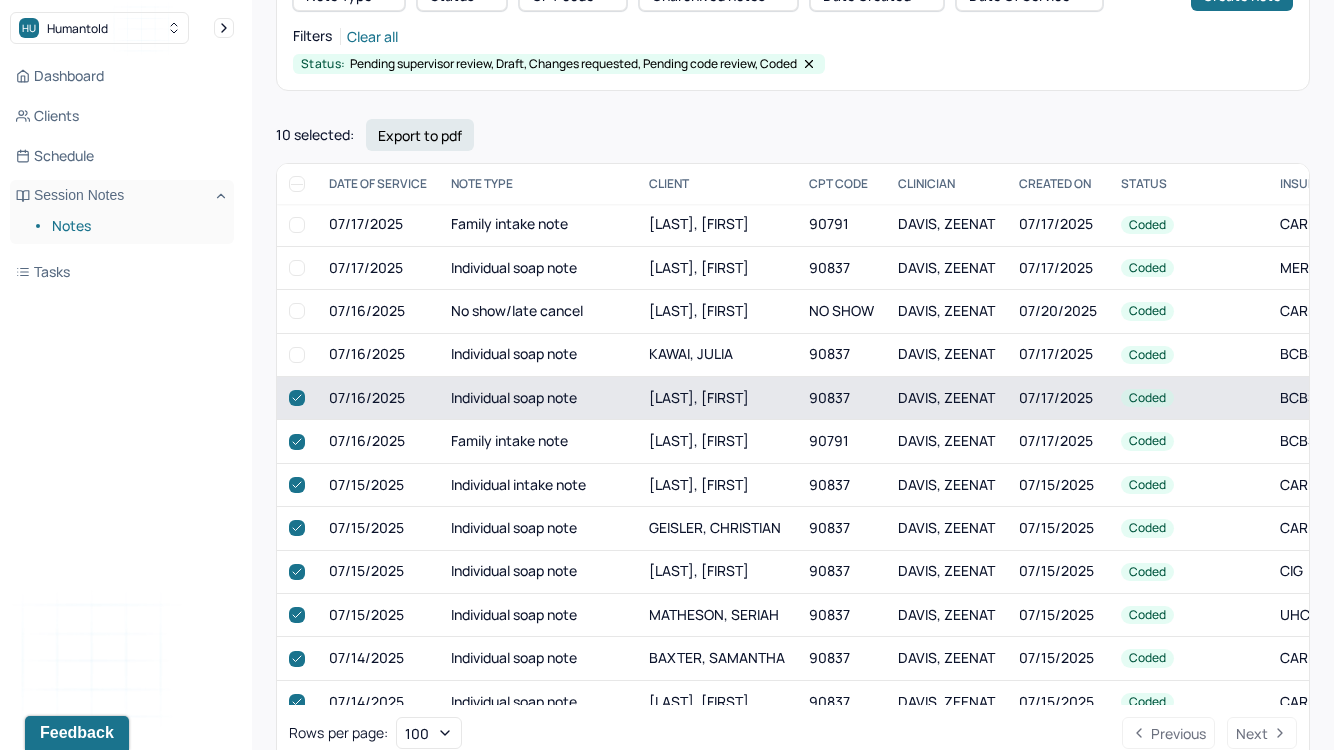 checkbox on "true" 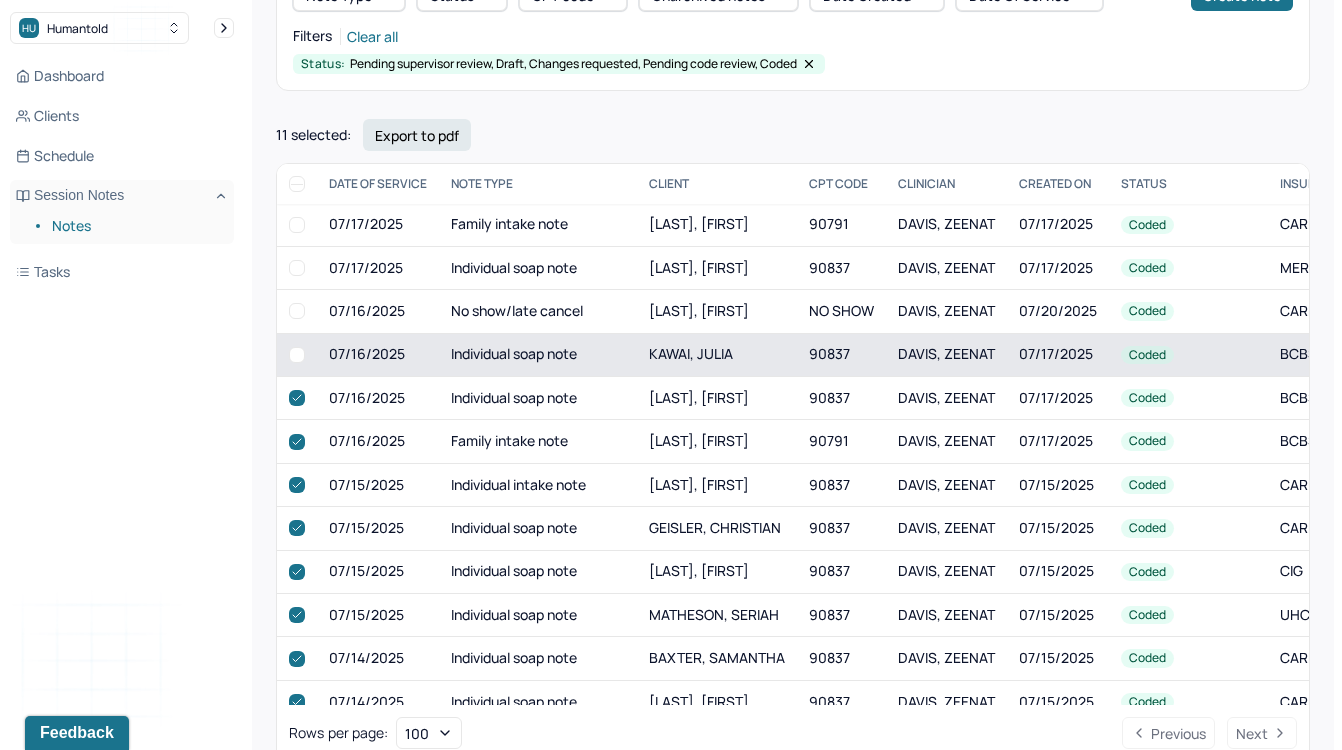 click at bounding box center (297, 355) 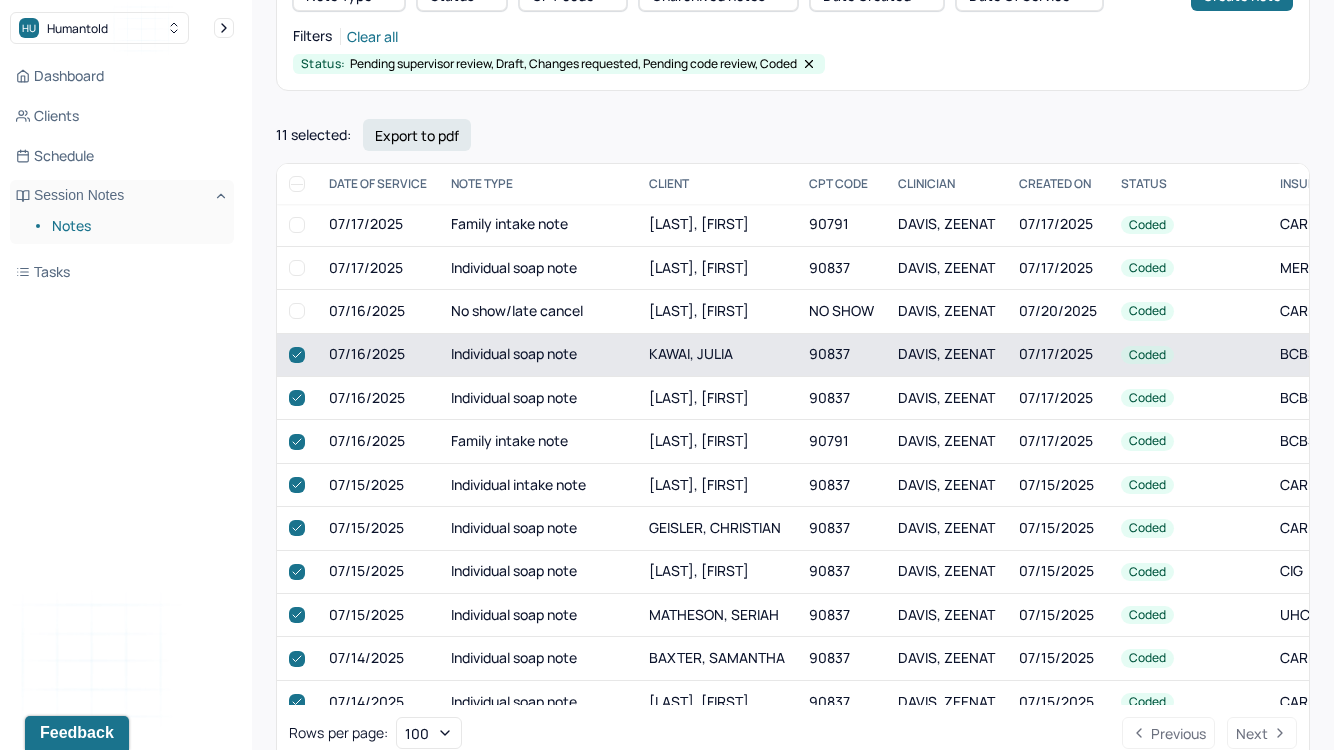 checkbox on "true" 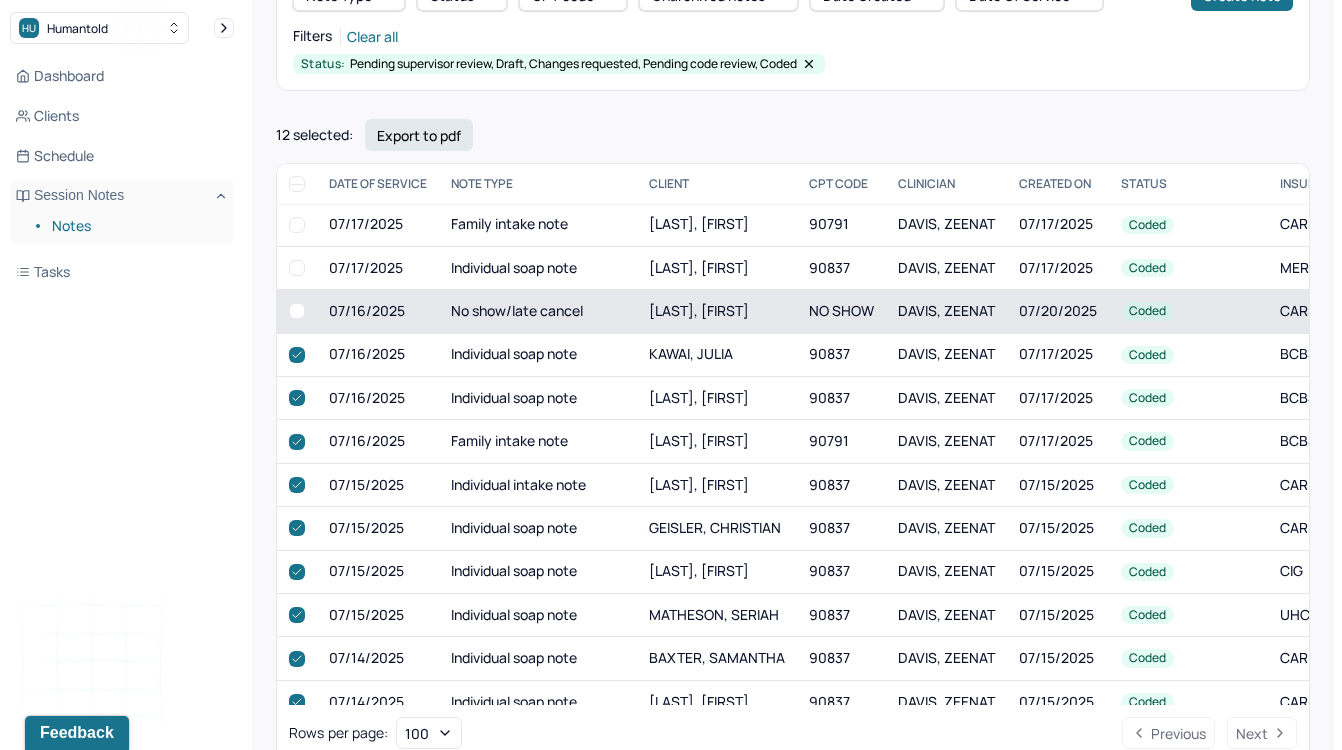 click at bounding box center (297, 311) 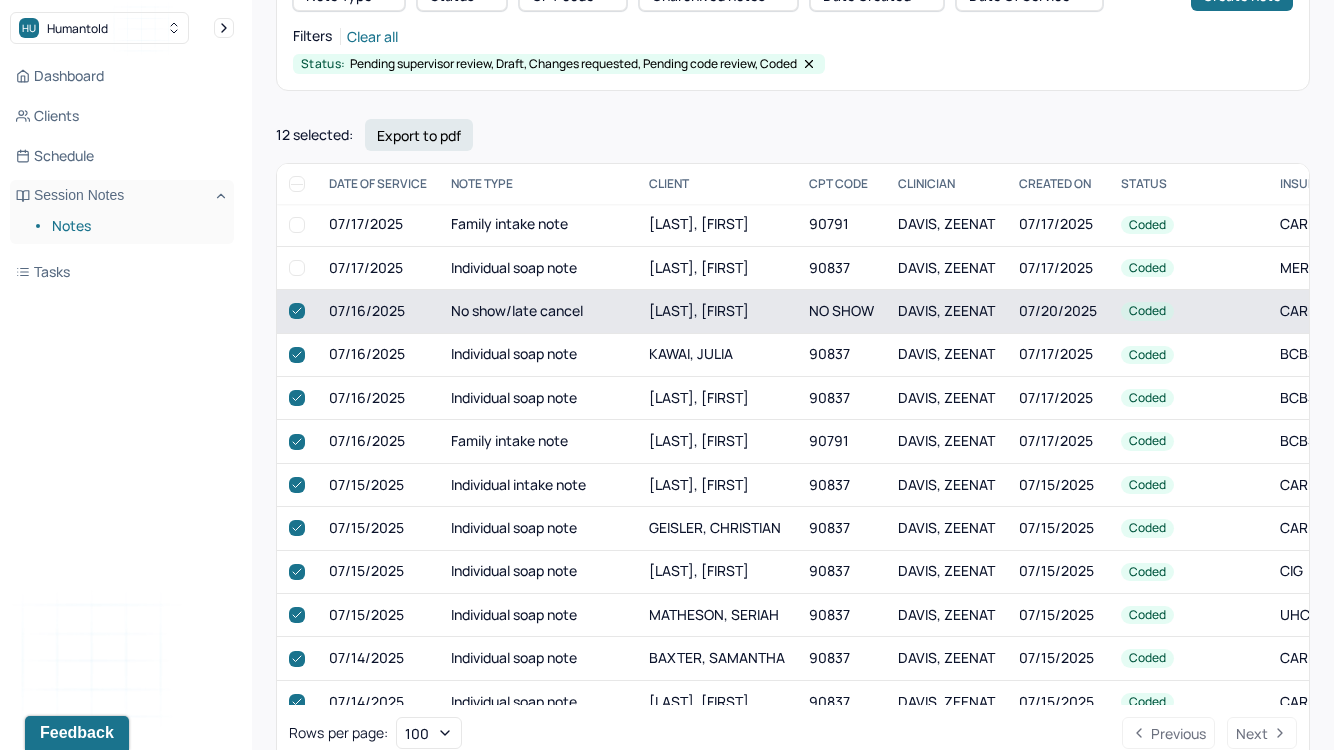 checkbox on "true" 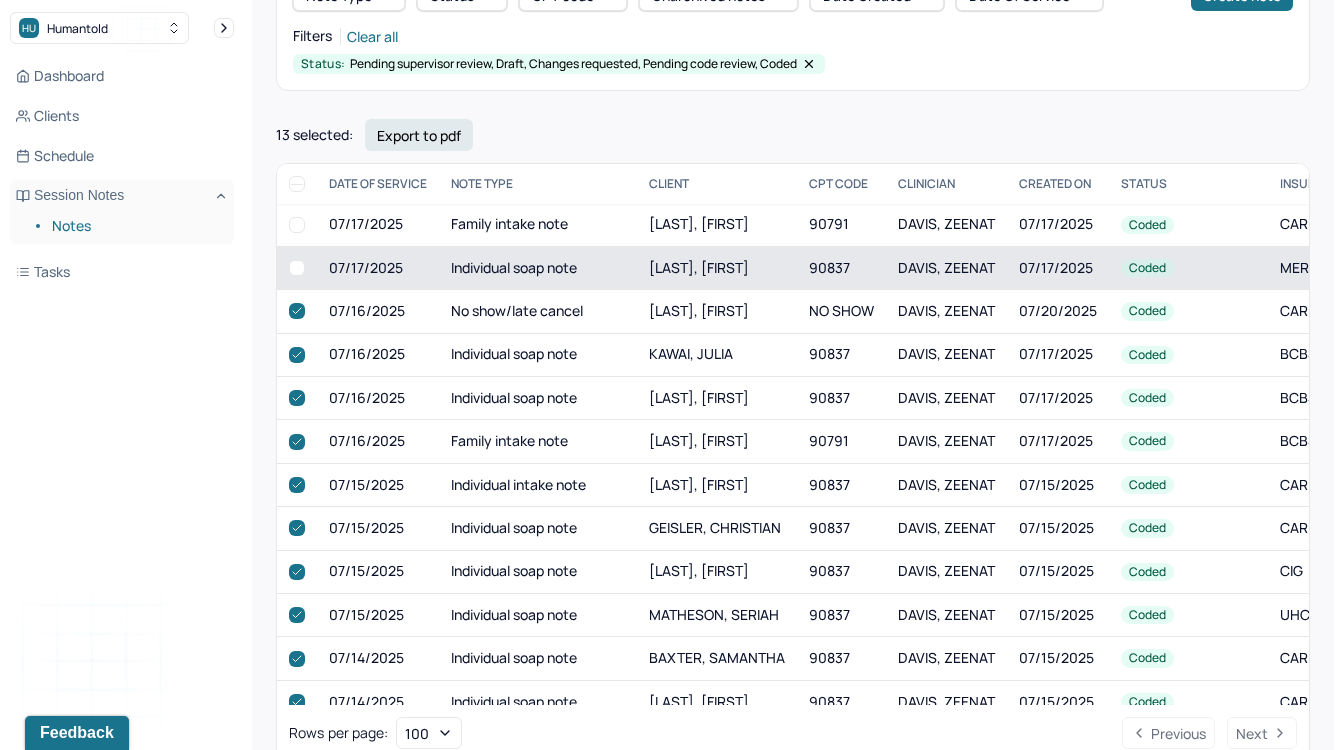 click at bounding box center [297, 268] 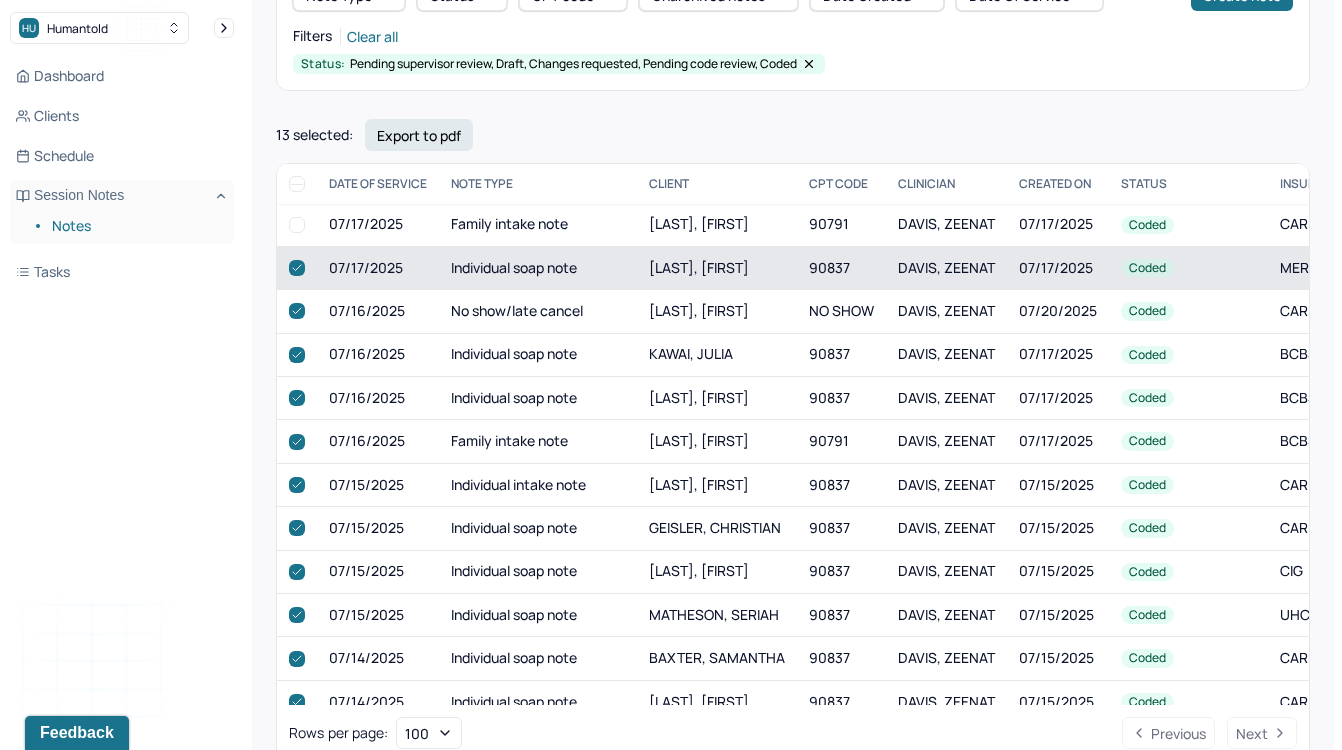 checkbox on "true" 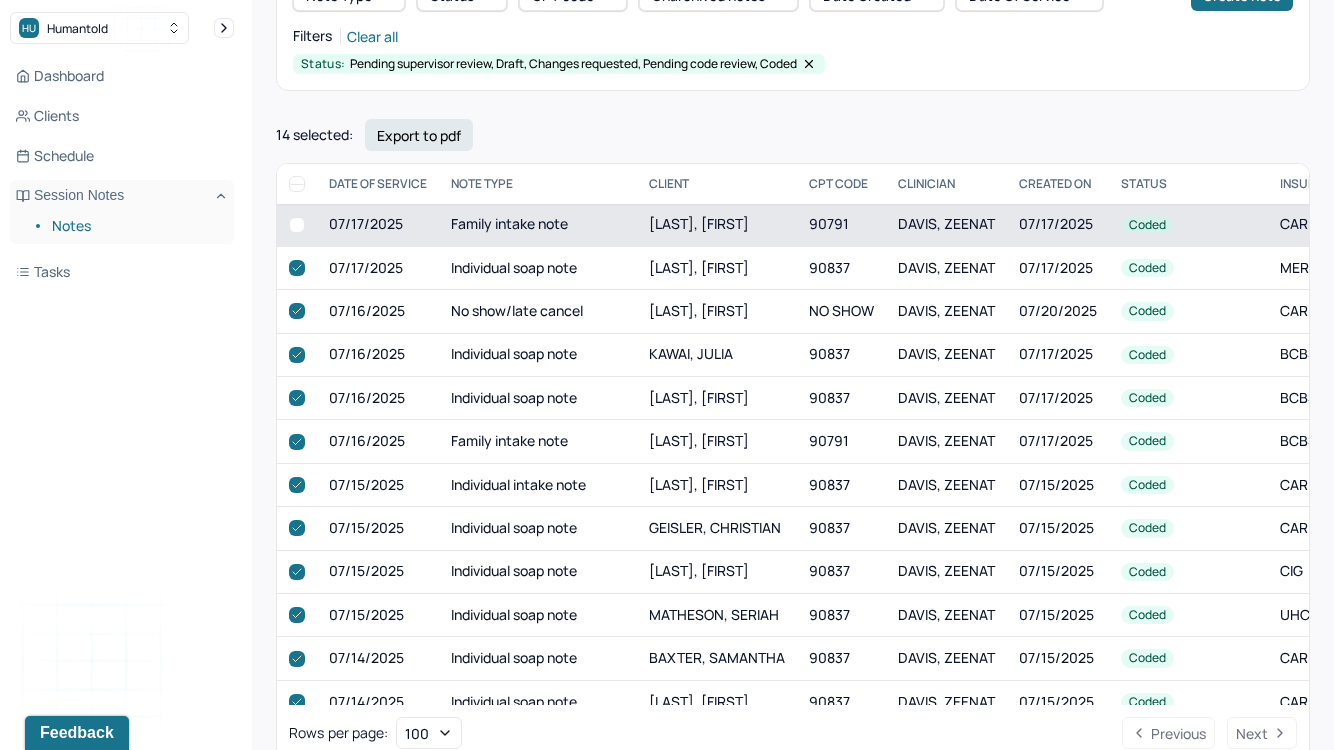 click at bounding box center (297, 225) 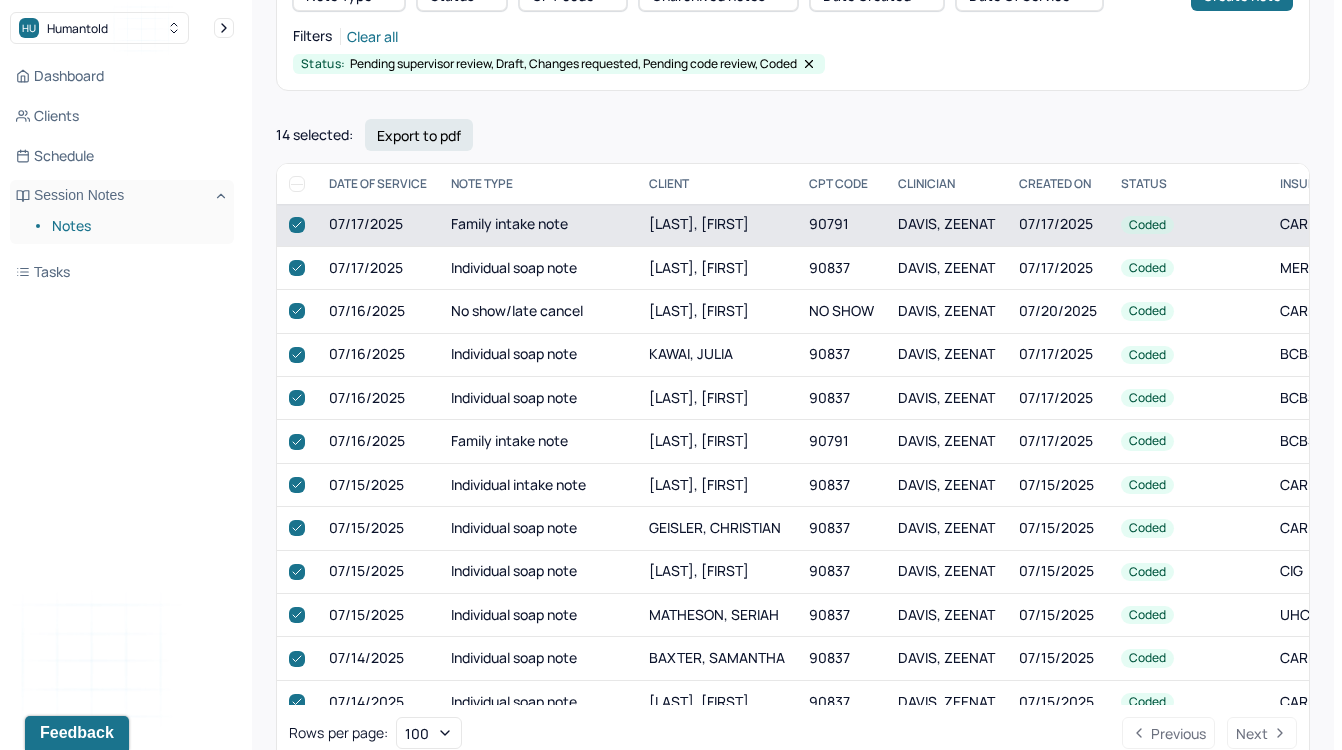 checkbox on "true" 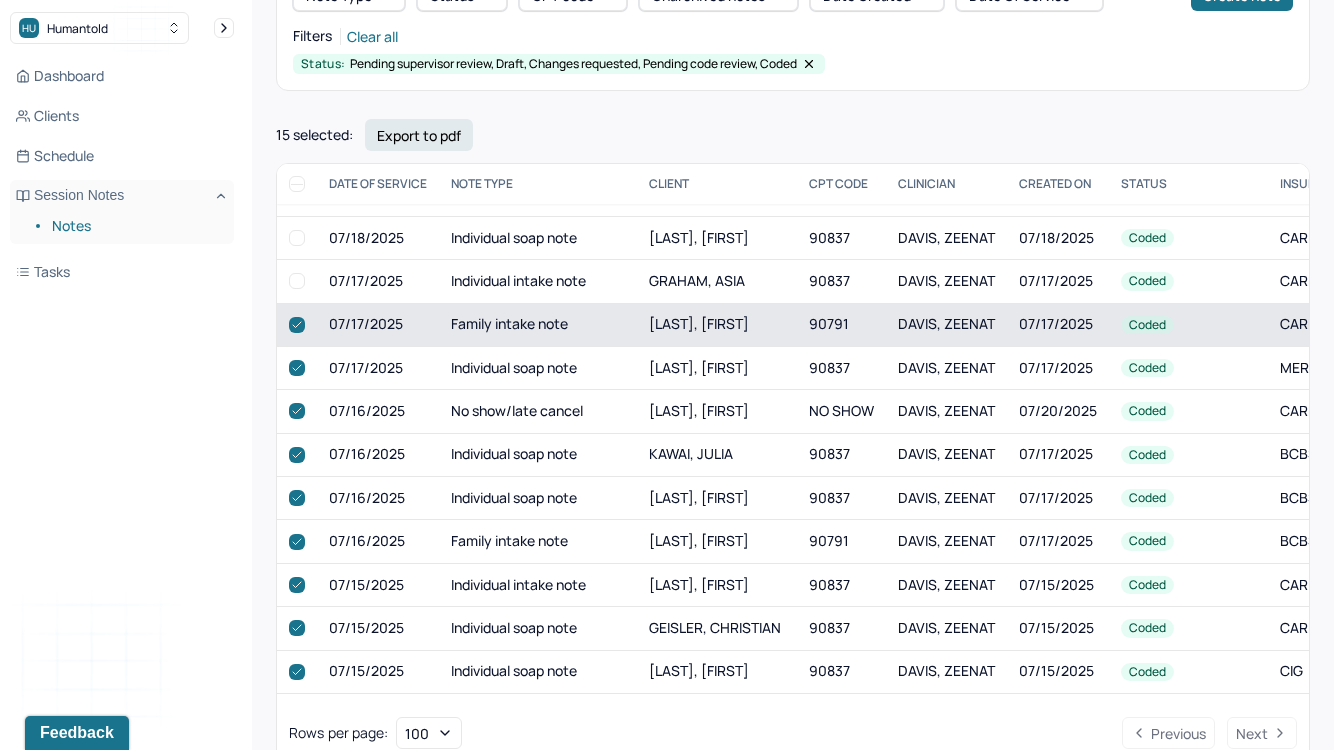 scroll, scrollTop: 1618, scrollLeft: 0, axis: vertical 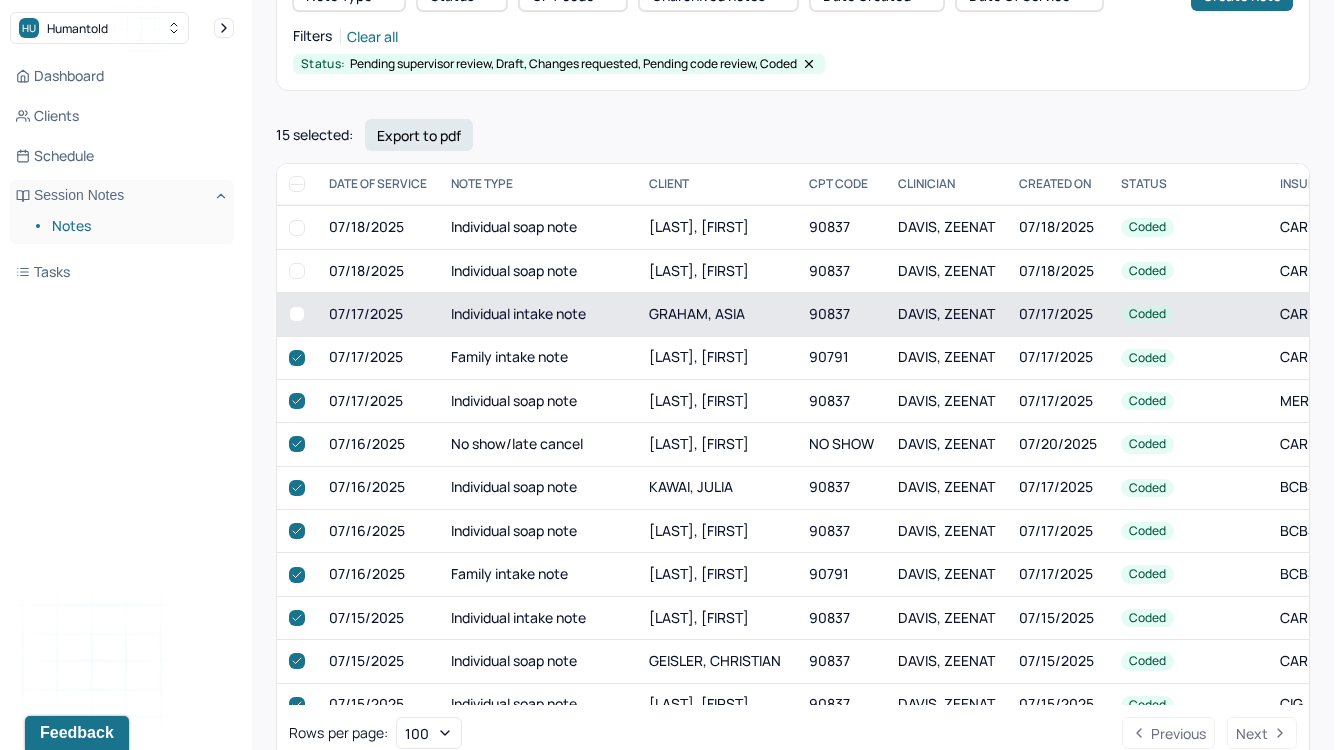 click at bounding box center (297, 314) 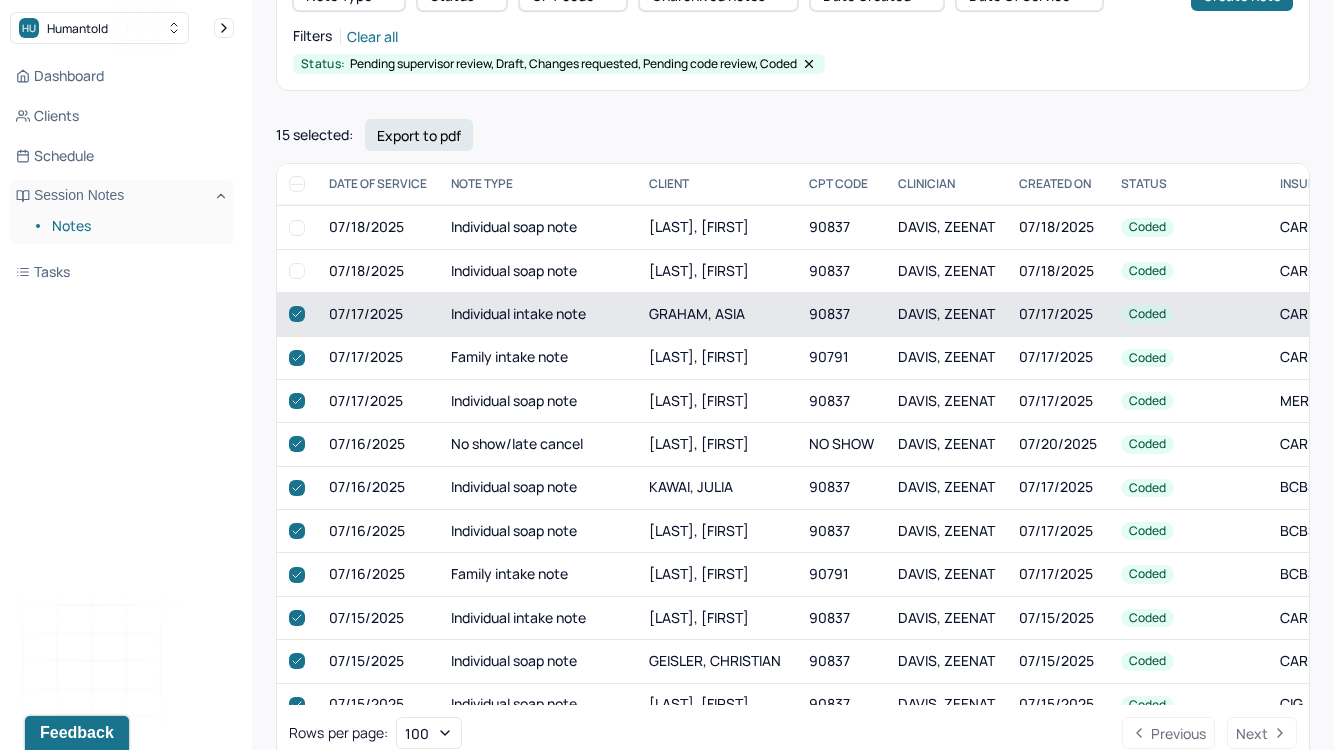 checkbox on "true" 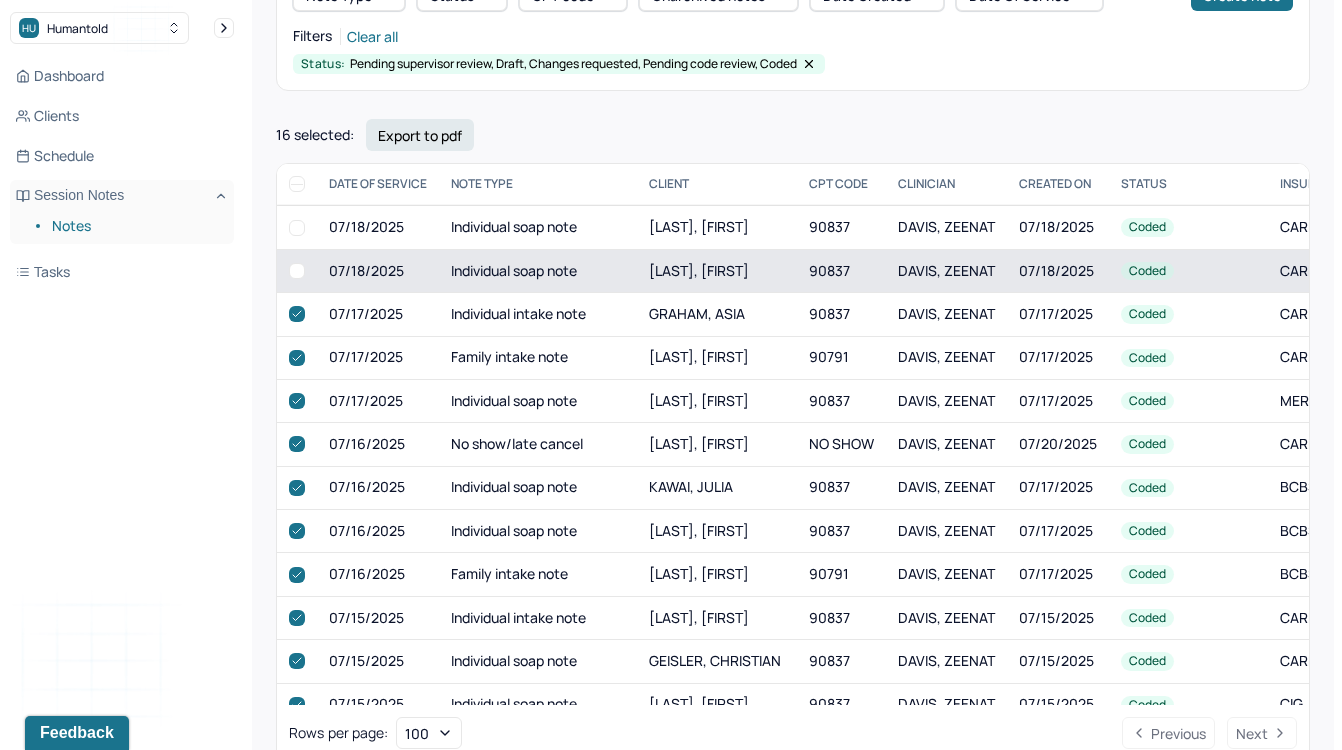 click at bounding box center [297, 271] 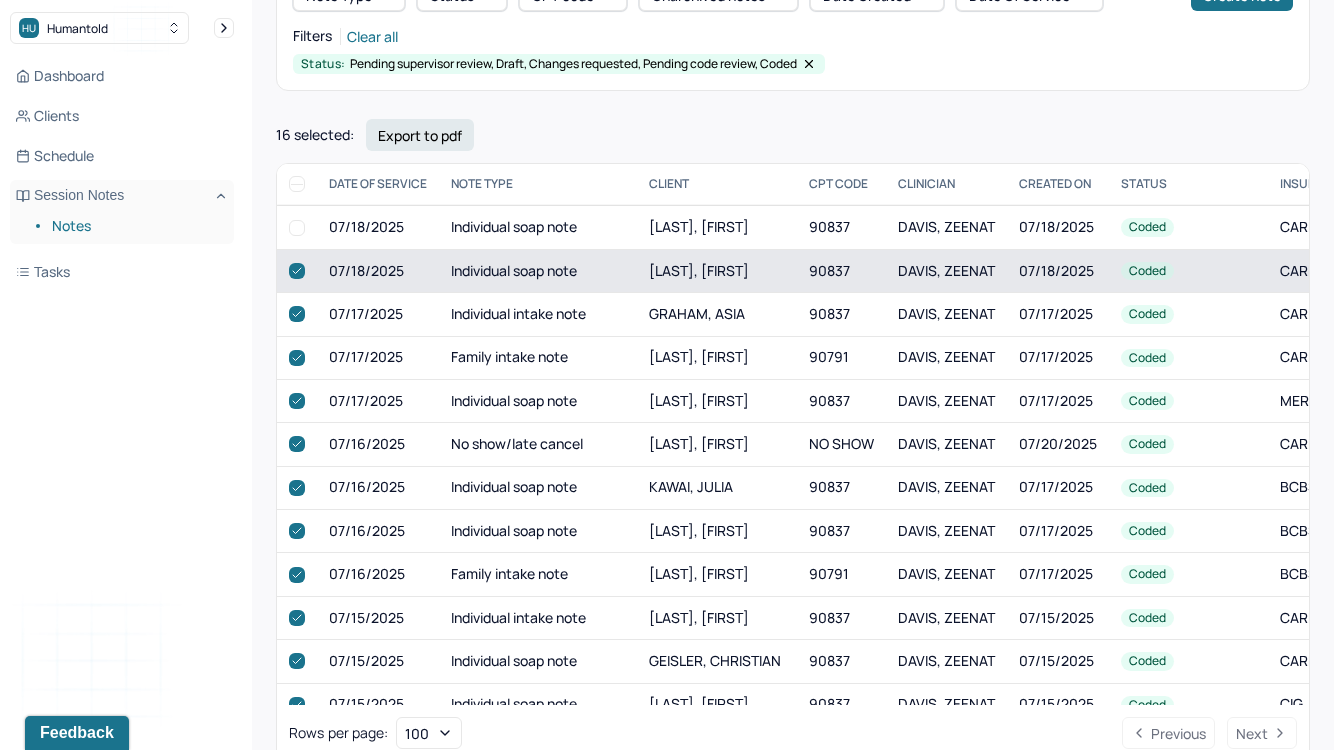 checkbox on "true" 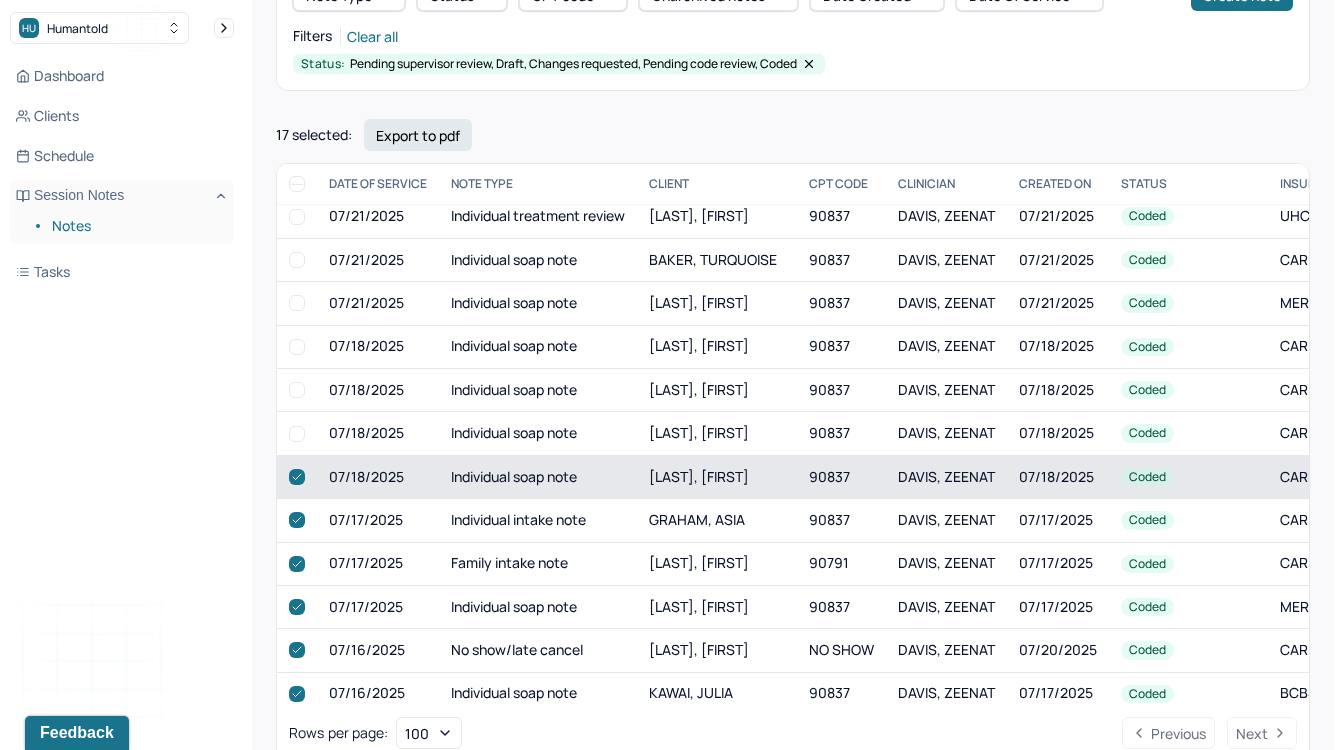 scroll, scrollTop: 1389, scrollLeft: 0, axis: vertical 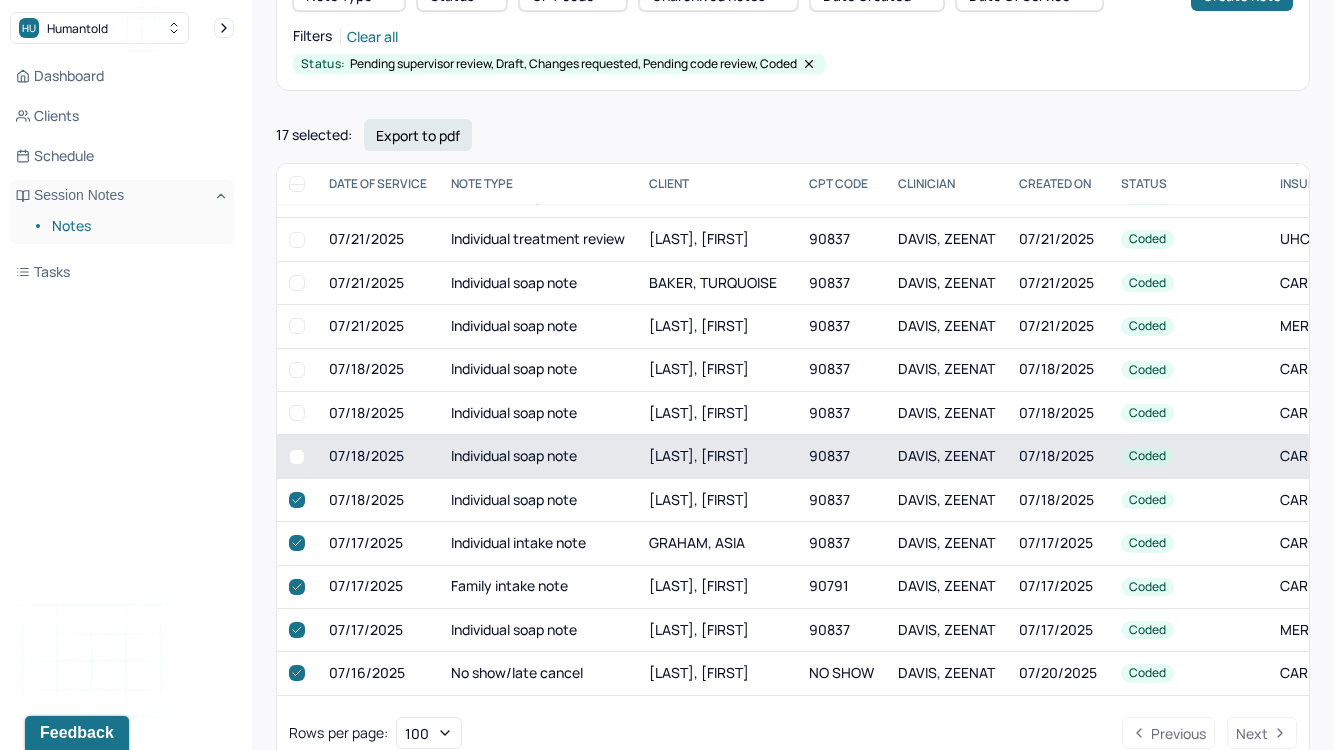 click at bounding box center (297, 457) 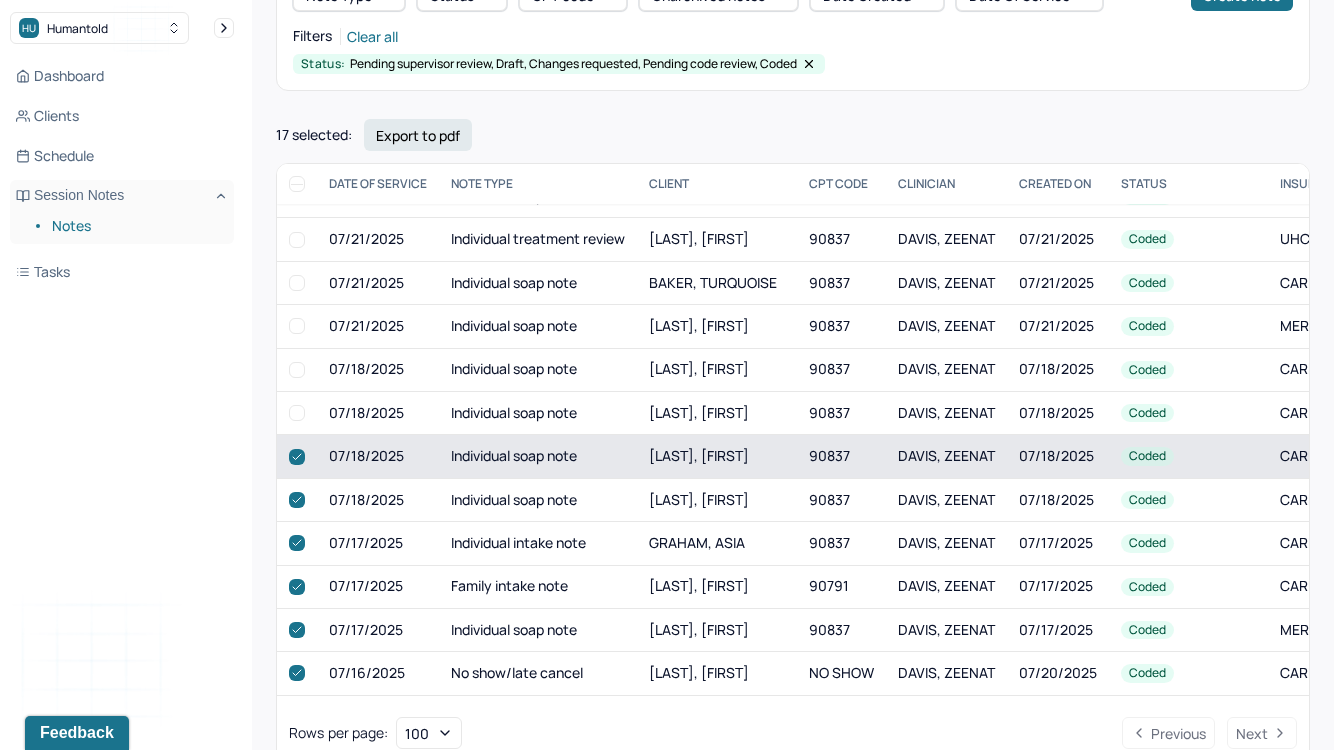 checkbox on "true" 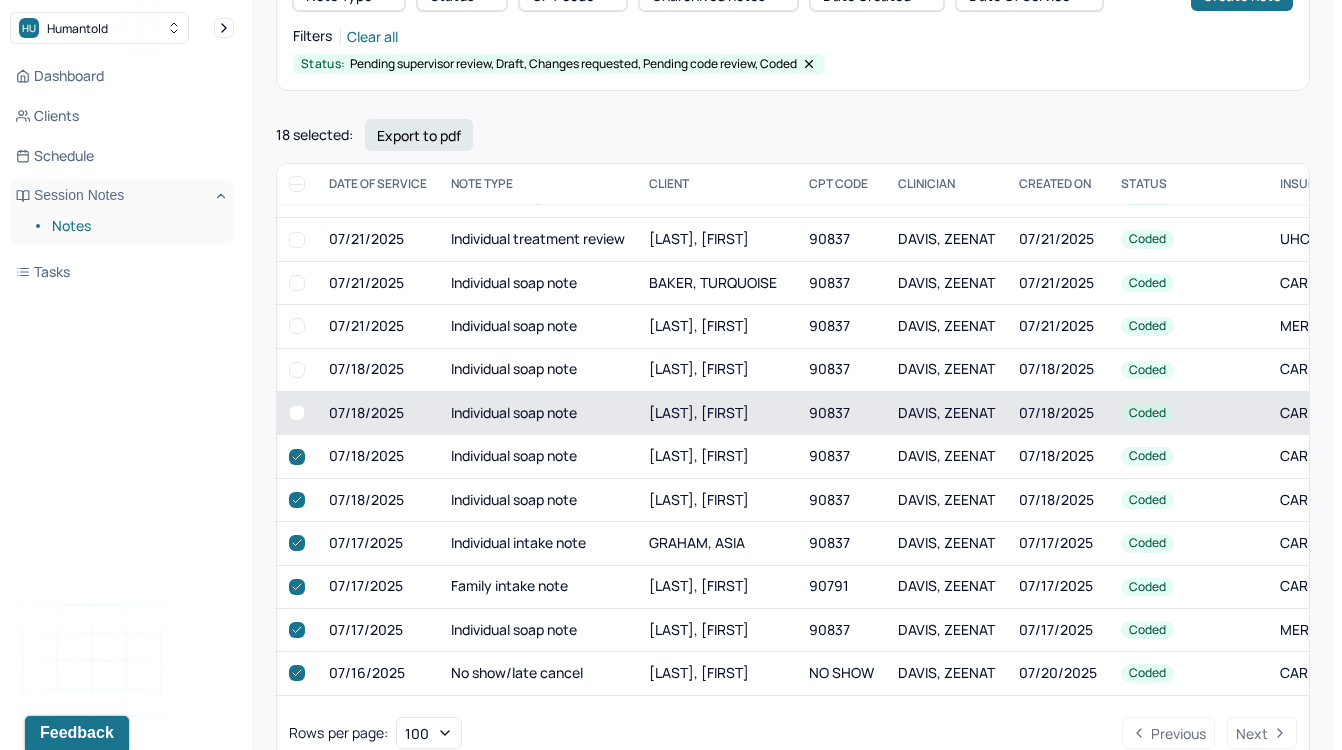 click at bounding box center (297, 413) 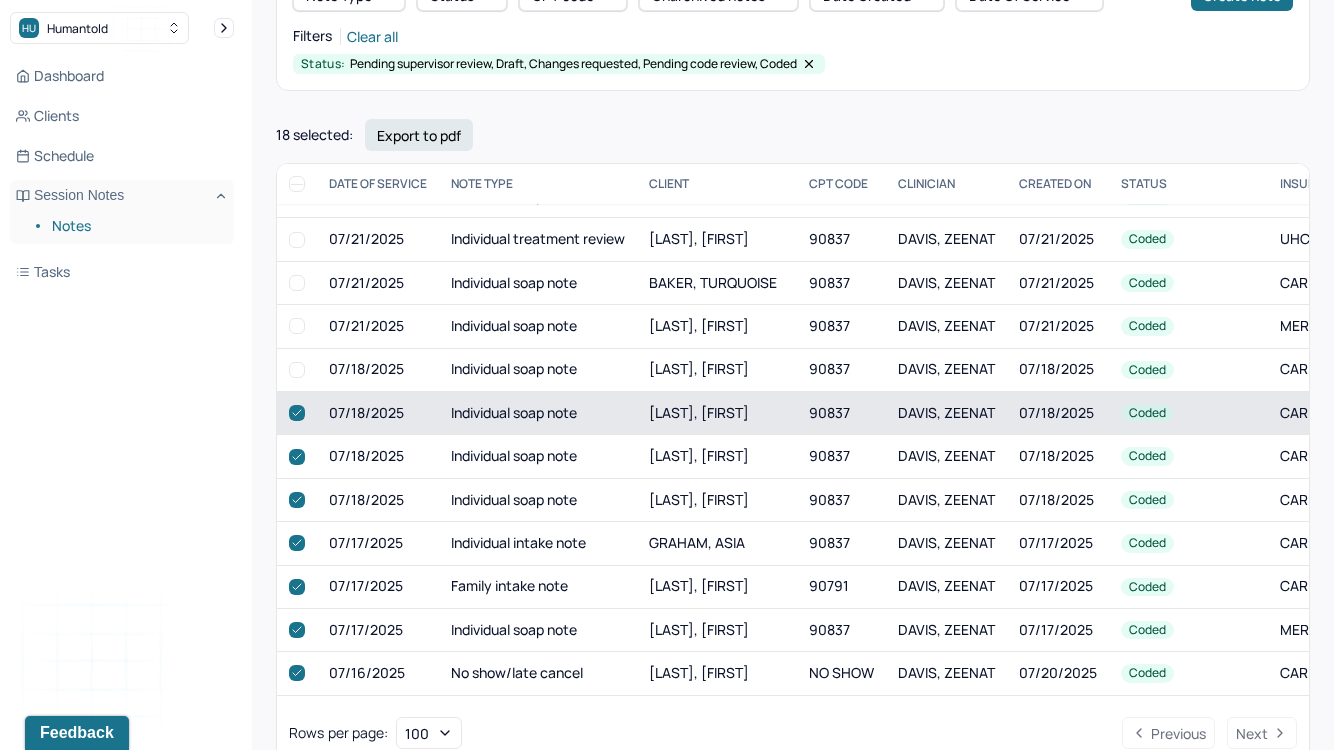 checkbox on "true" 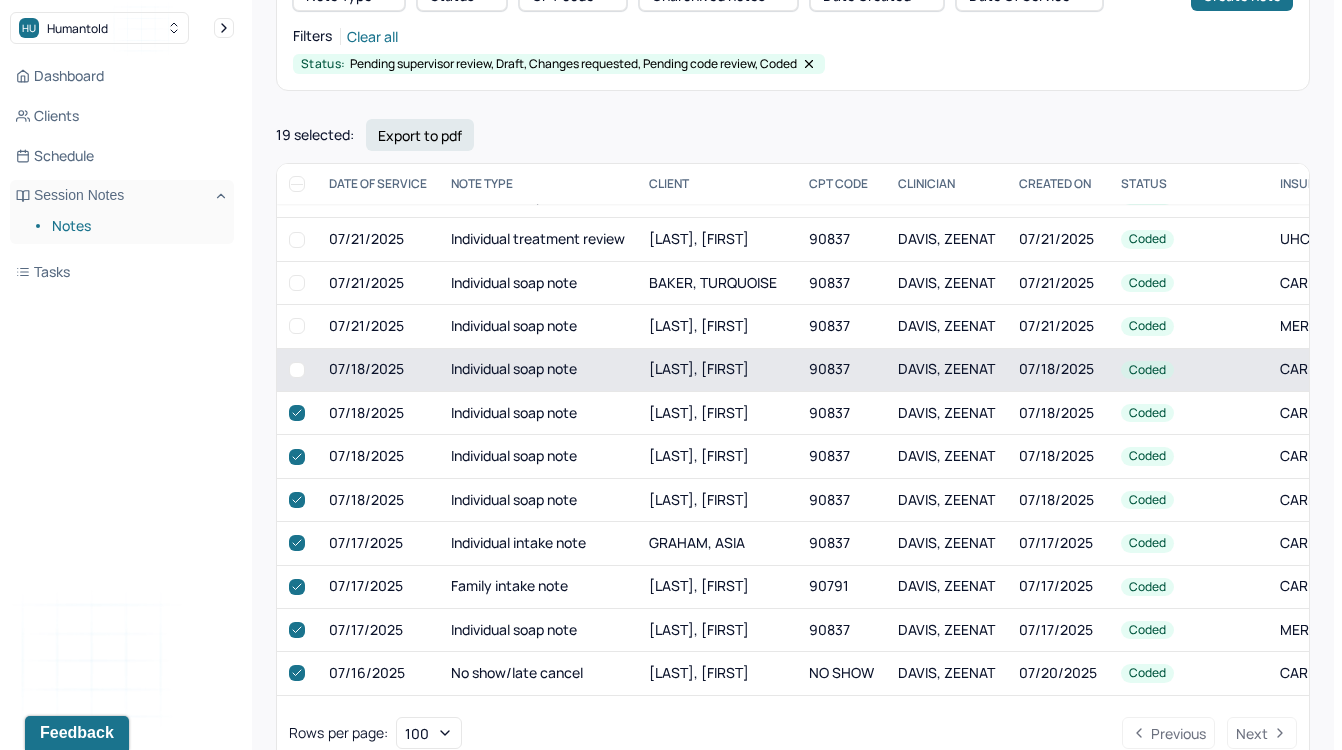 click at bounding box center (297, 370) 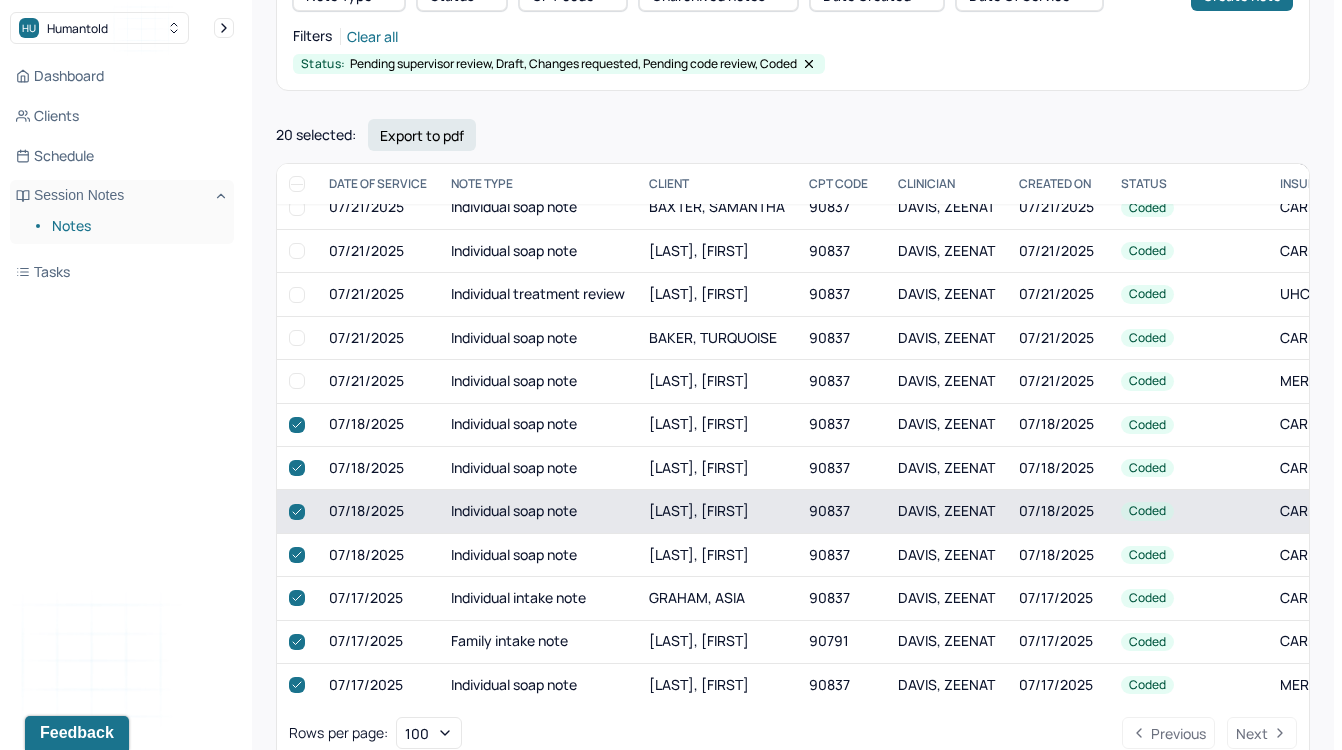 scroll, scrollTop: 1328, scrollLeft: 0, axis: vertical 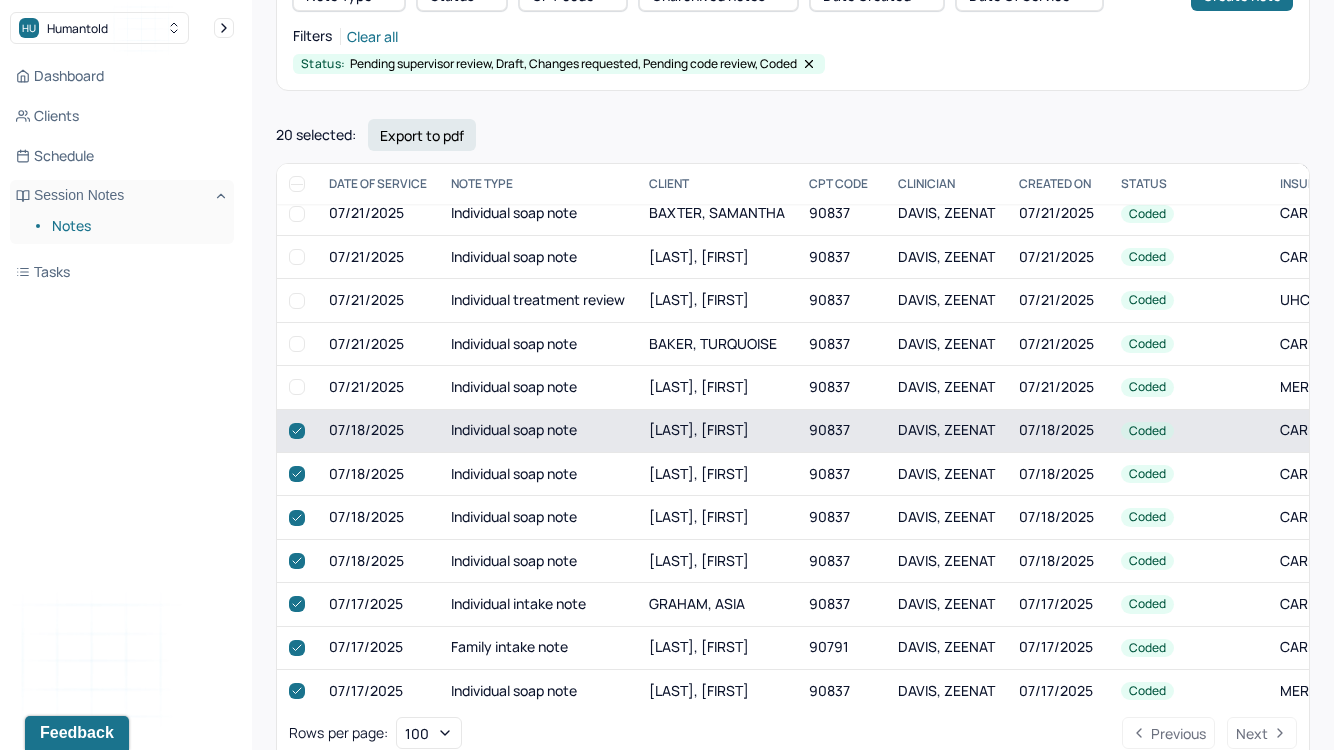 click 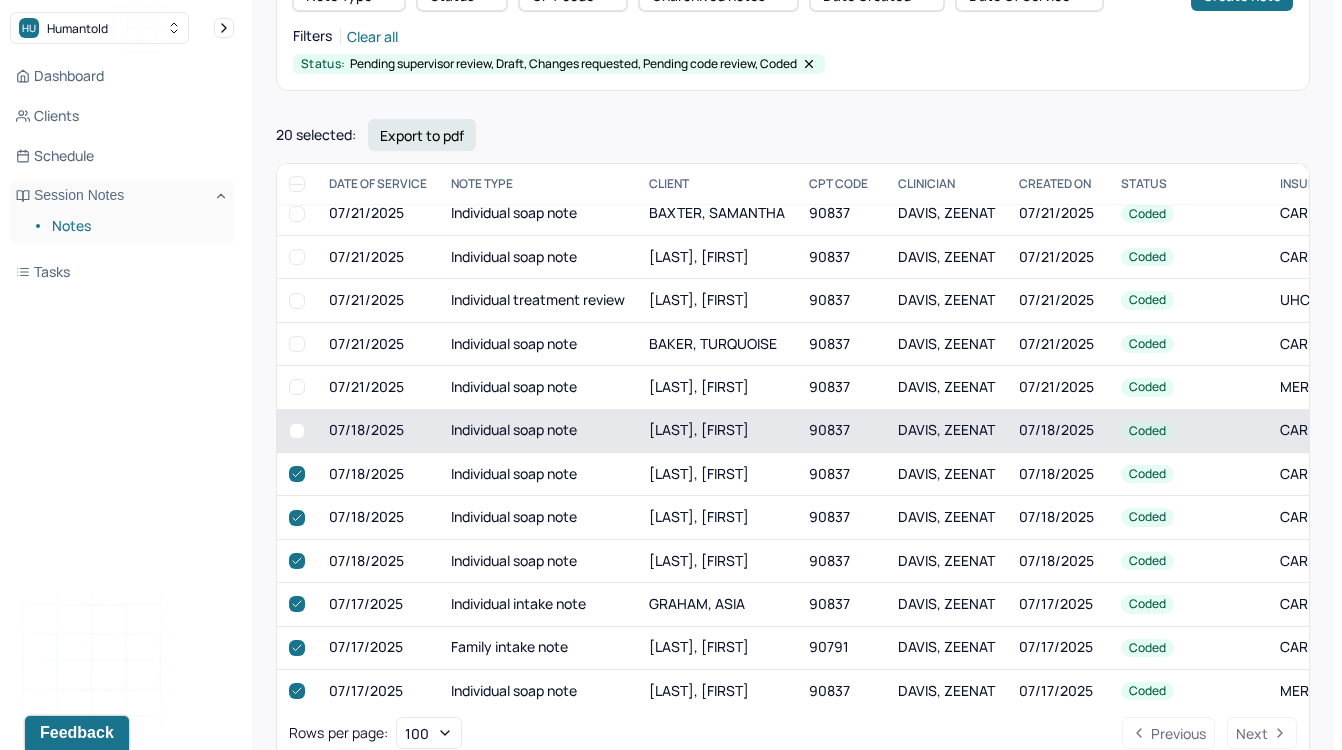 checkbox on "false" 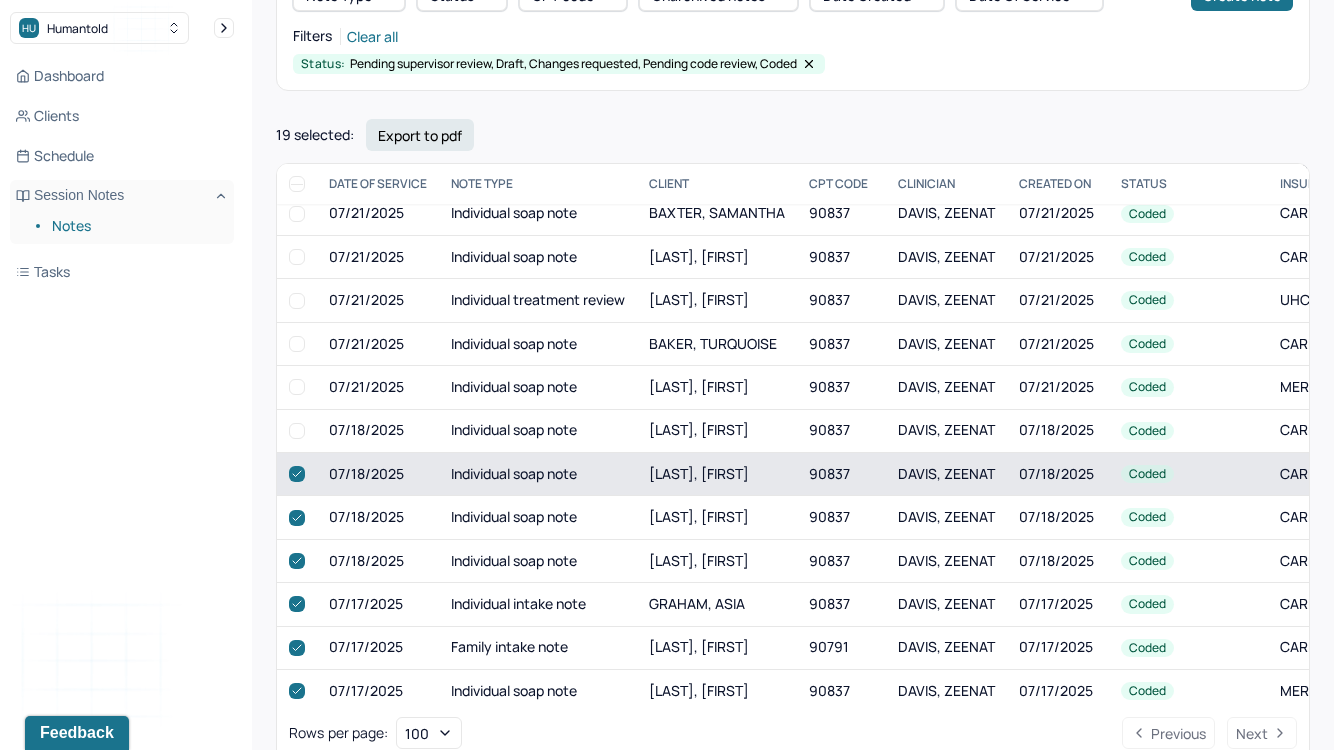 click 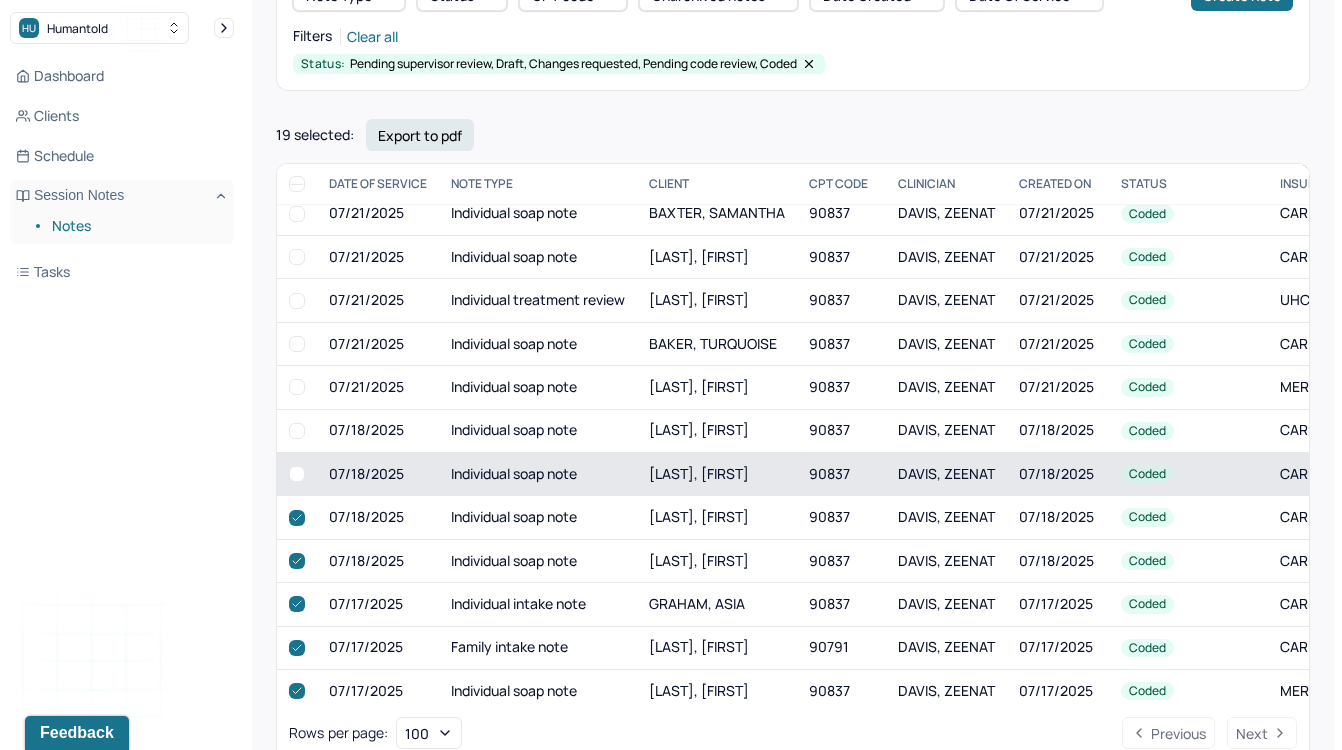 checkbox on "false" 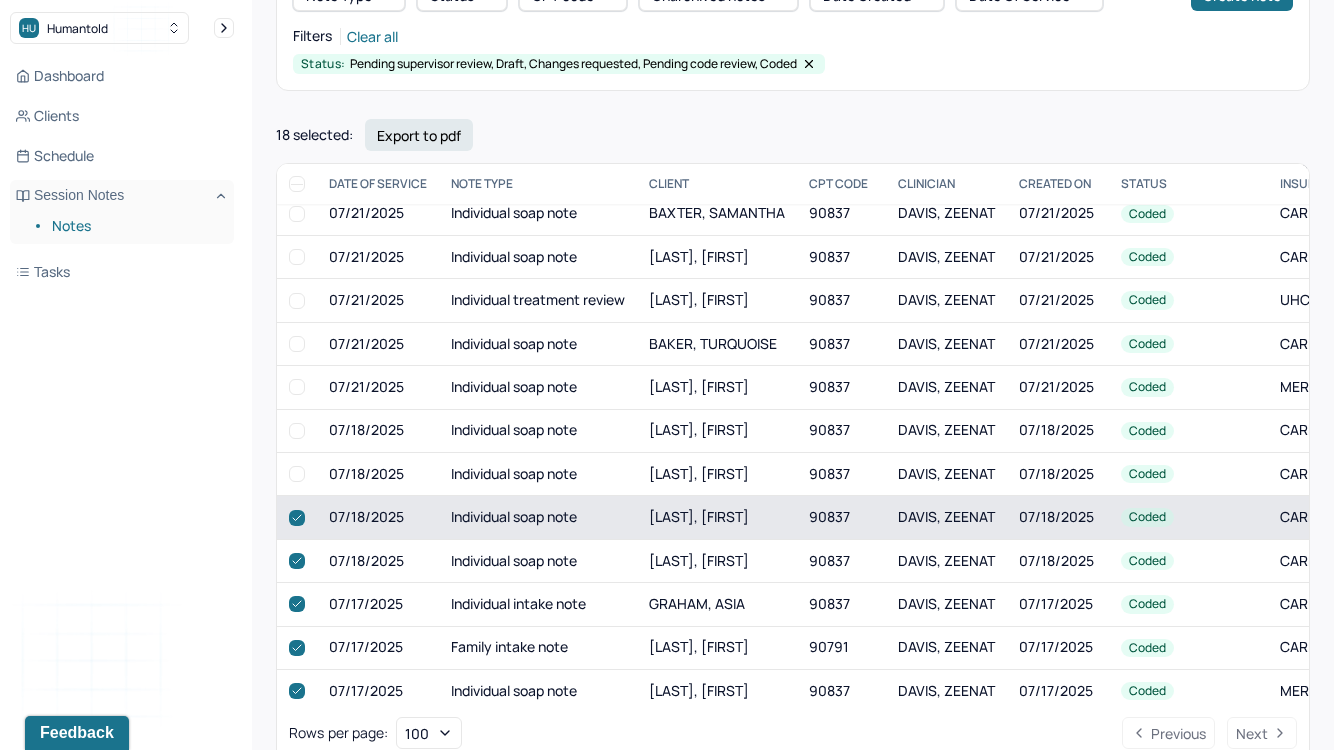 click 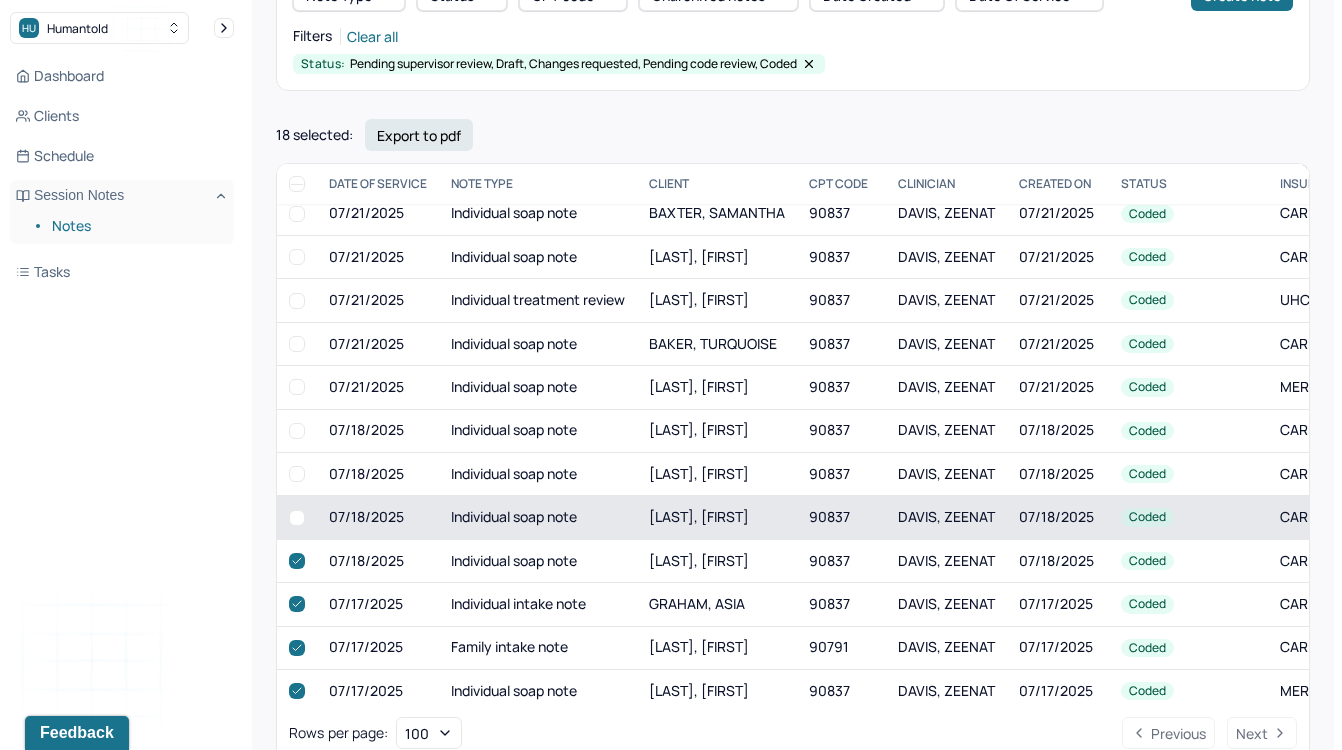 checkbox on "false" 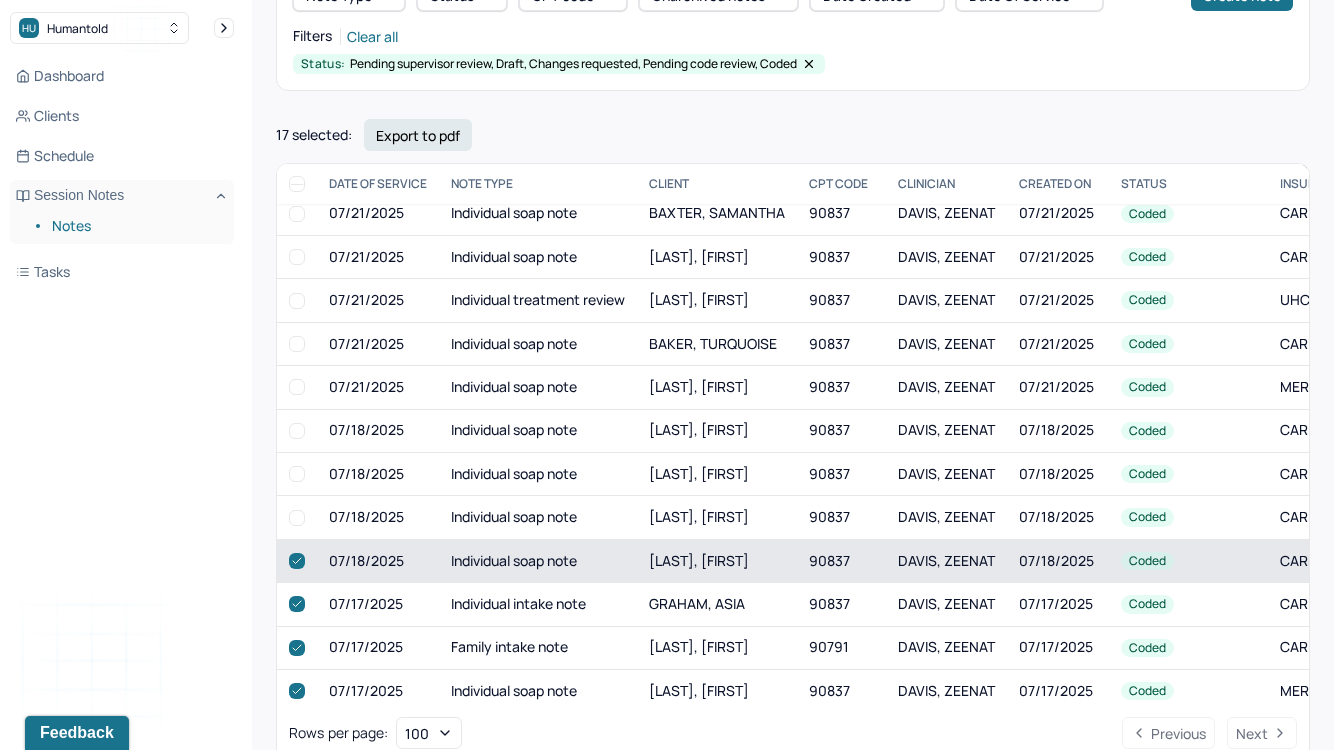 click at bounding box center [297, 561] 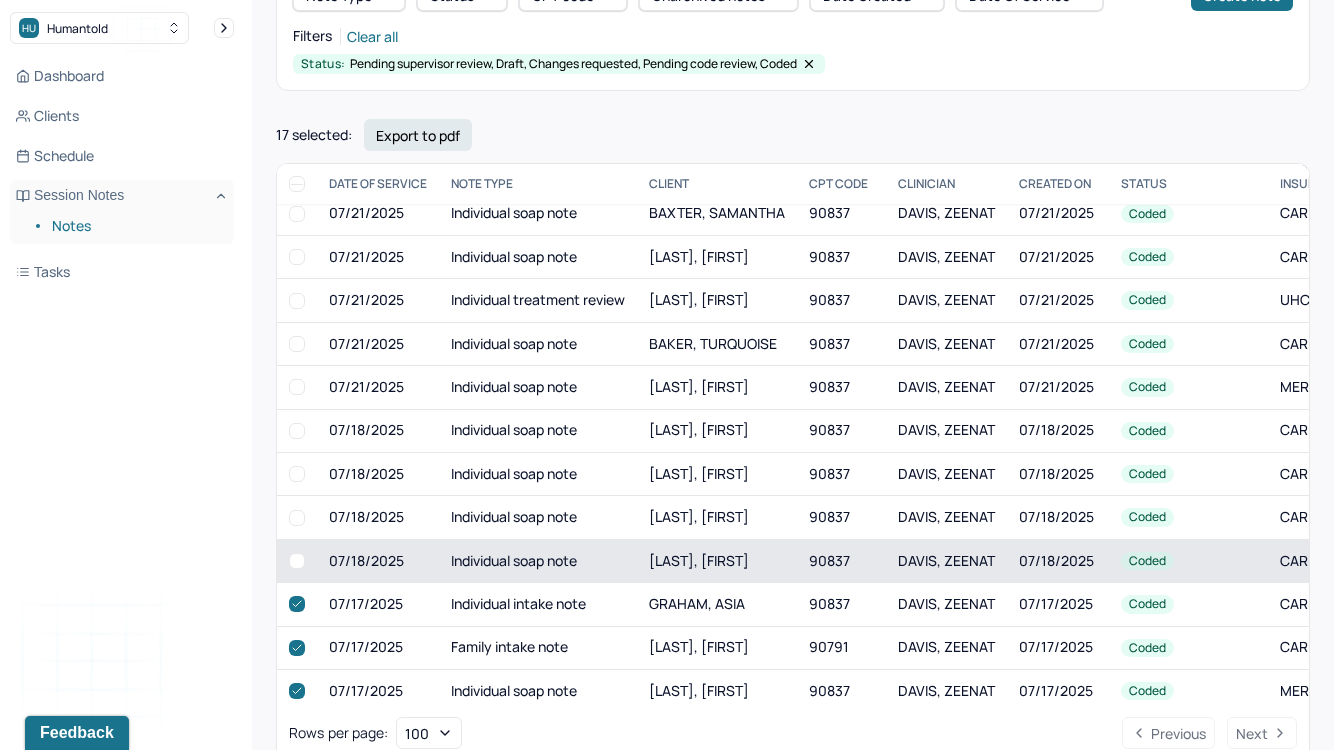 checkbox on "false" 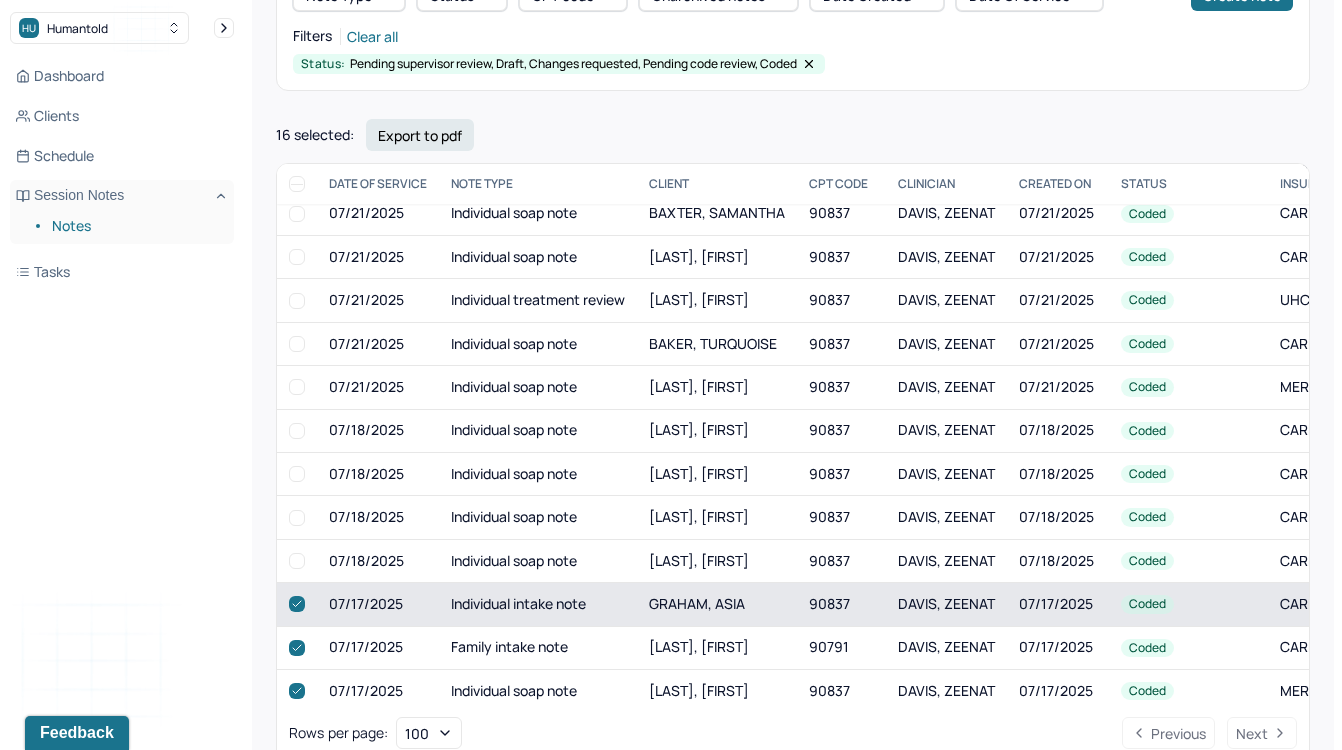 click 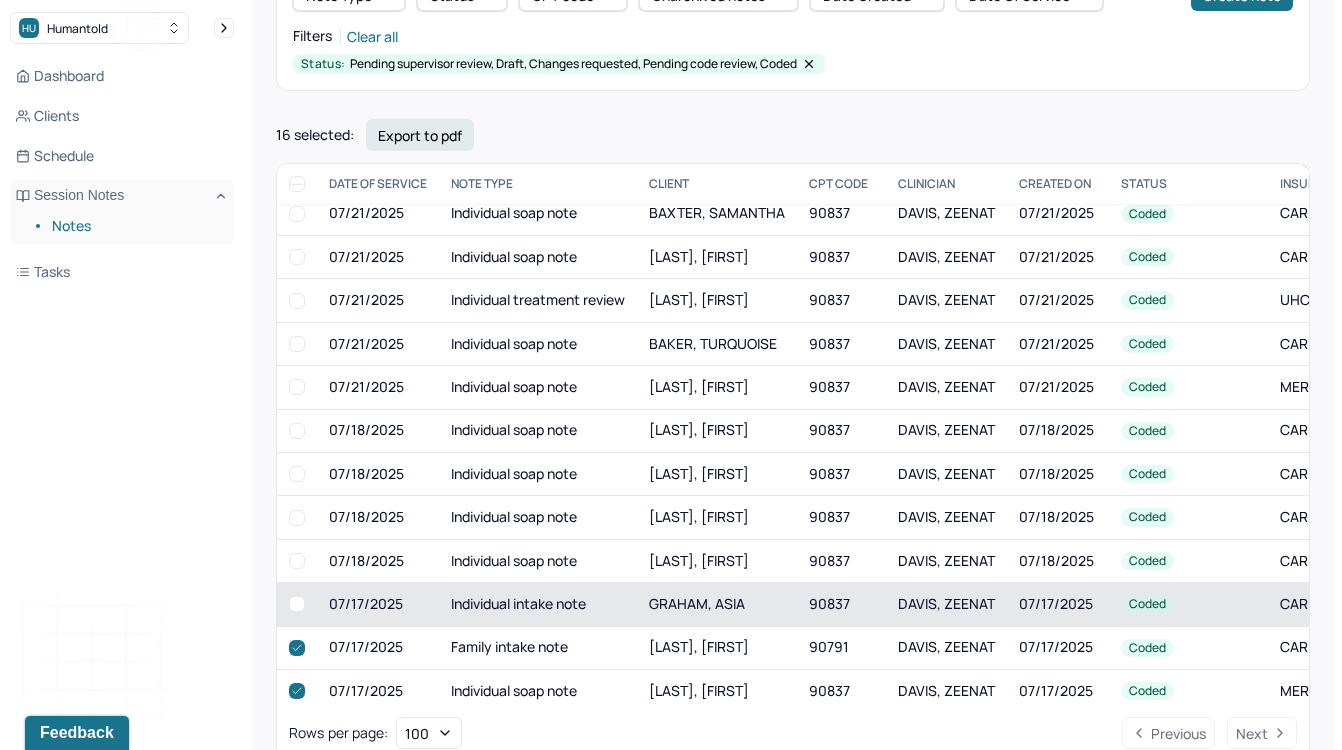 checkbox on "false" 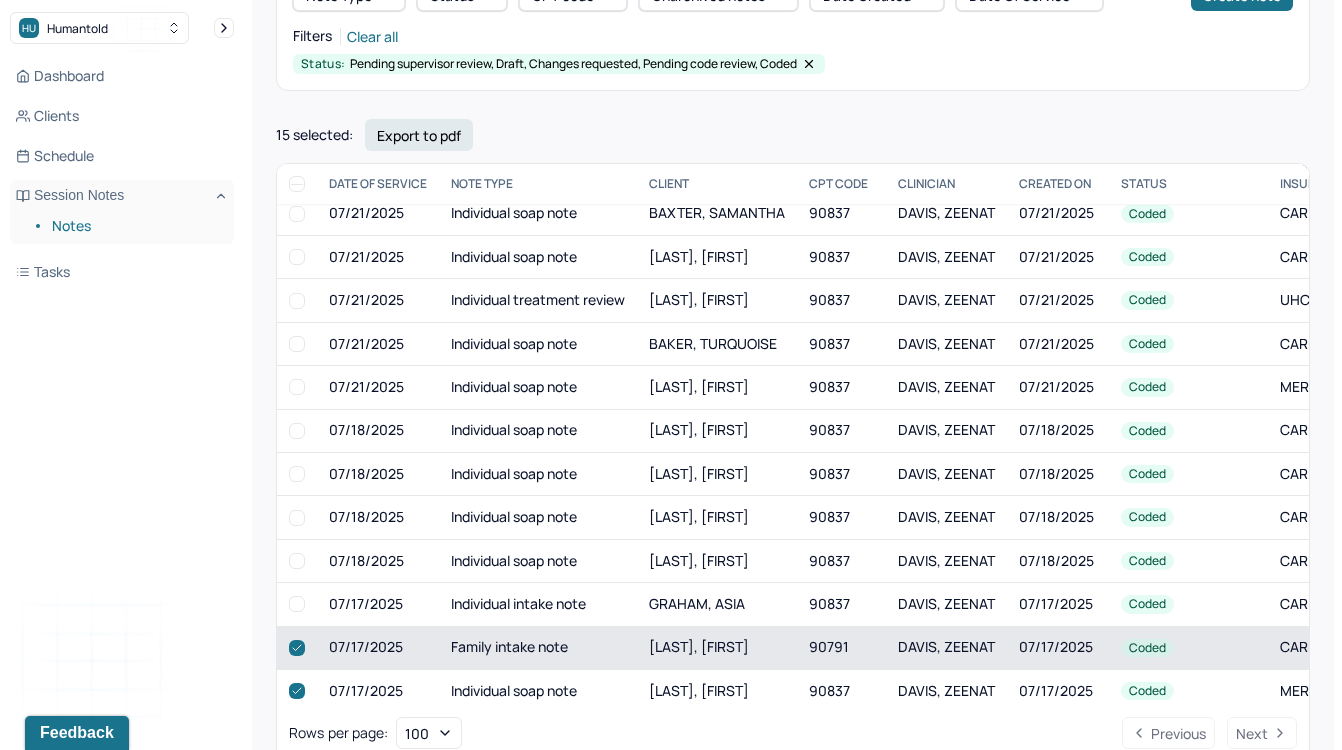 click at bounding box center [297, 647] 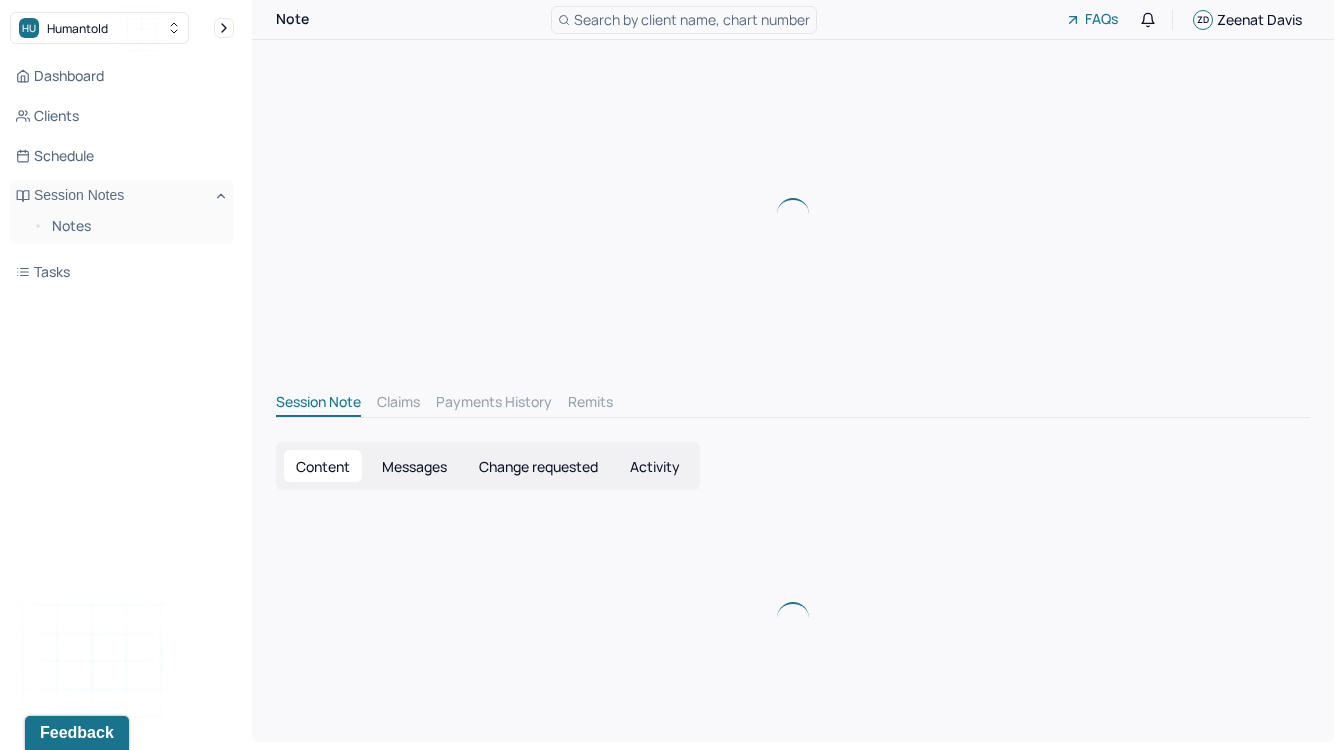 scroll, scrollTop: 176, scrollLeft: 0, axis: vertical 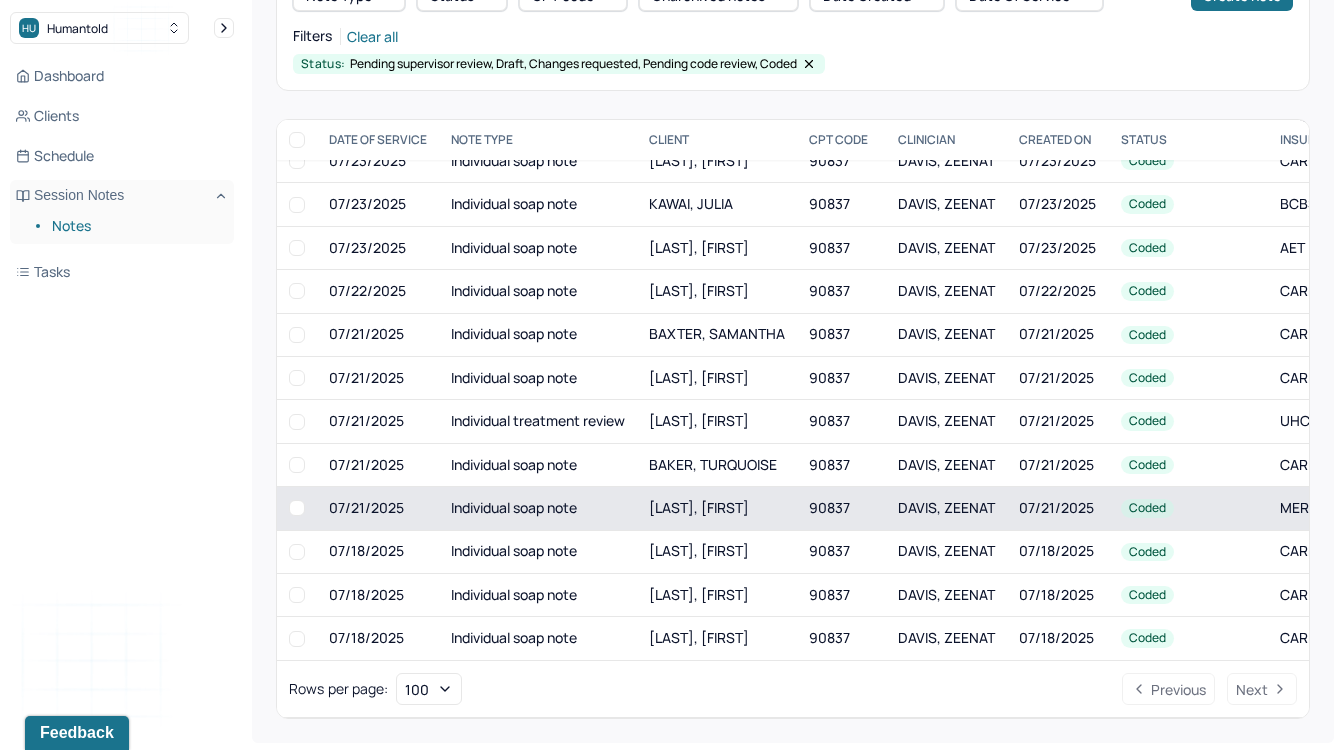 click at bounding box center (297, 508) 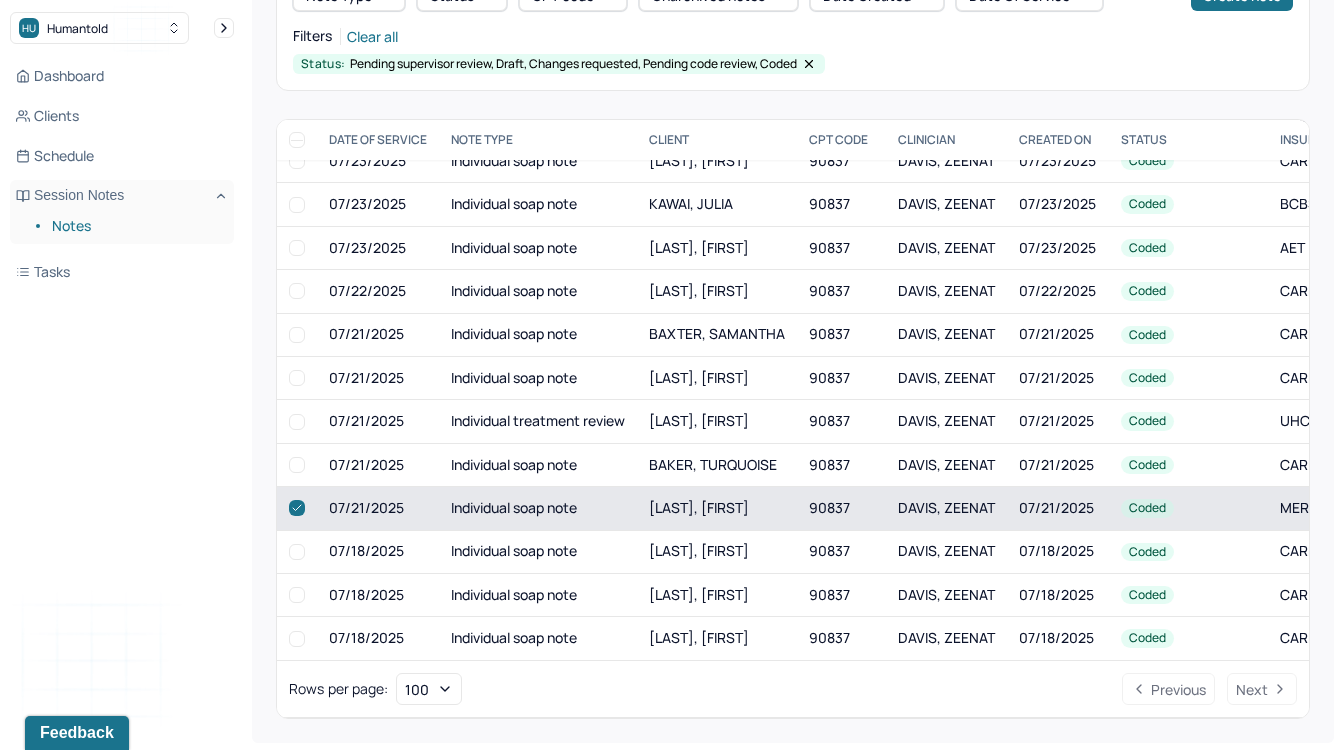 checkbox on "true" 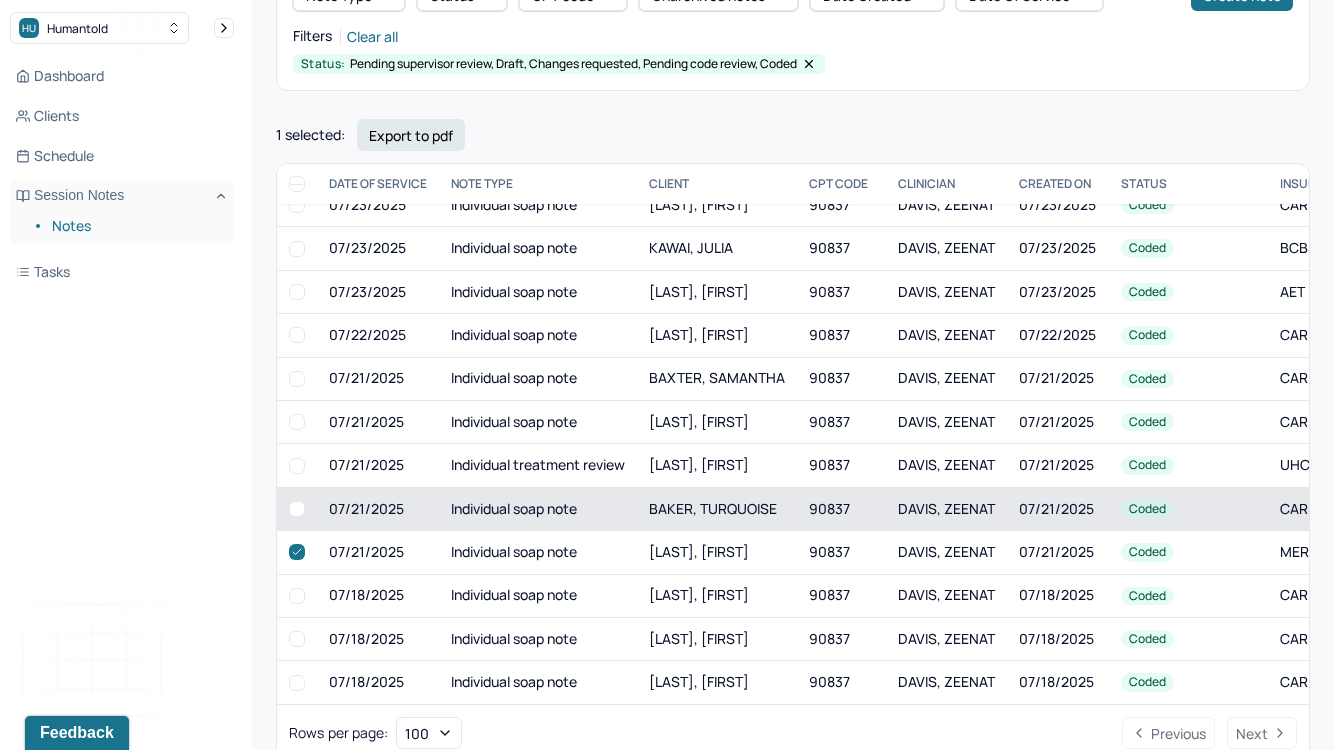 click at bounding box center [297, 509] 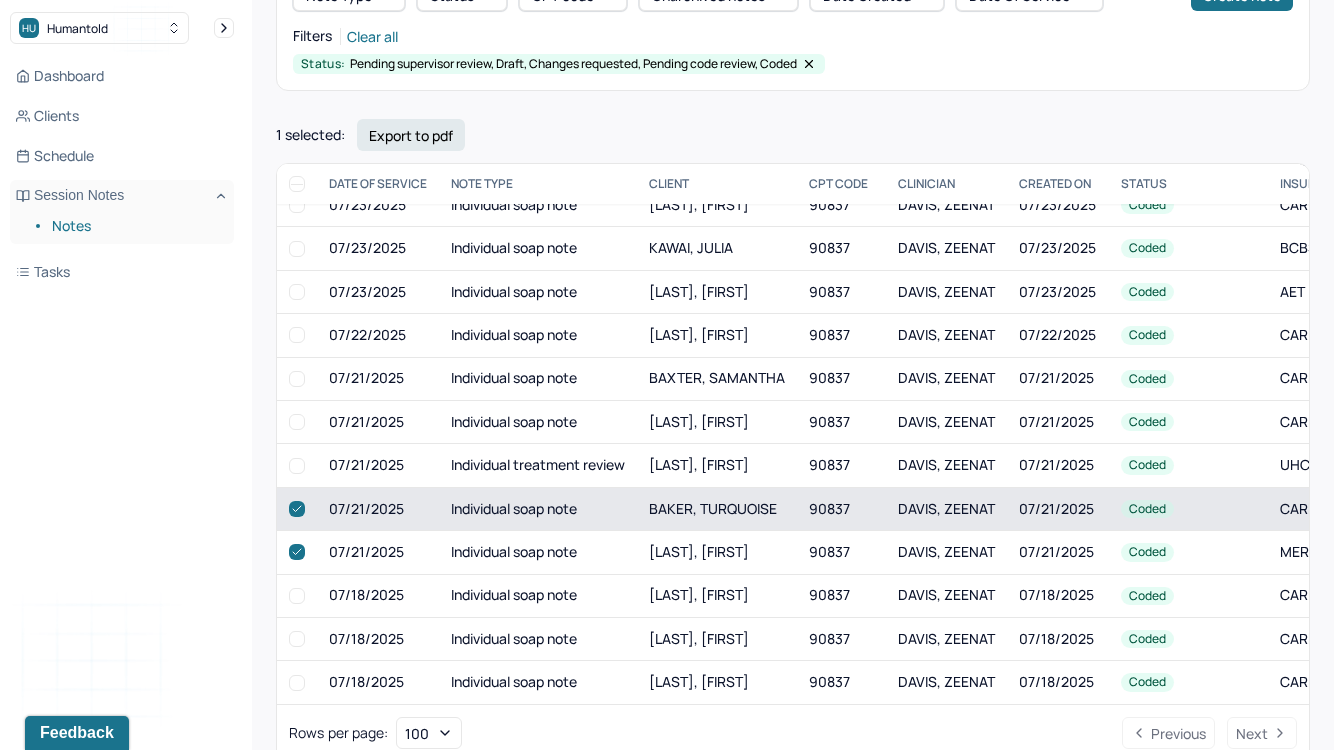 checkbox on "true" 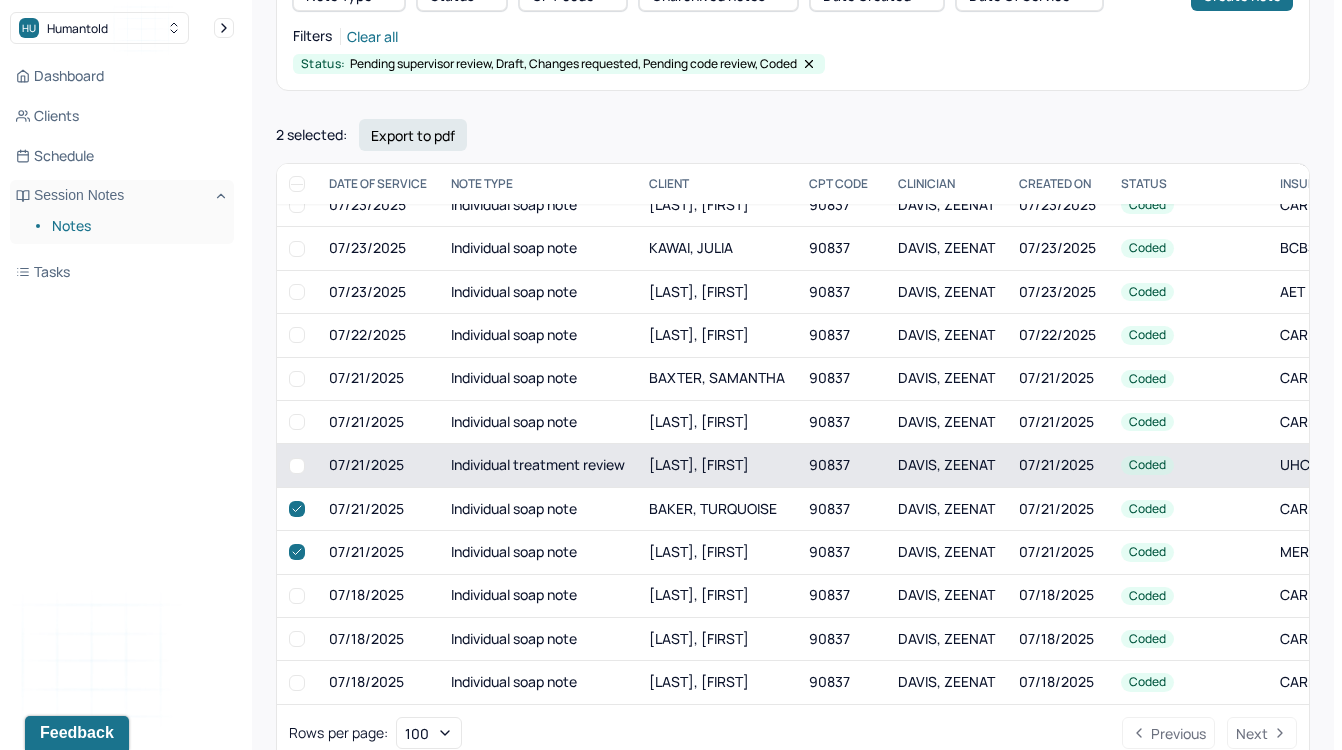 click at bounding box center [297, 465] 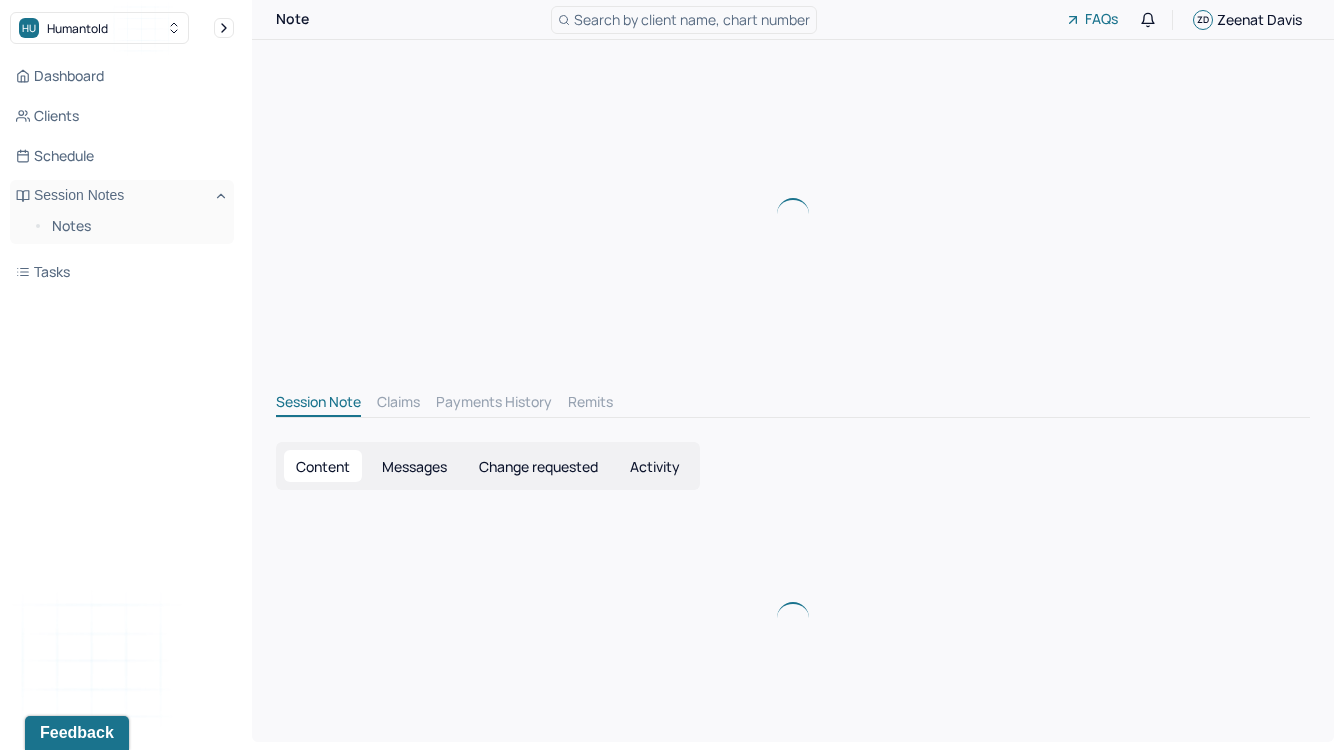 scroll, scrollTop: 176, scrollLeft: 0, axis: vertical 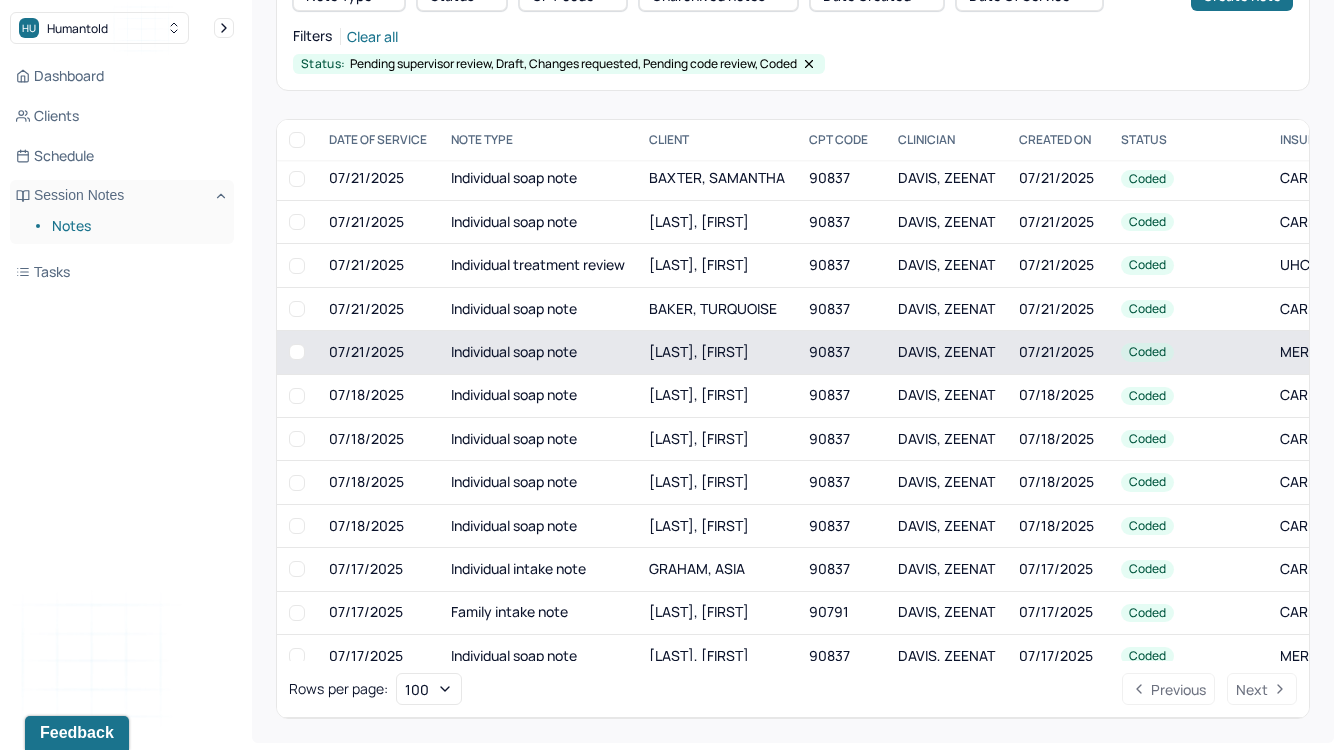 click at bounding box center (297, 352) 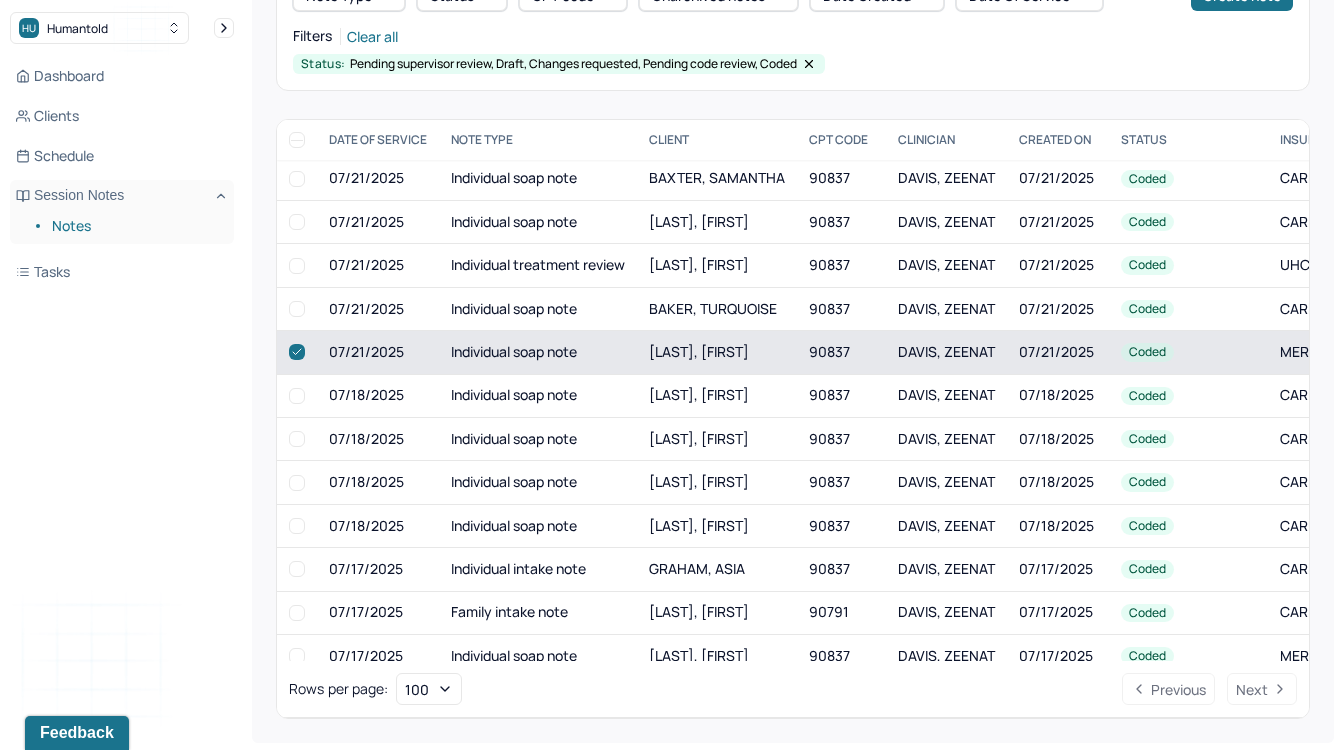 checkbox on "true" 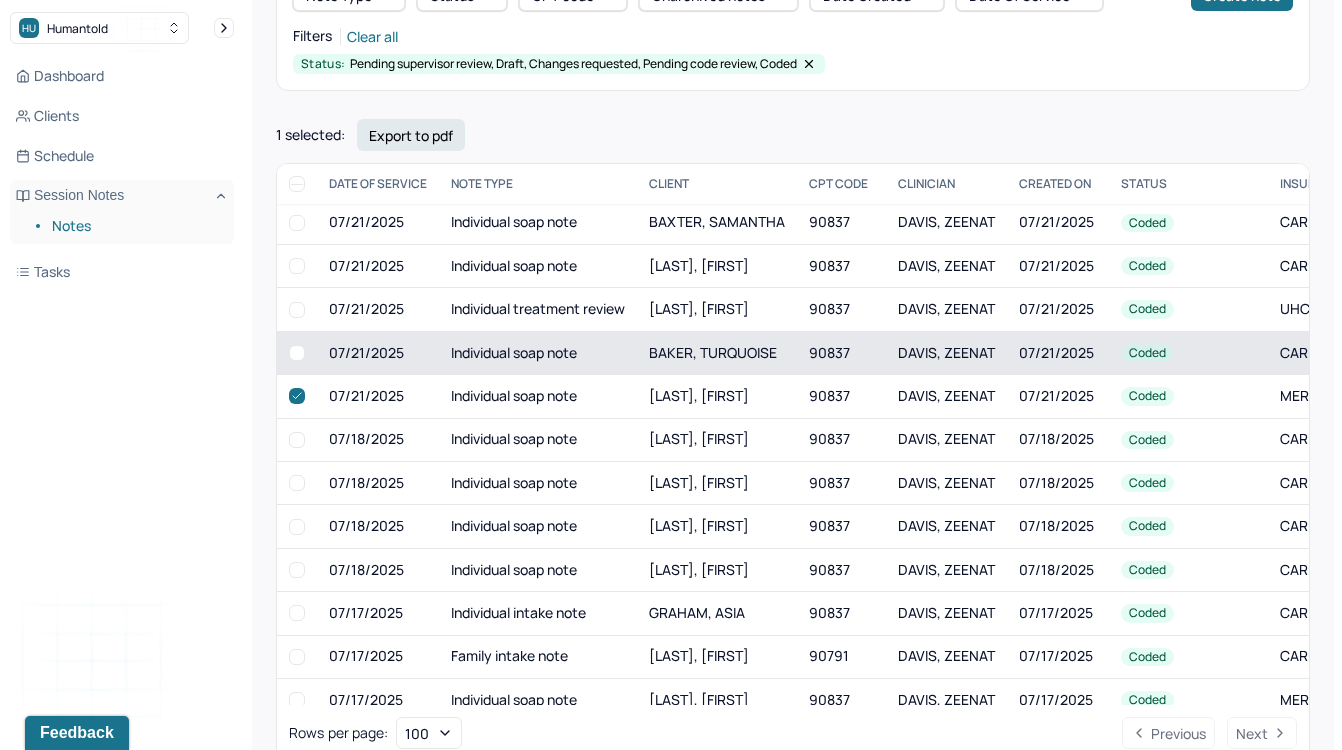click at bounding box center (297, 353) 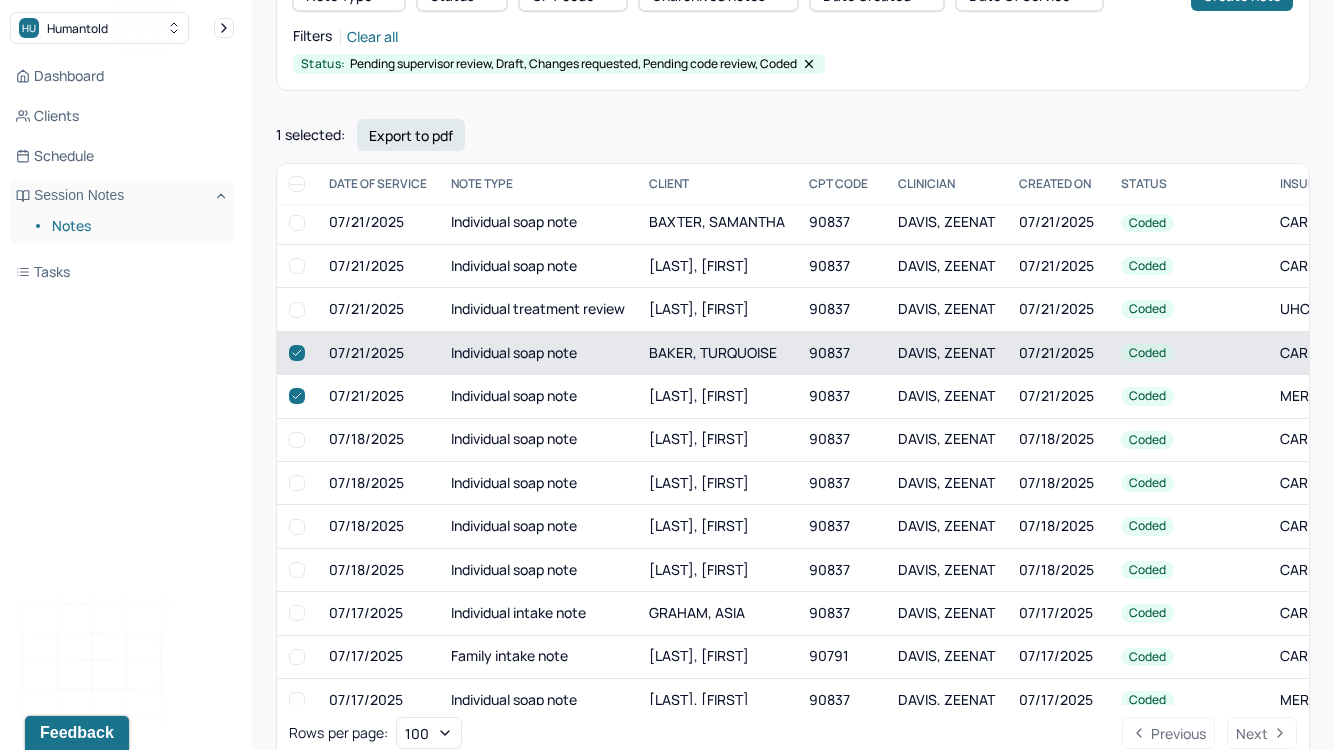 checkbox on "true" 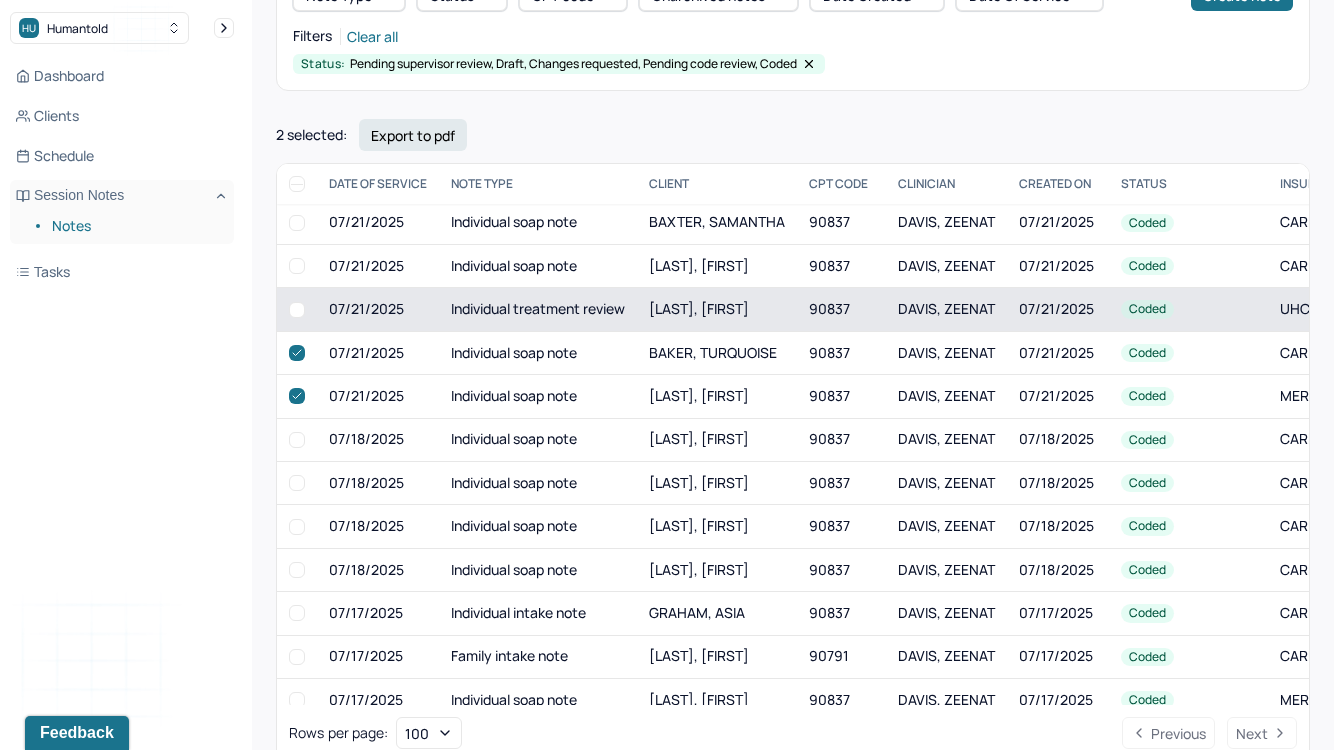 click at bounding box center (297, 310) 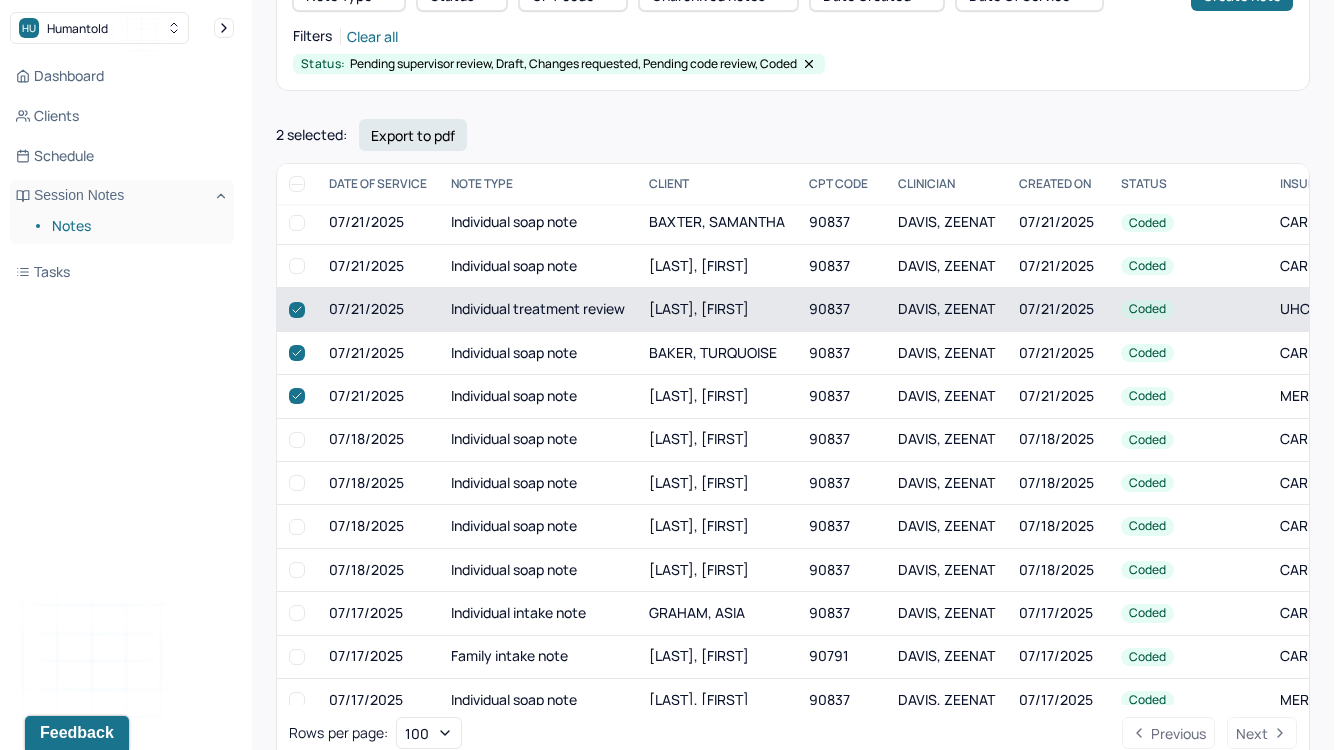 checkbox on "true" 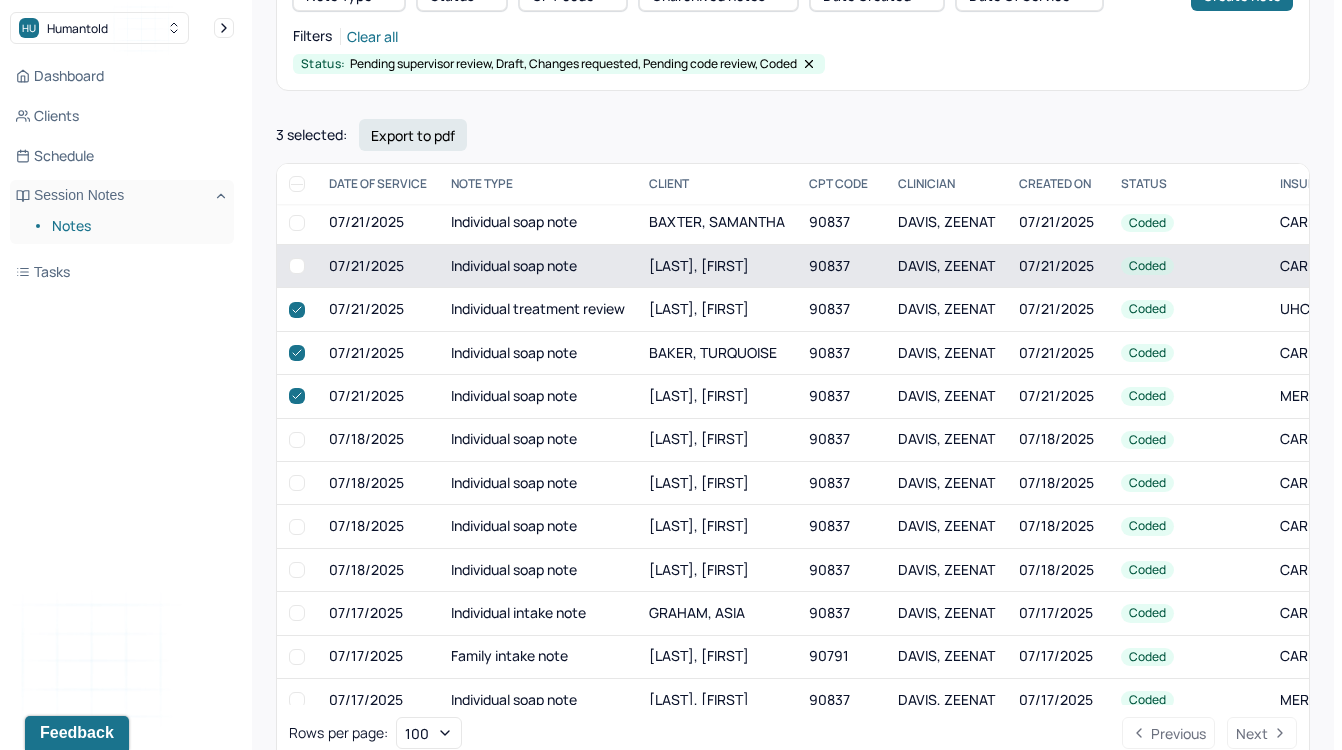 click at bounding box center [297, 266] 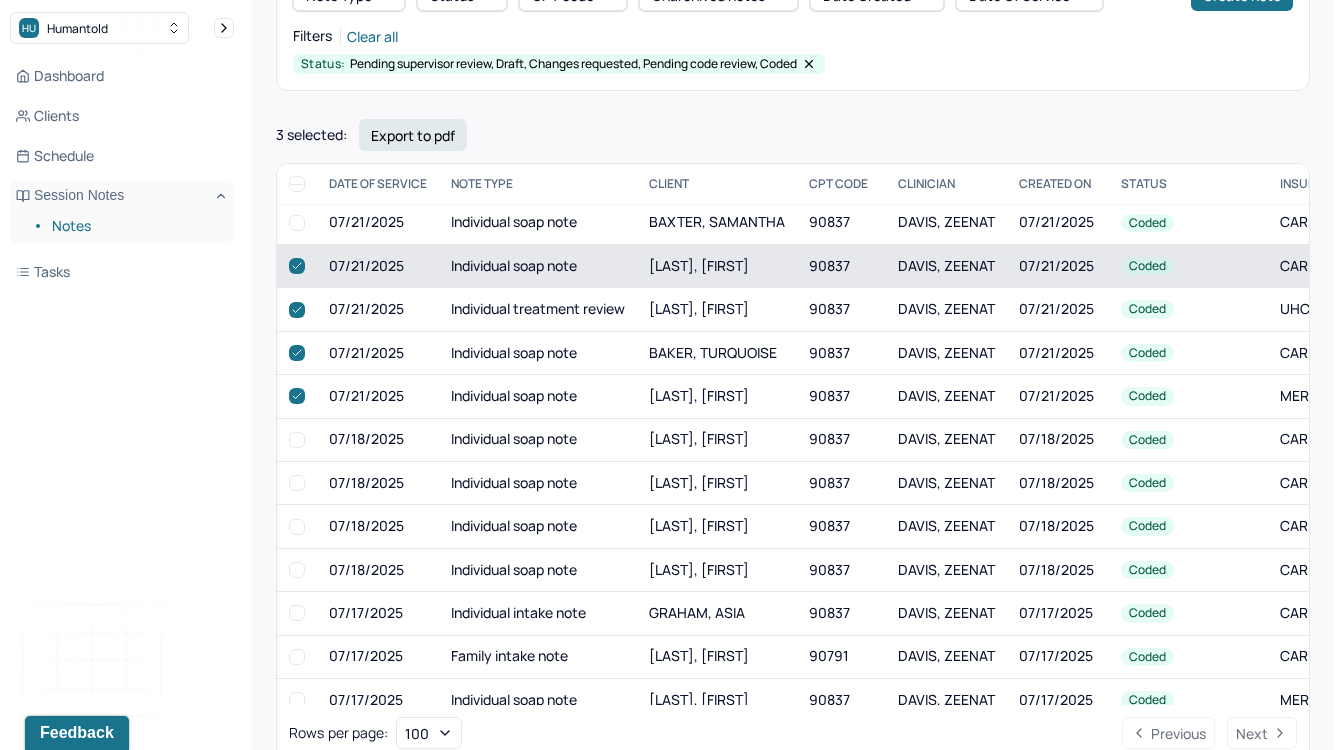 checkbox on "true" 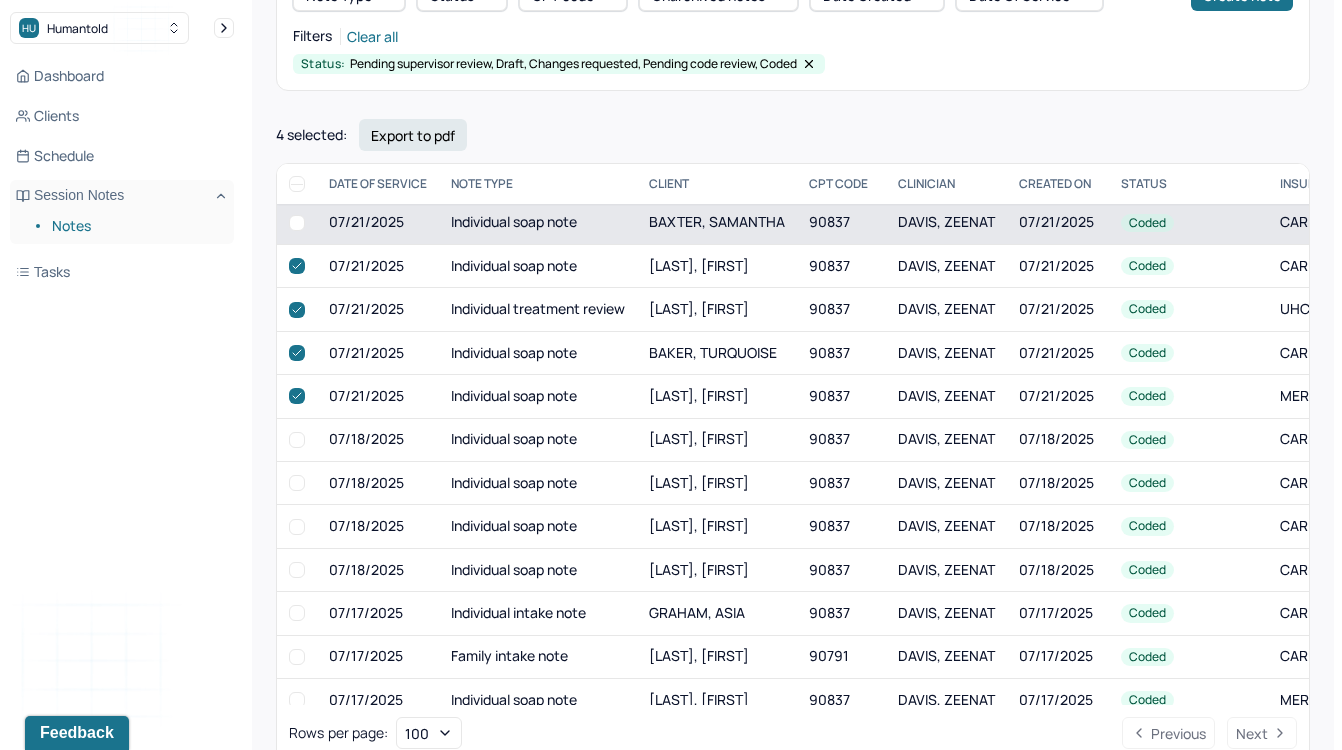 click at bounding box center [297, 223] 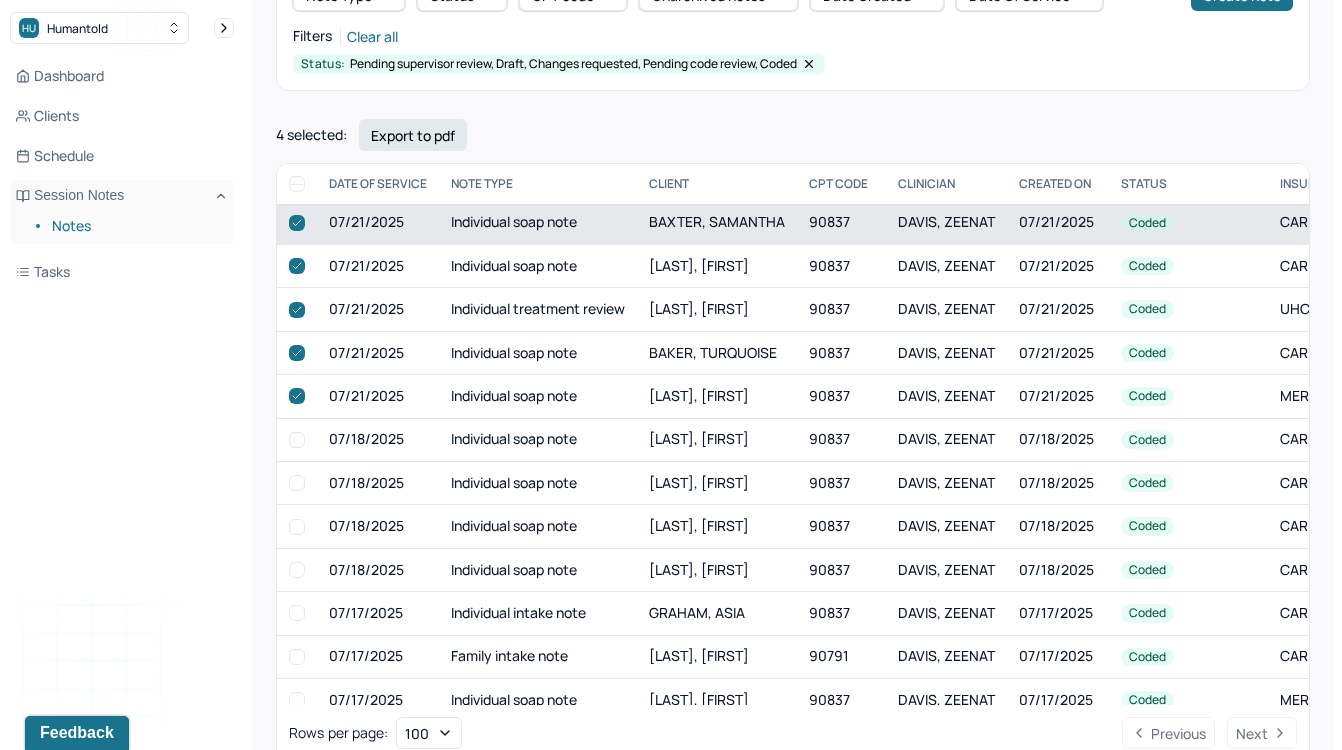 checkbox on "true" 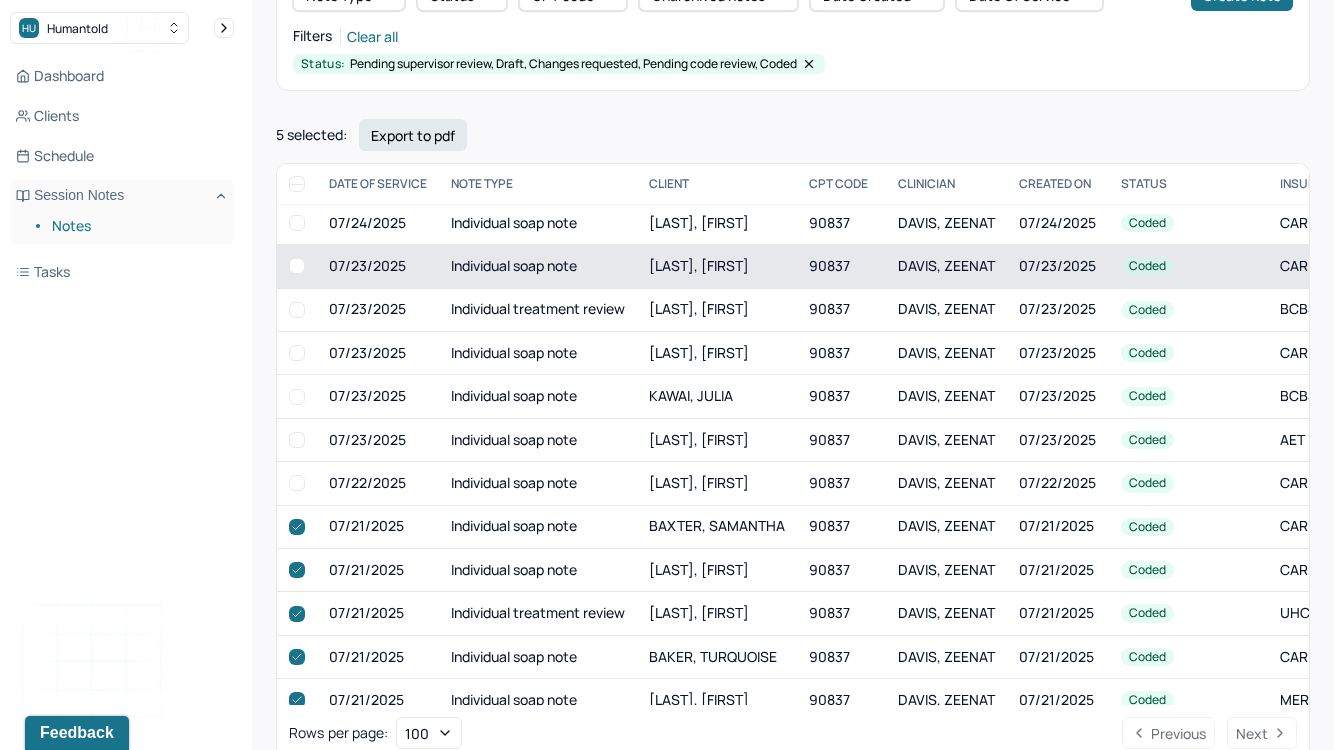 scroll, scrollTop: 1007, scrollLeft: 0, axis: vertical 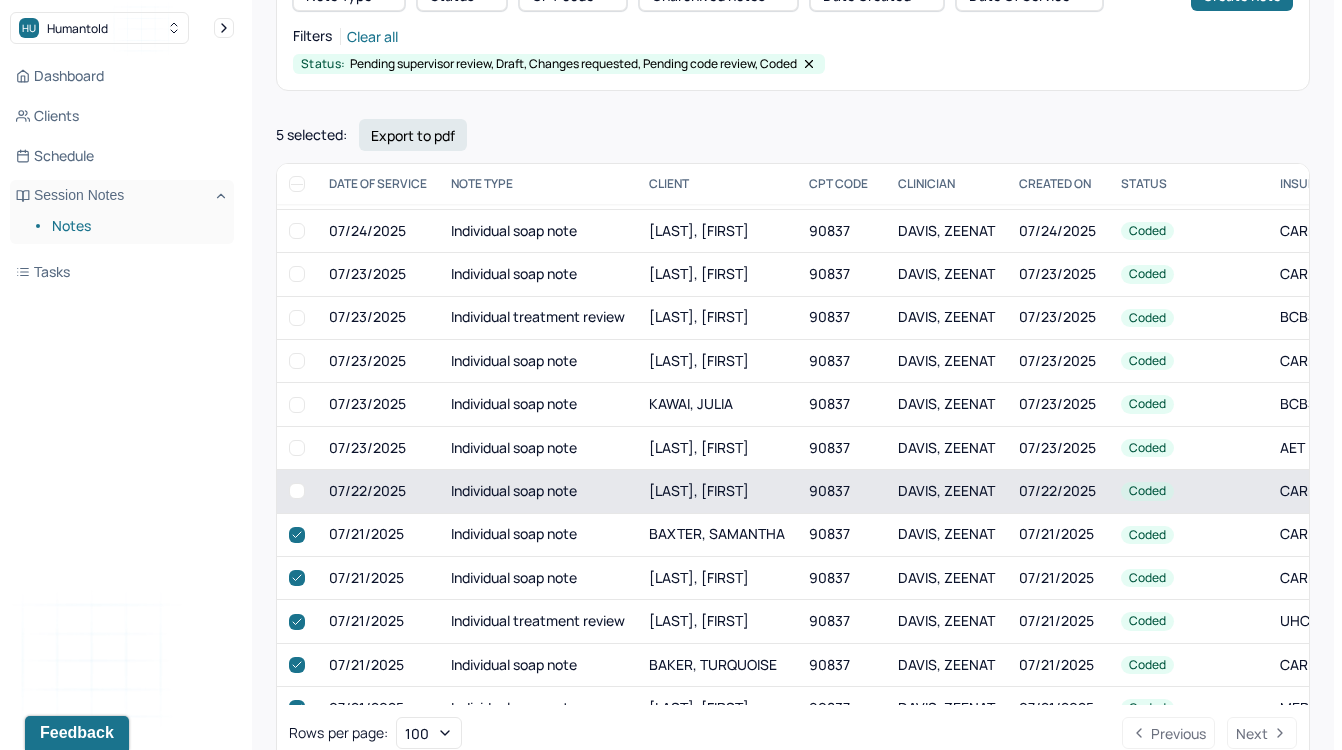 click at bounding box center (297, 491) 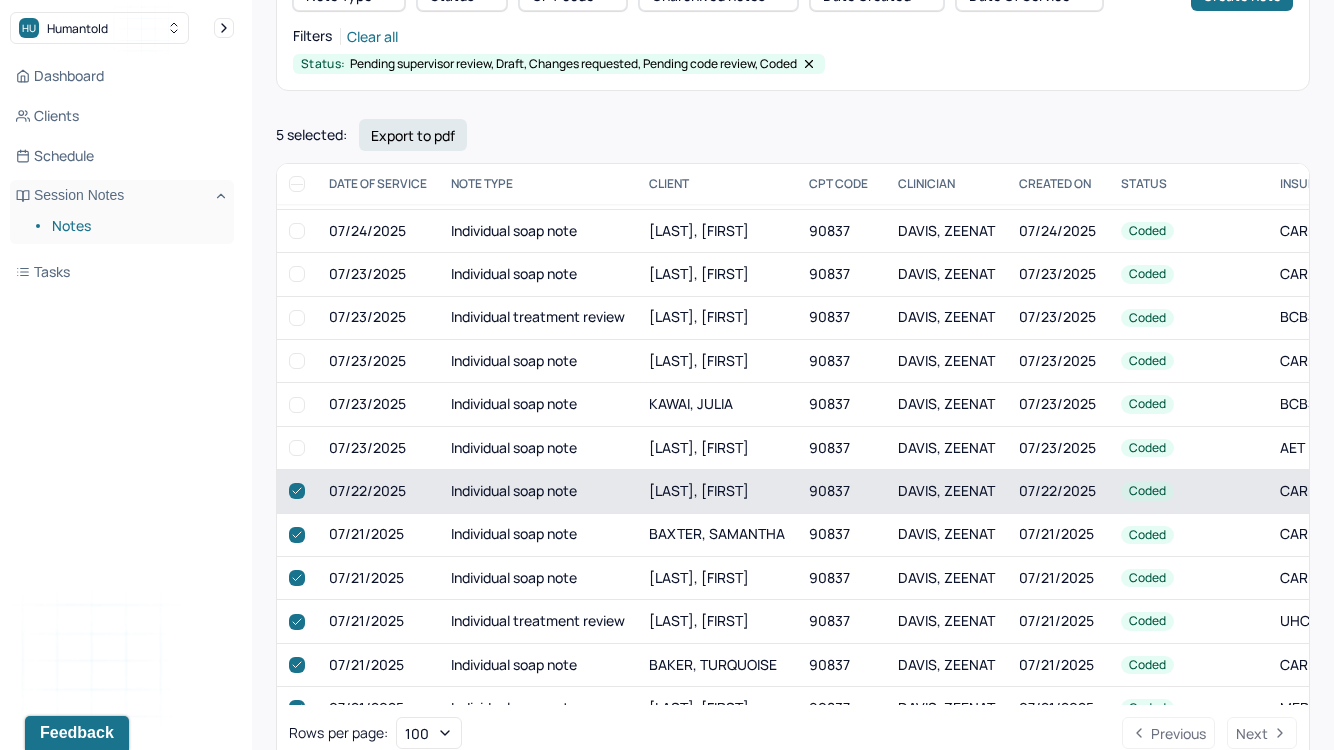 checkbox on "true" 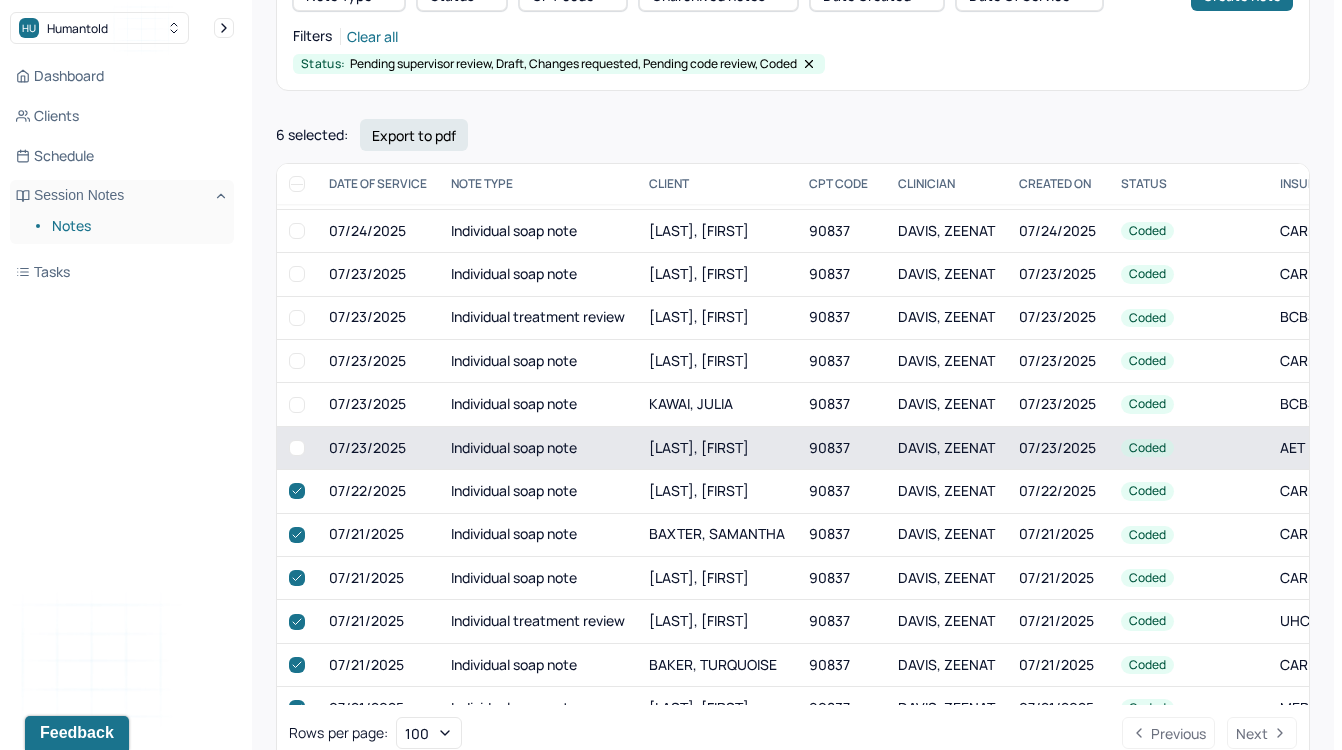click at bounding box center [297, 448] 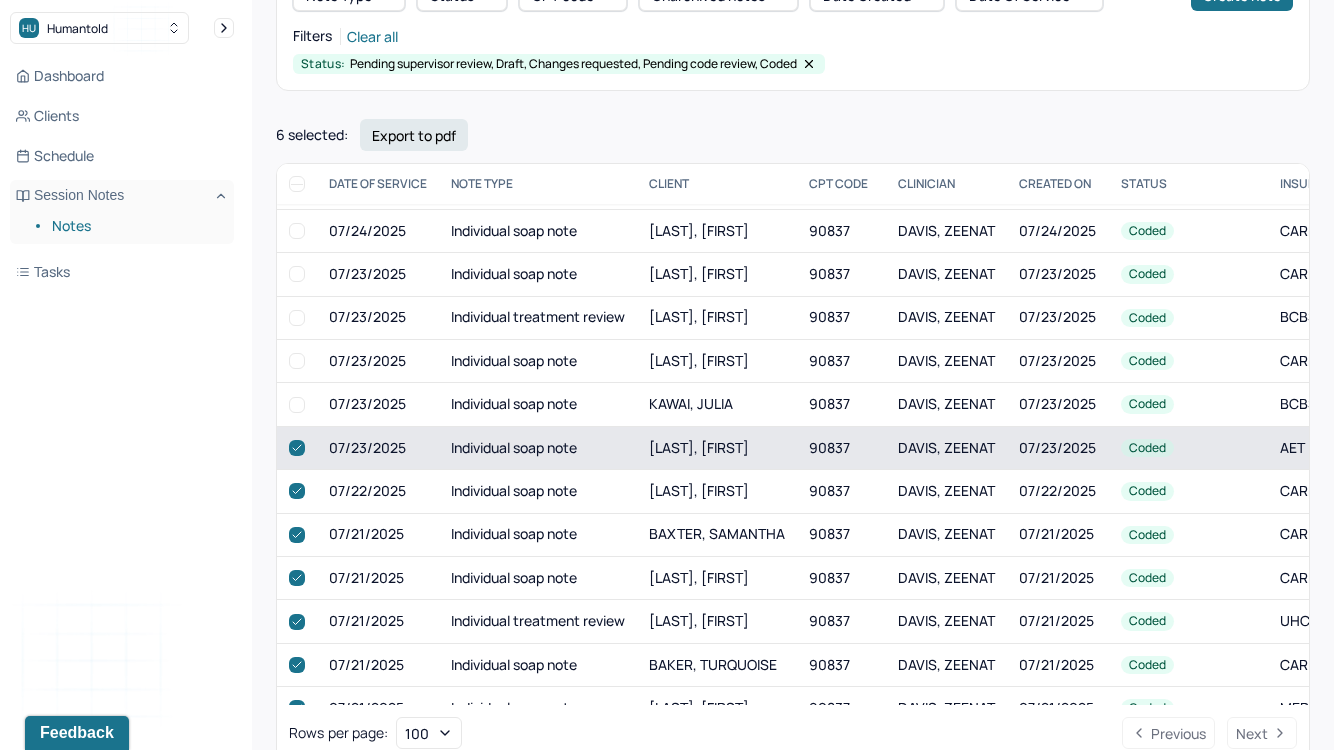 checkbox on "true" 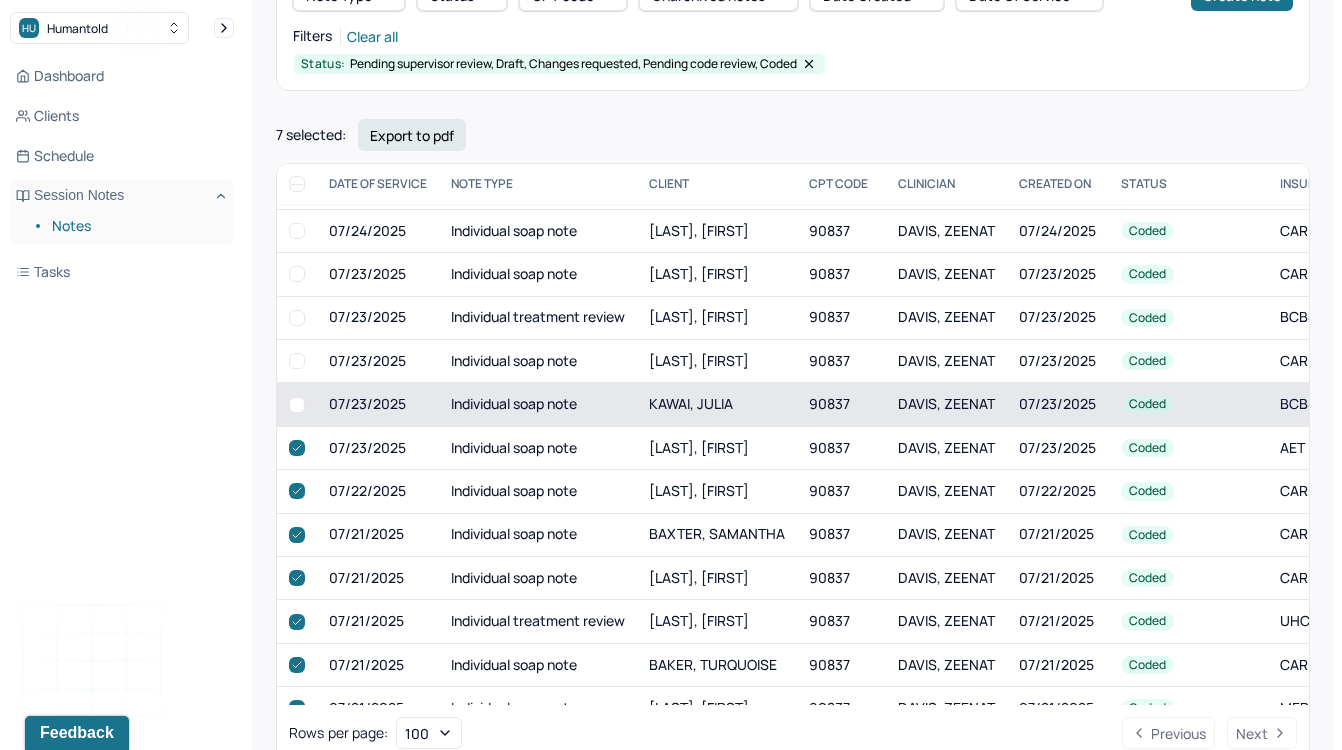 click at bounding box center [297, 405] 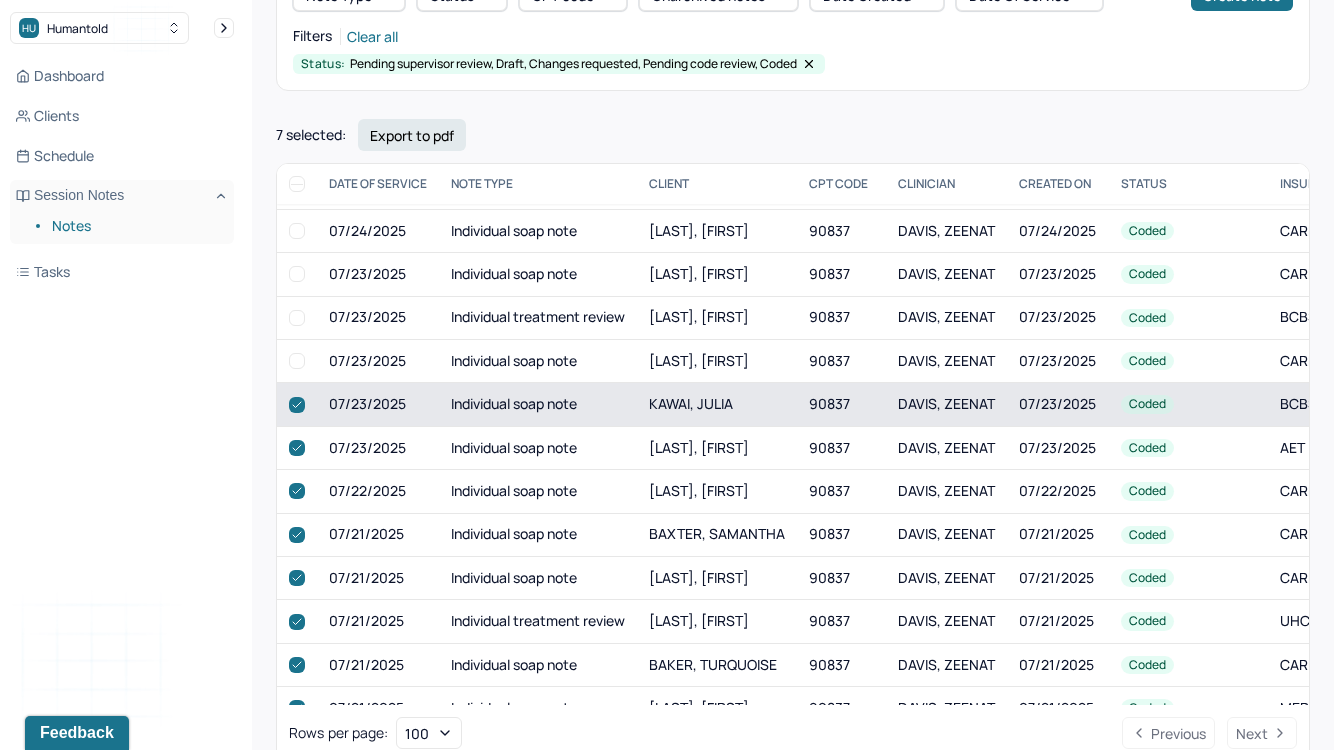checkbox on "true" 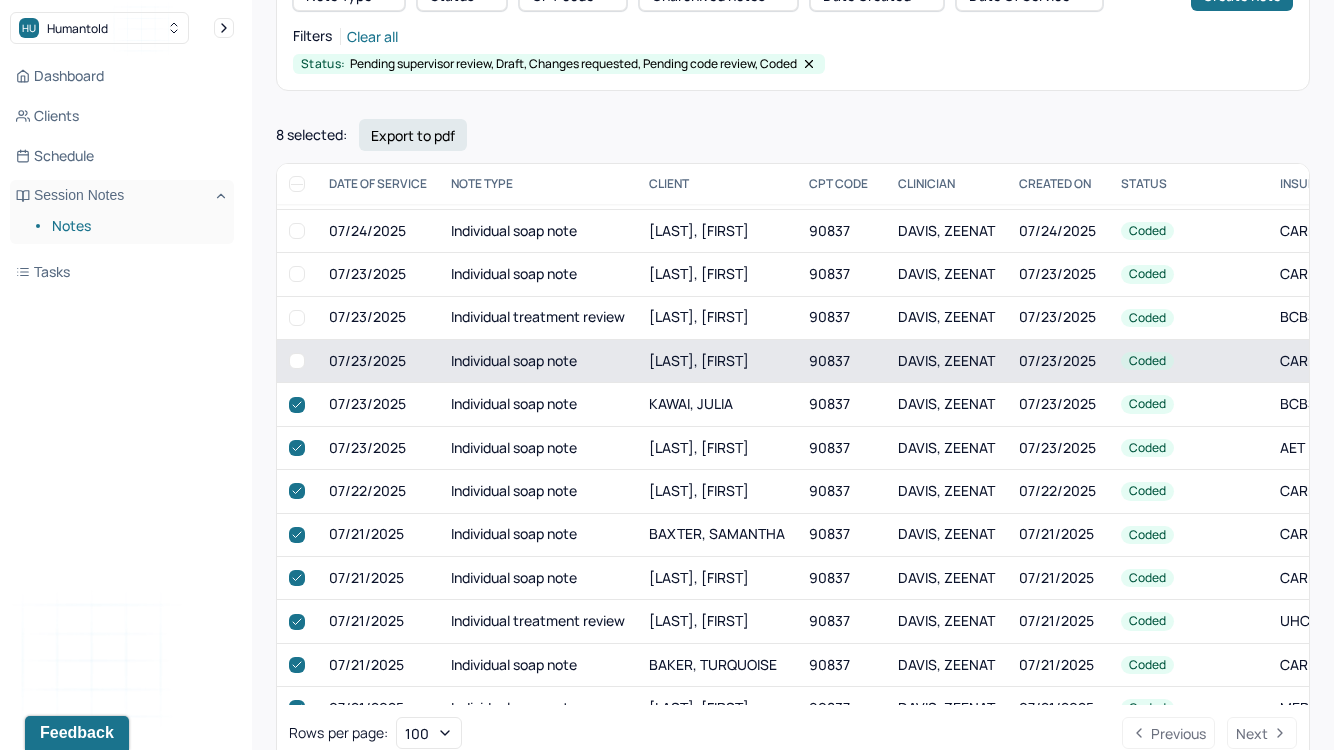click at bounding box center [297, 361] 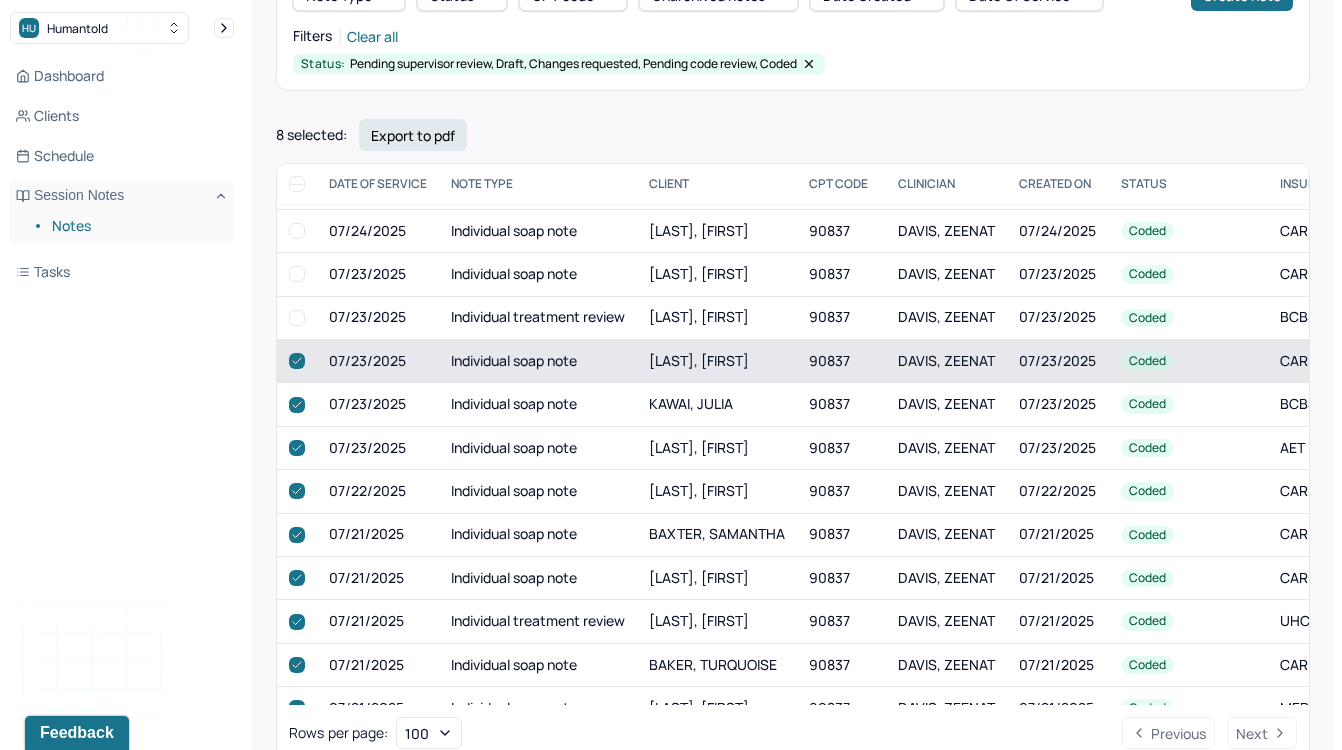 checkbox on "true" 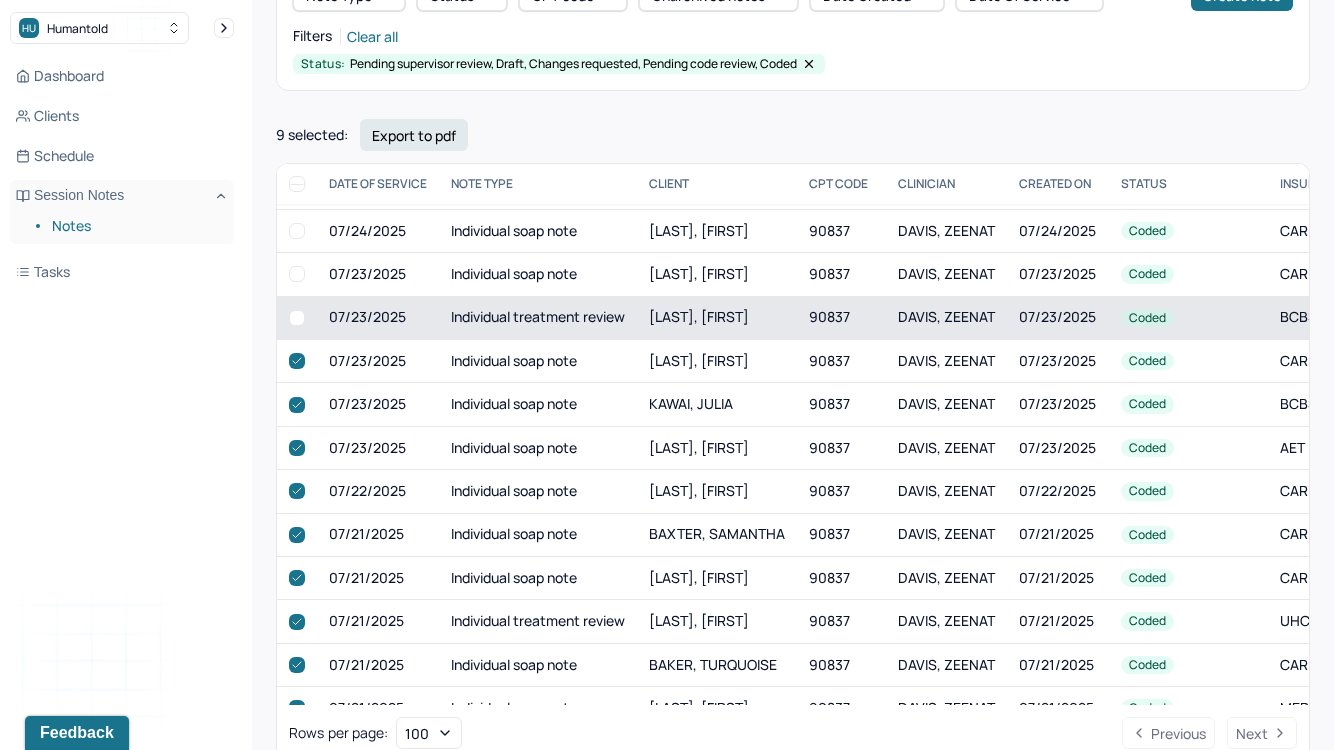 click at bounding box center (297, 318) 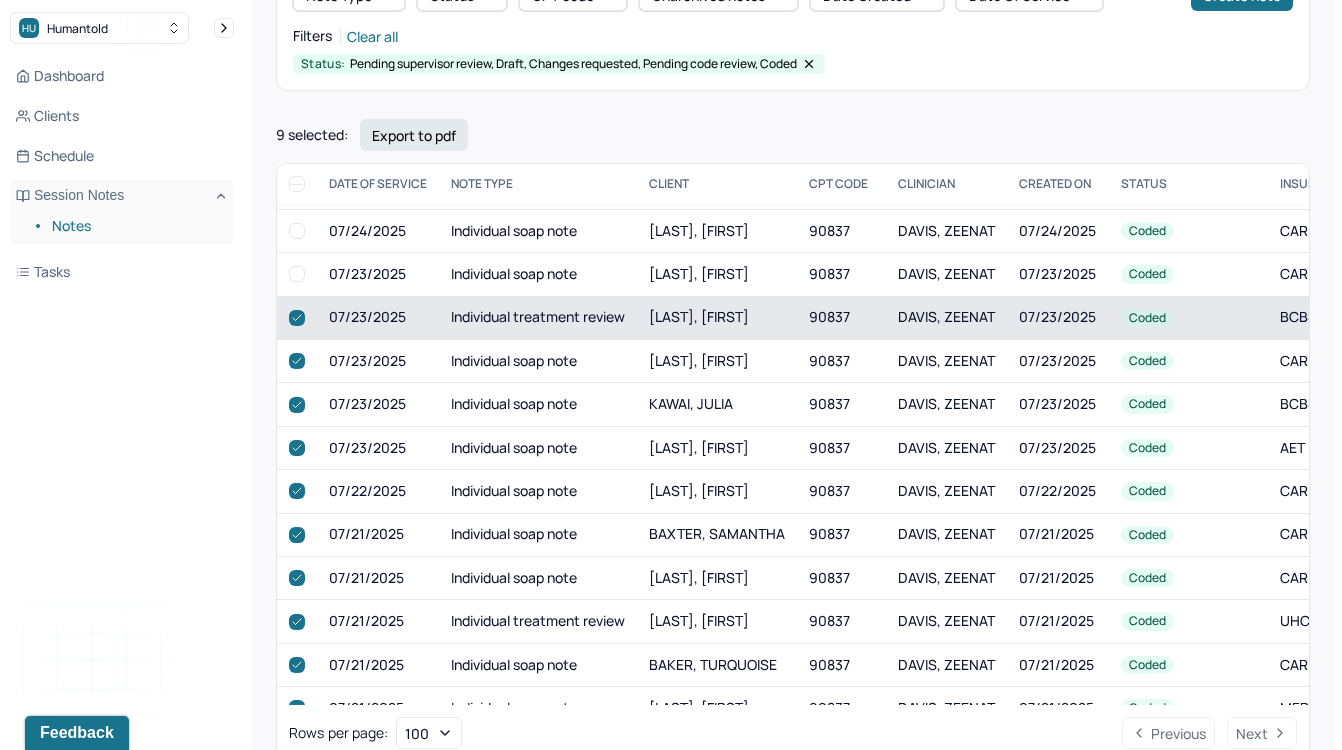 checkbox on "true" 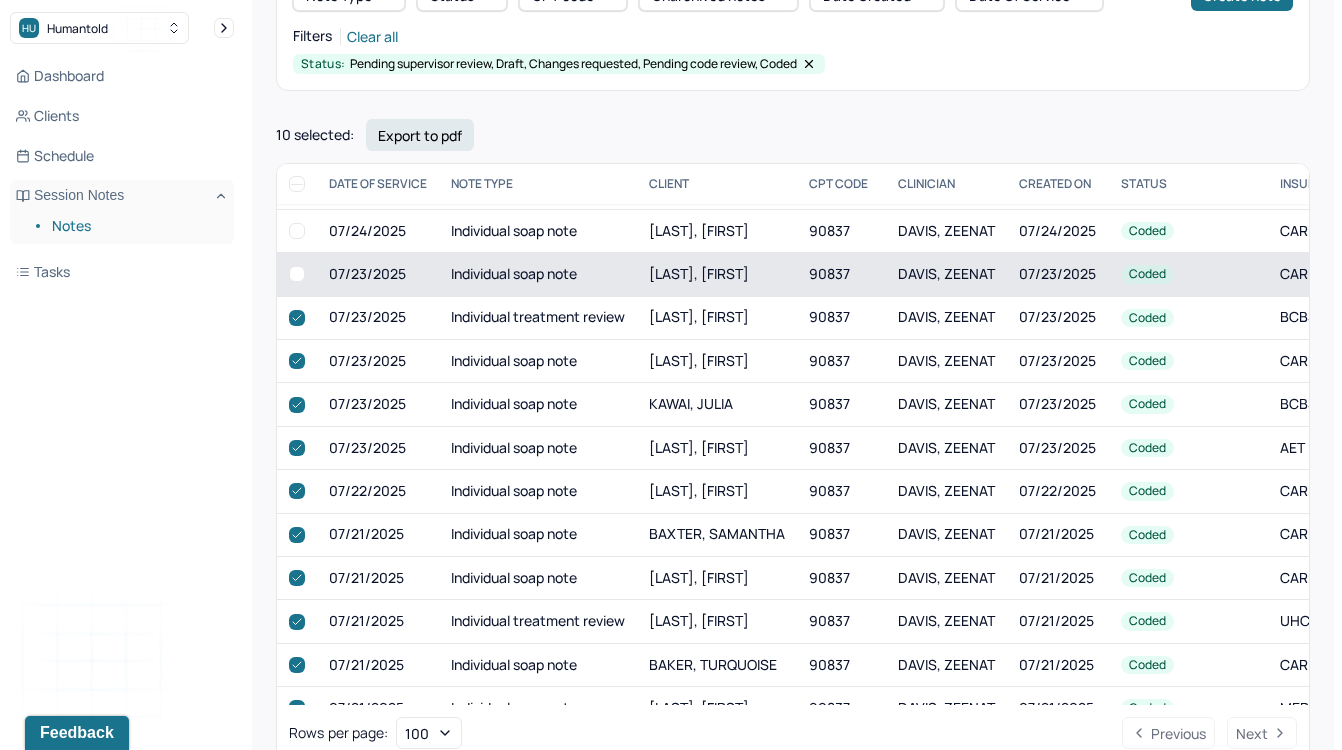 click at bounding box center [297, 274] 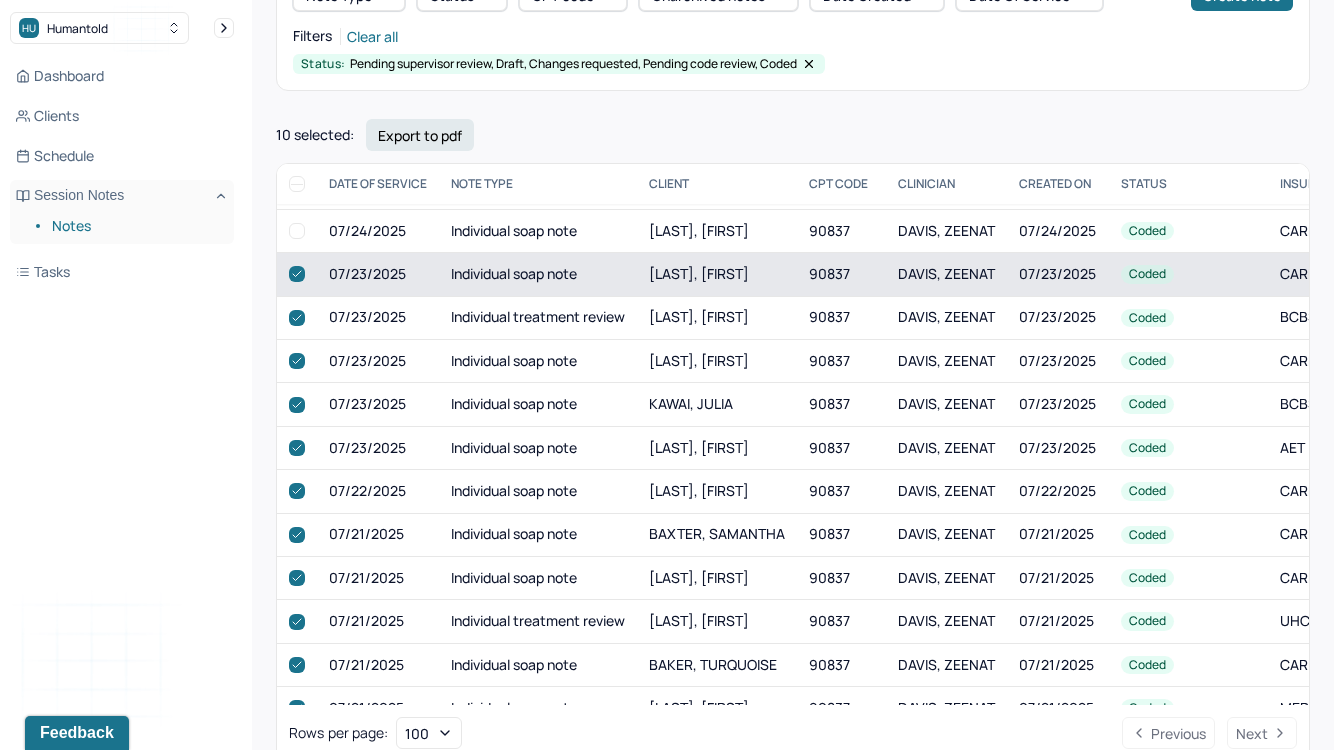 checkbox on "true" 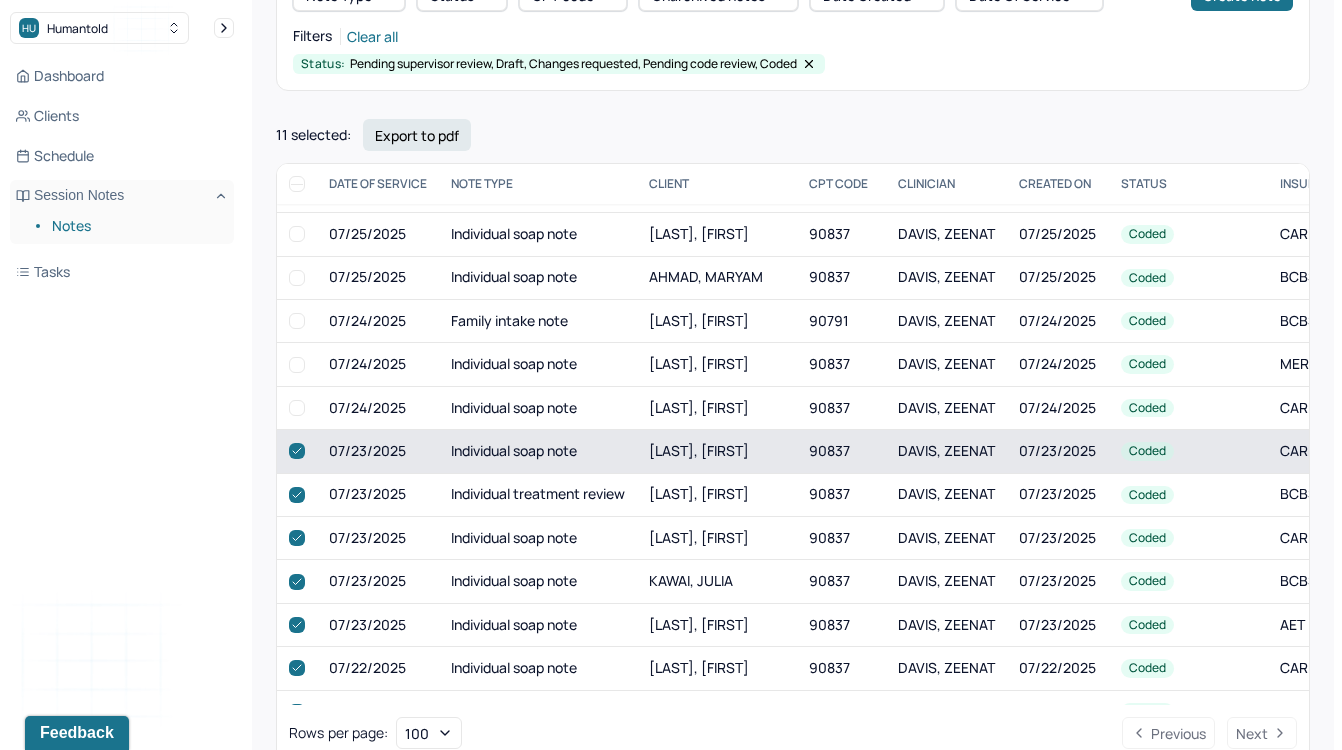 scroll, scrollTop: 819, scrollLeft: 0, axis: vertical 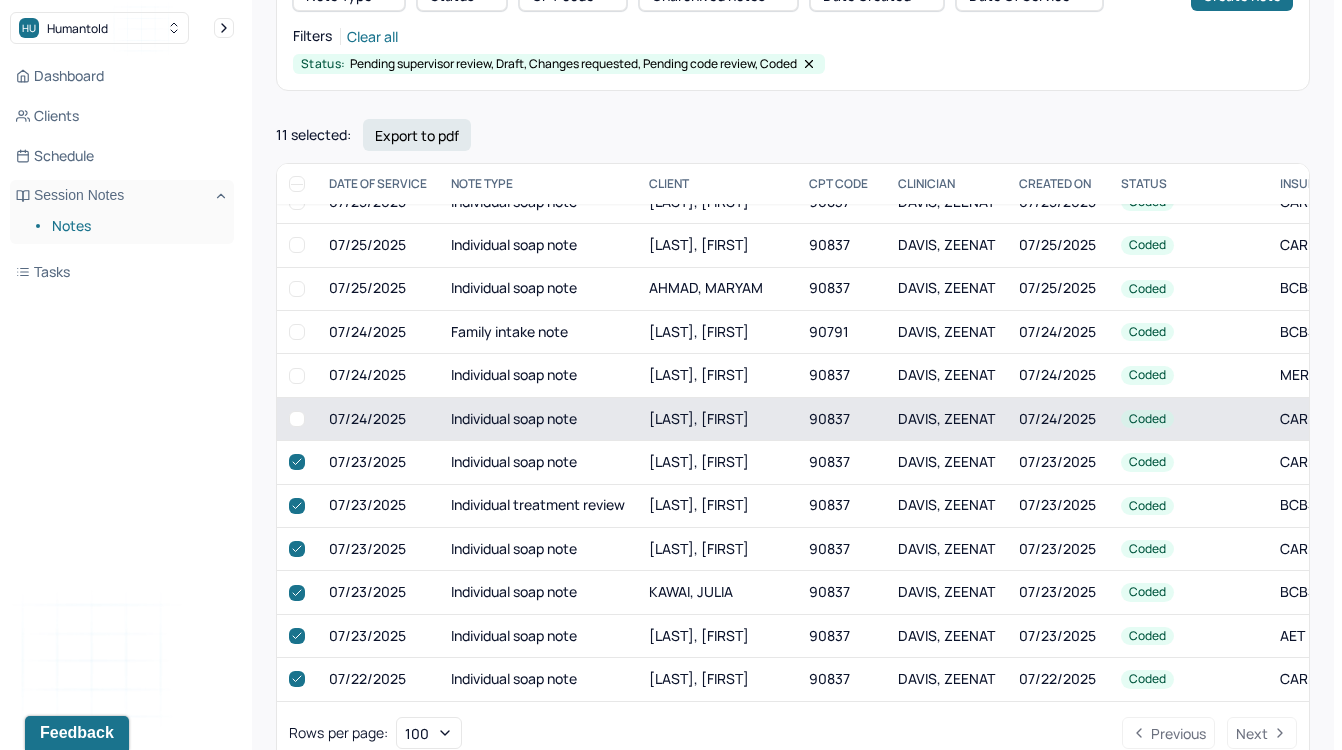 click at bounding box center [297, 419] 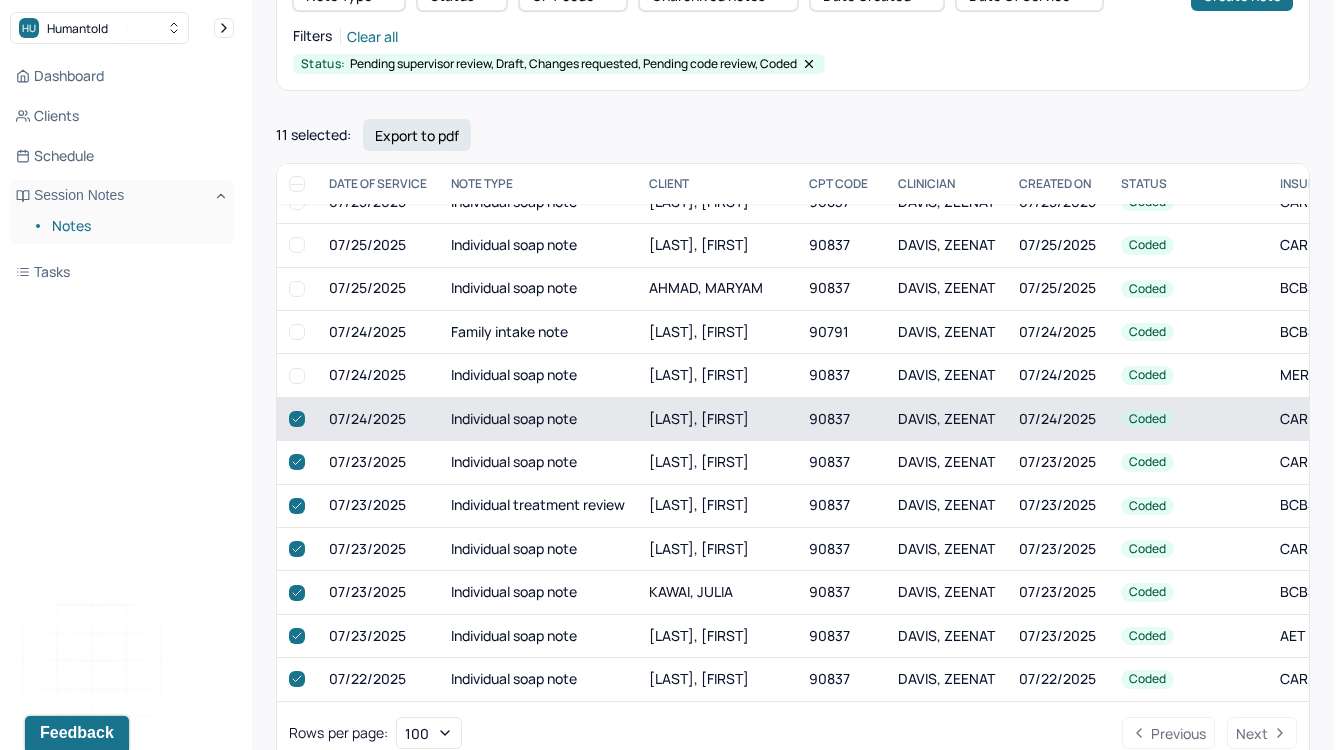 checkbox on "true" 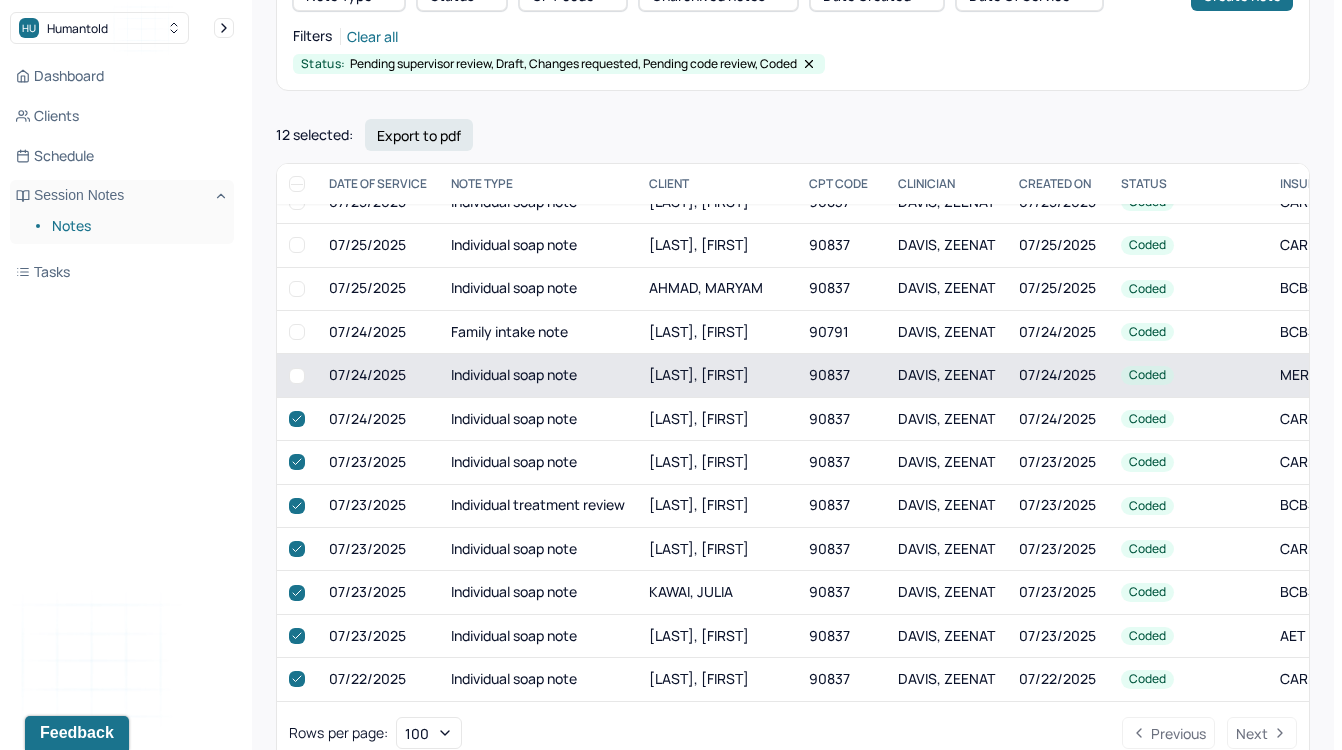 click at bounding box center (297, 376) 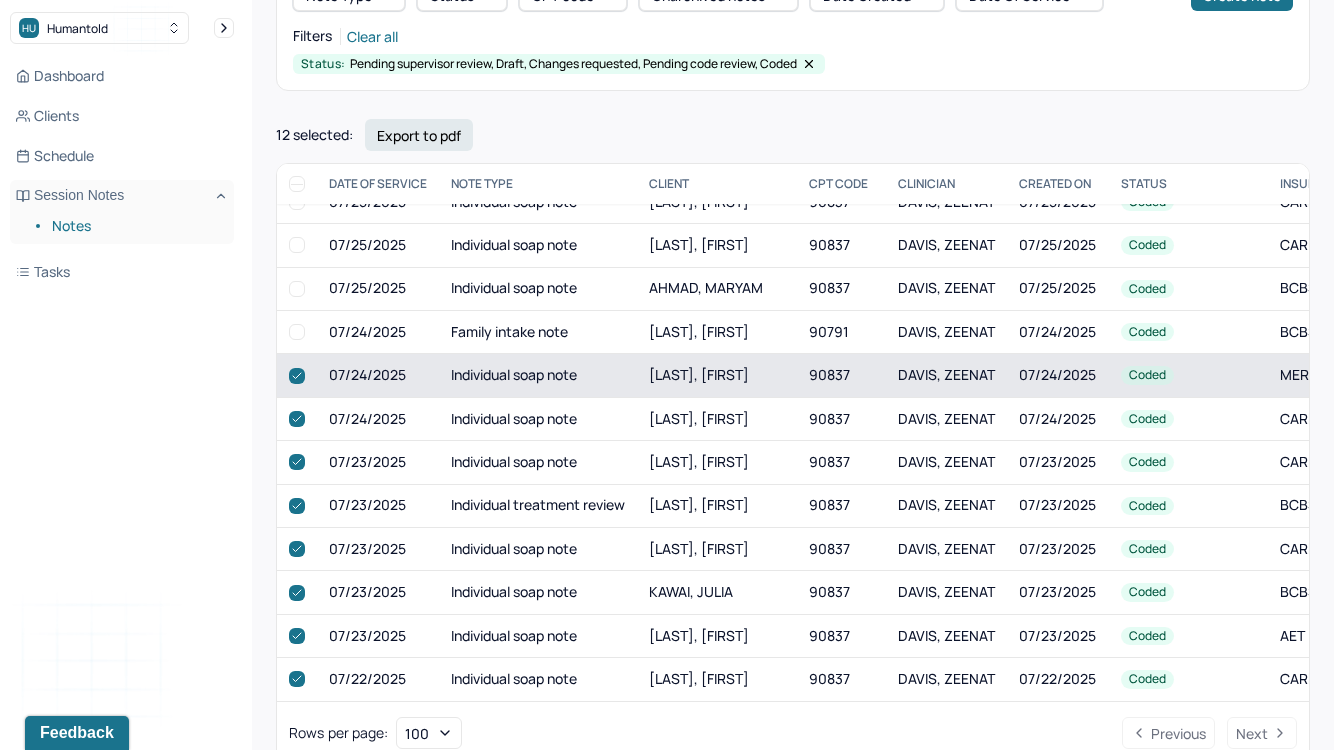 checkbox on "true" 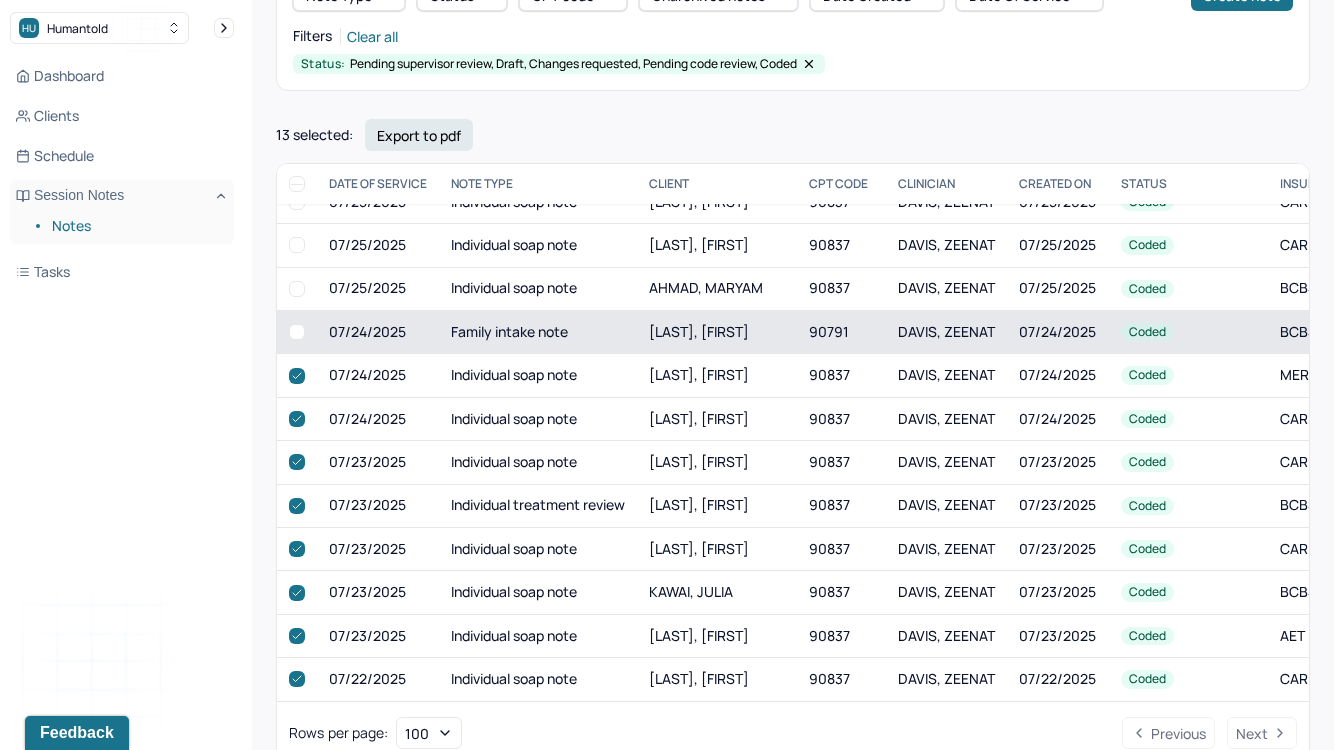 click at bounding box center (297, 332) 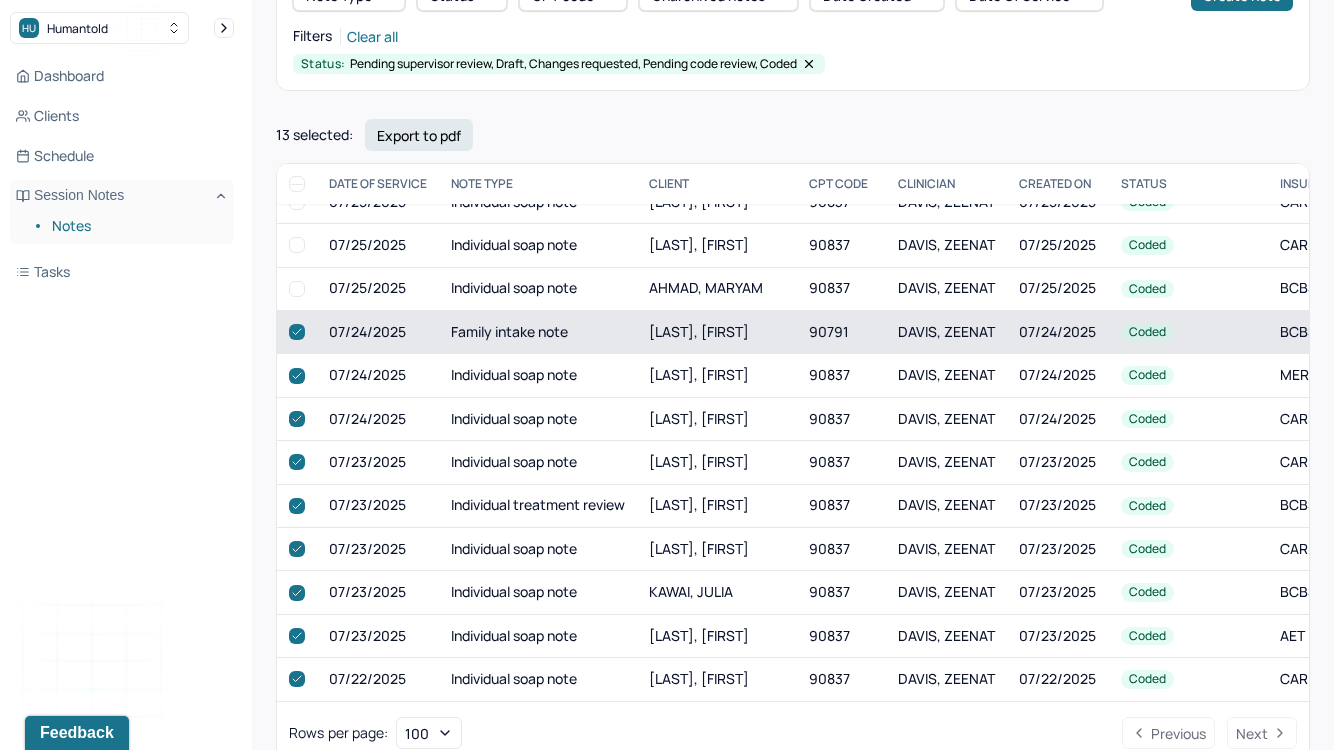 checkbox on "true" 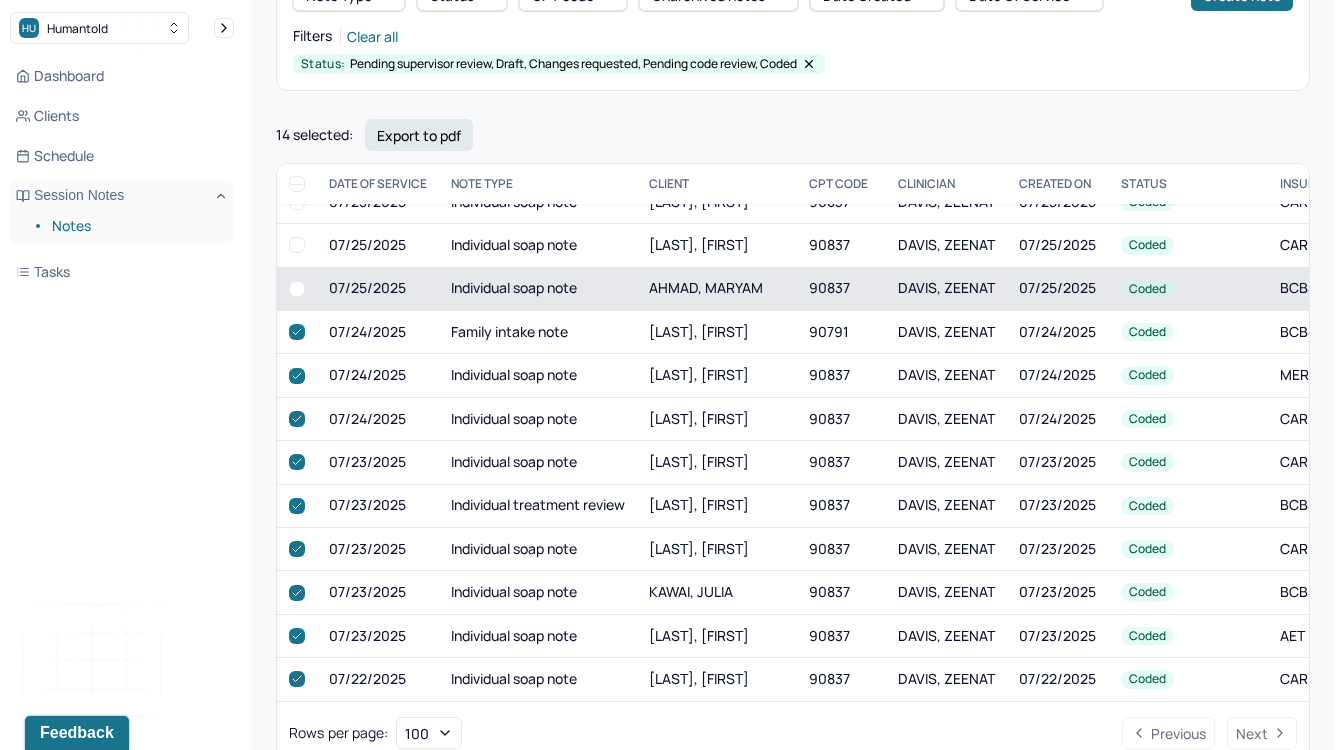 click at bounding box center (297, 289) 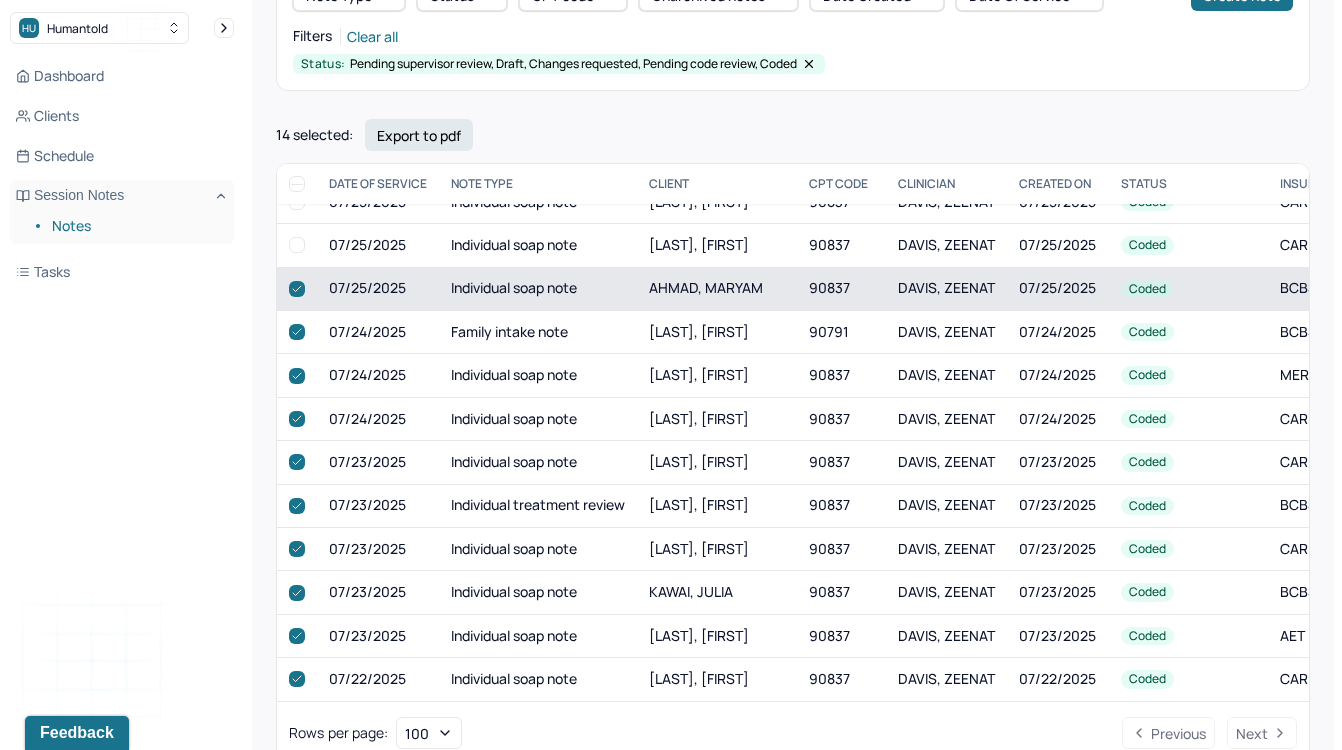 checkbox on "true" 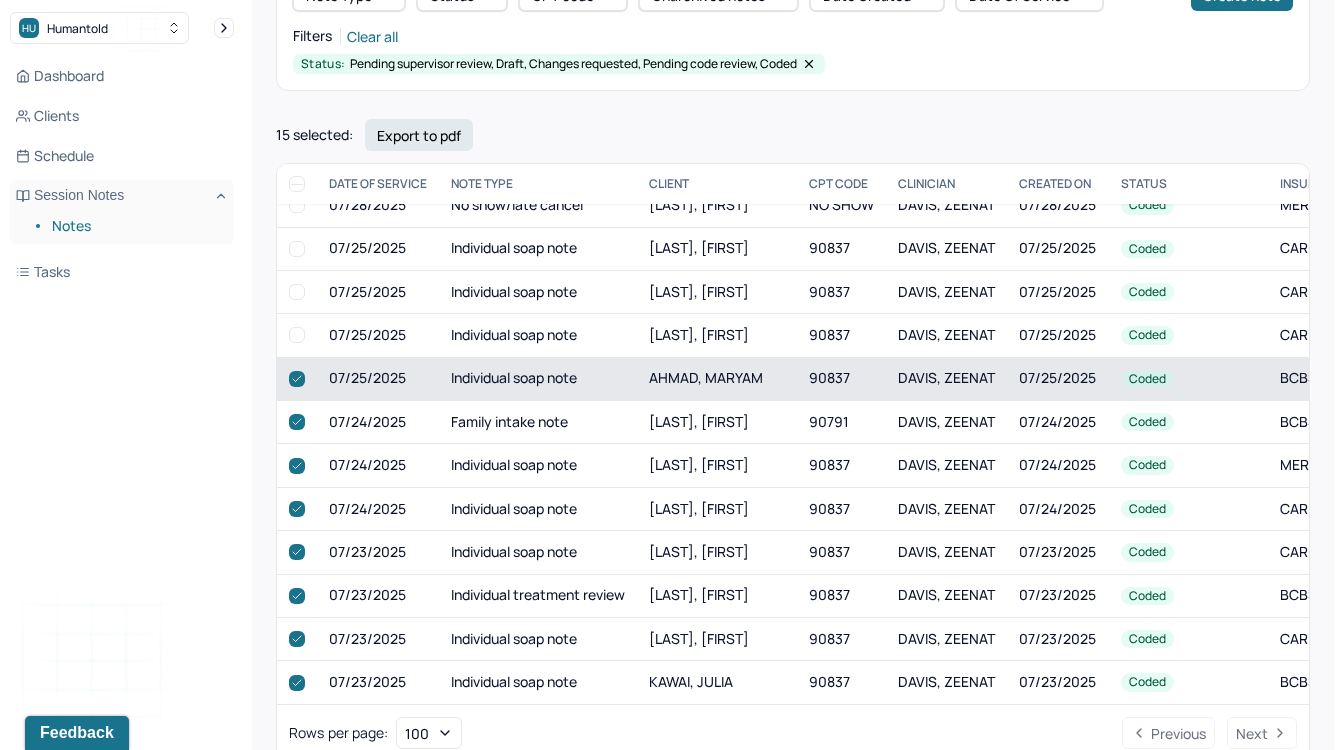 scroll, scrollTop: 709, scrollLeft: 0, axis: vertical 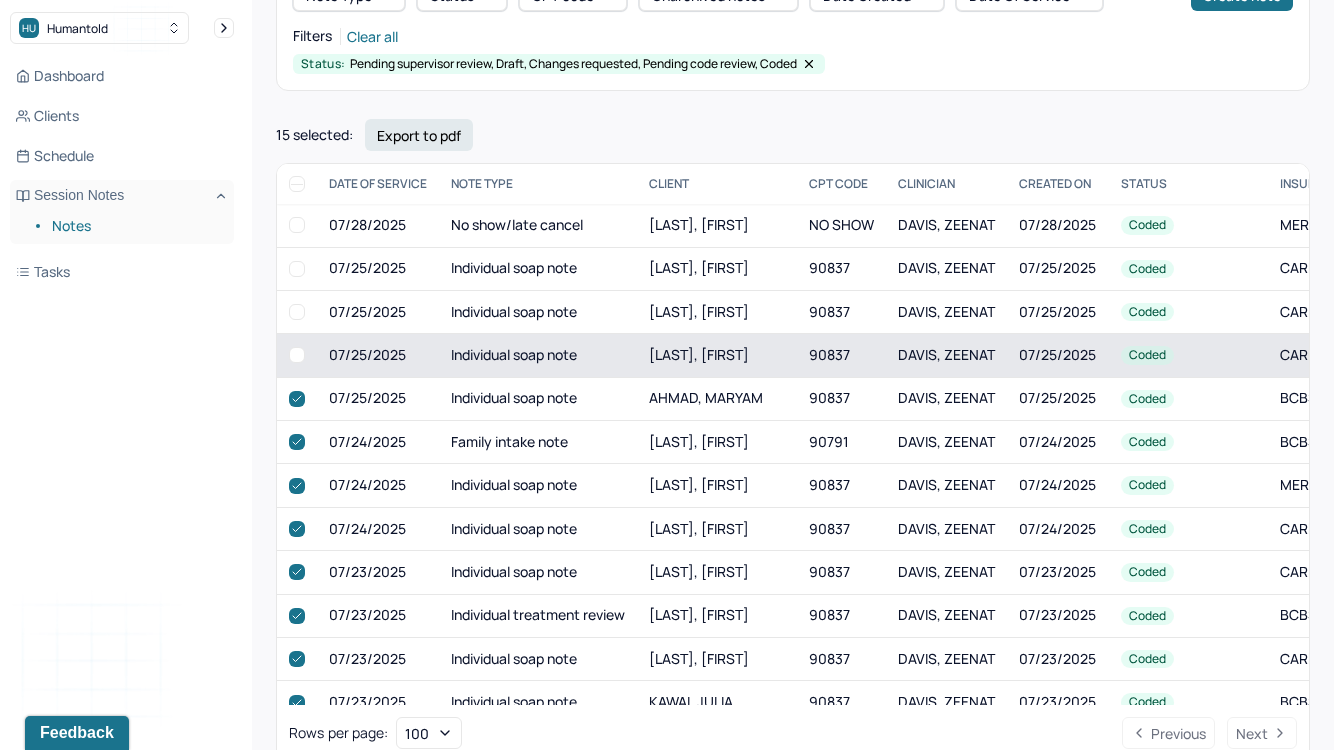 click at bounding box center (297, 355) 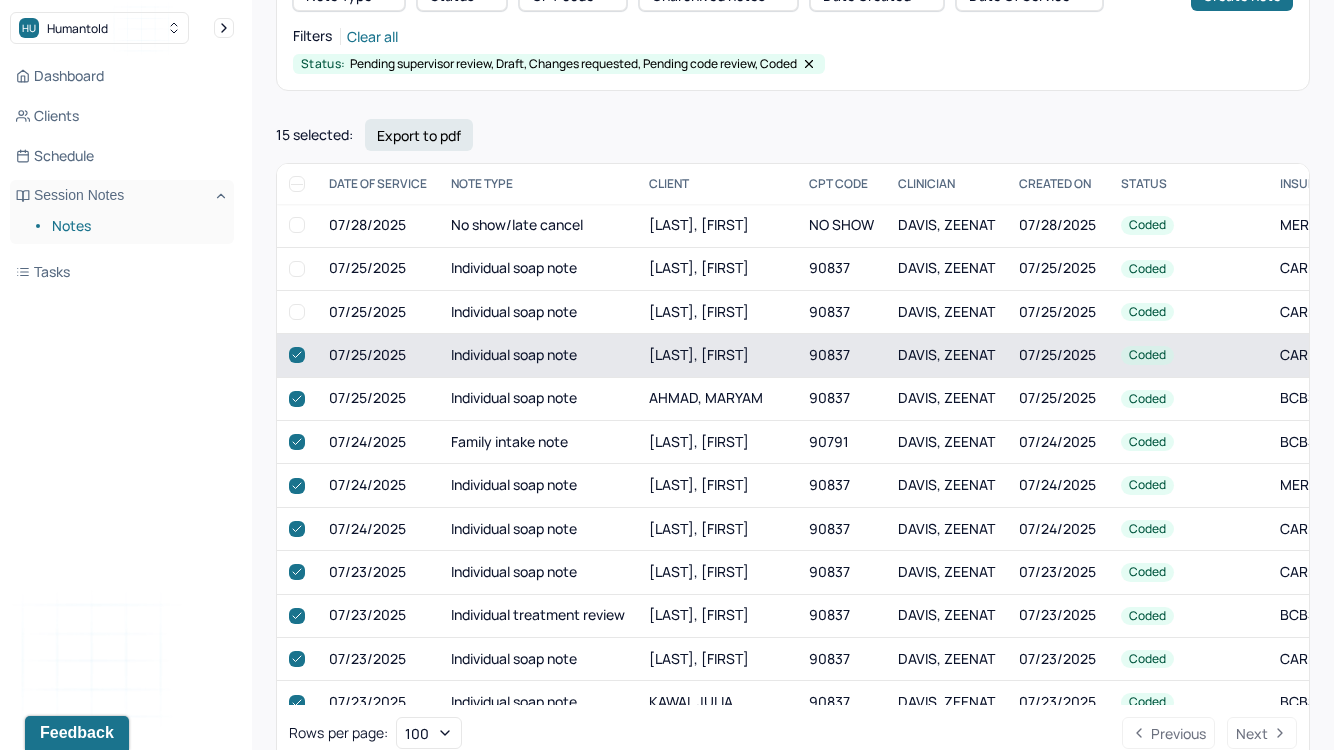 checkbox on "true" 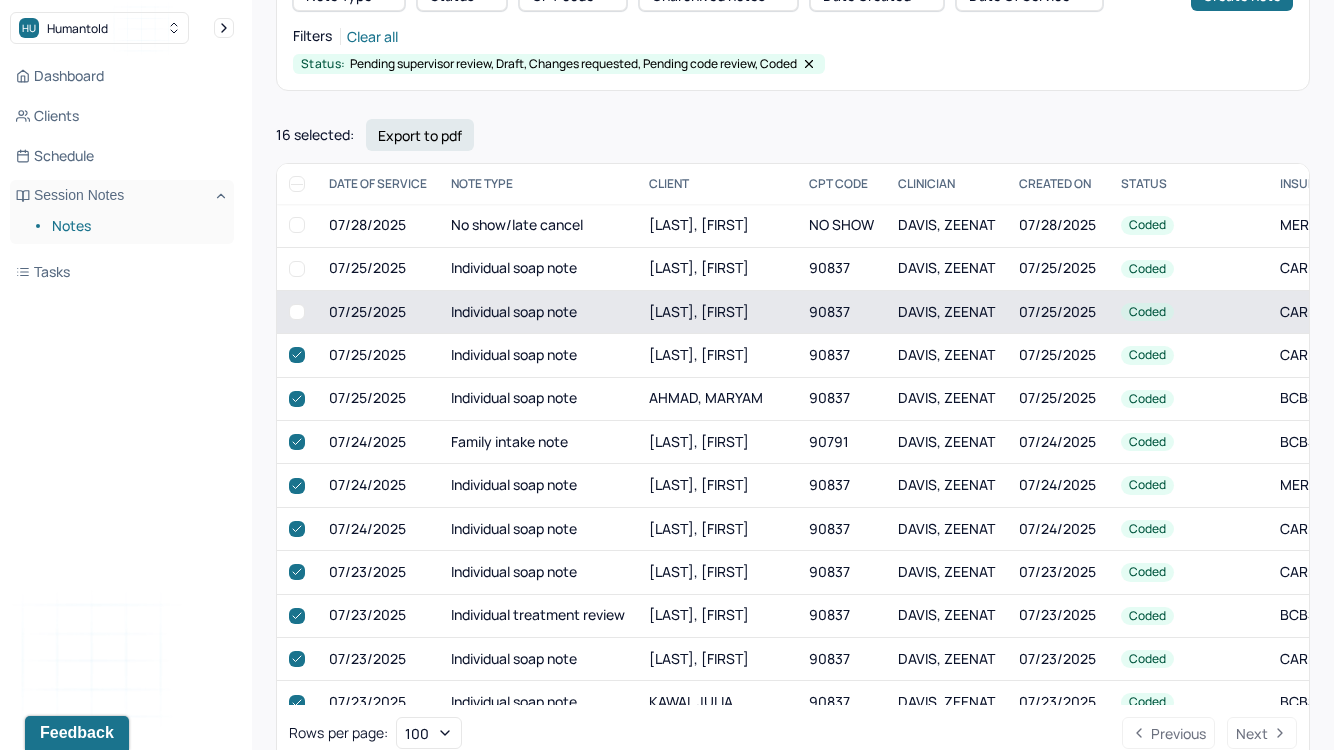 click at bounding box center (297, 312) 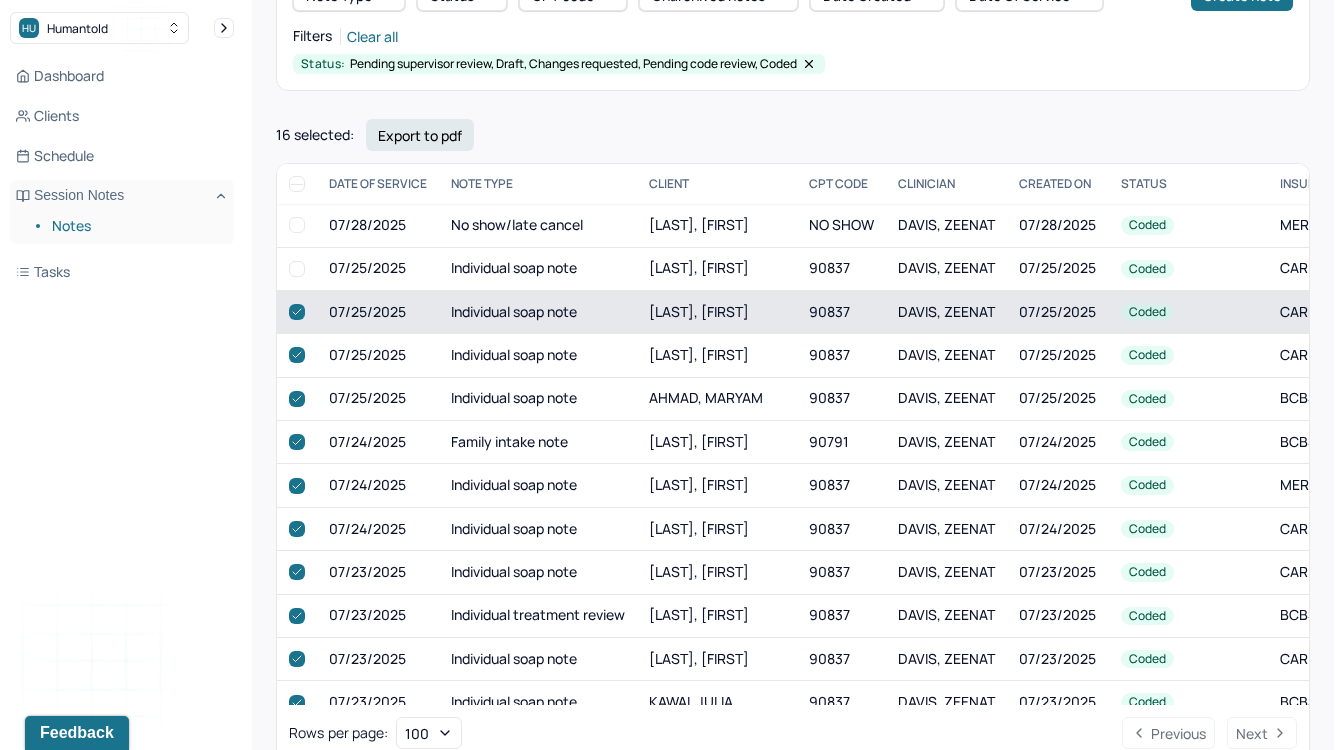 checkbox on "true" 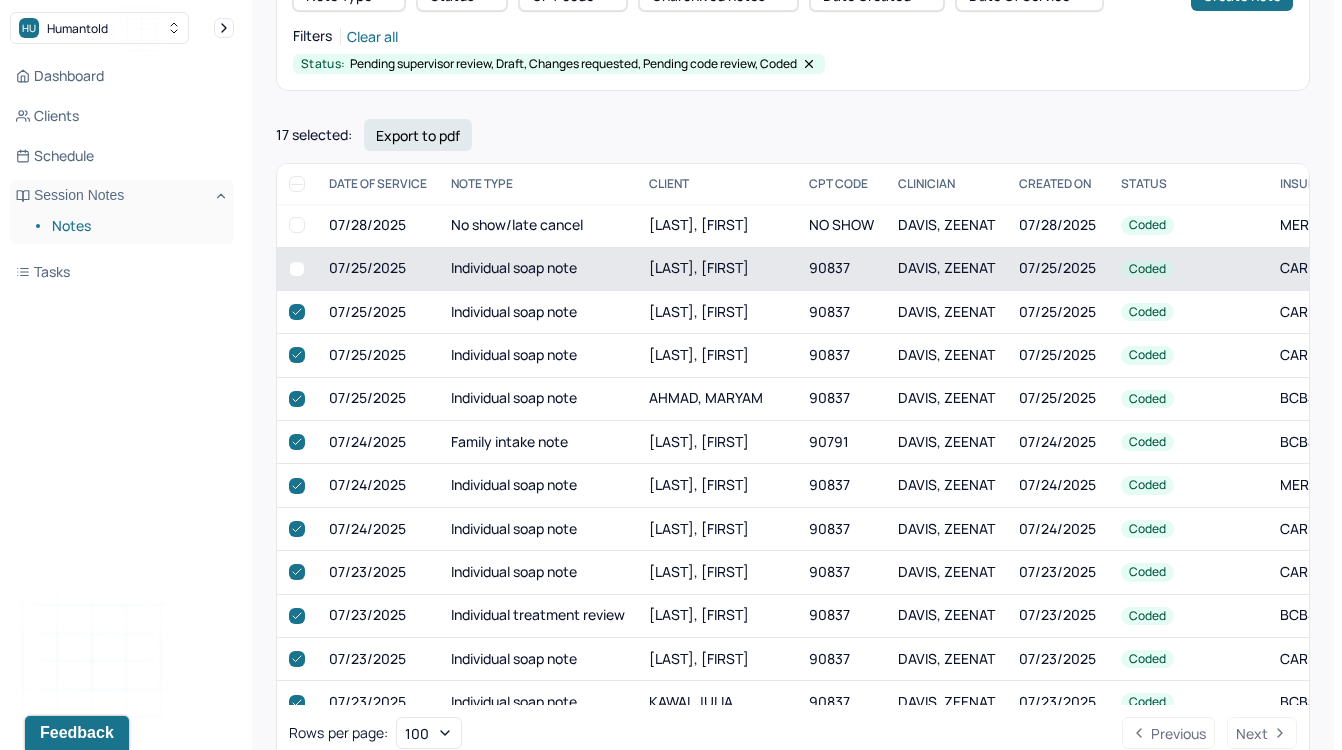 click at bounding box center [297, 269] 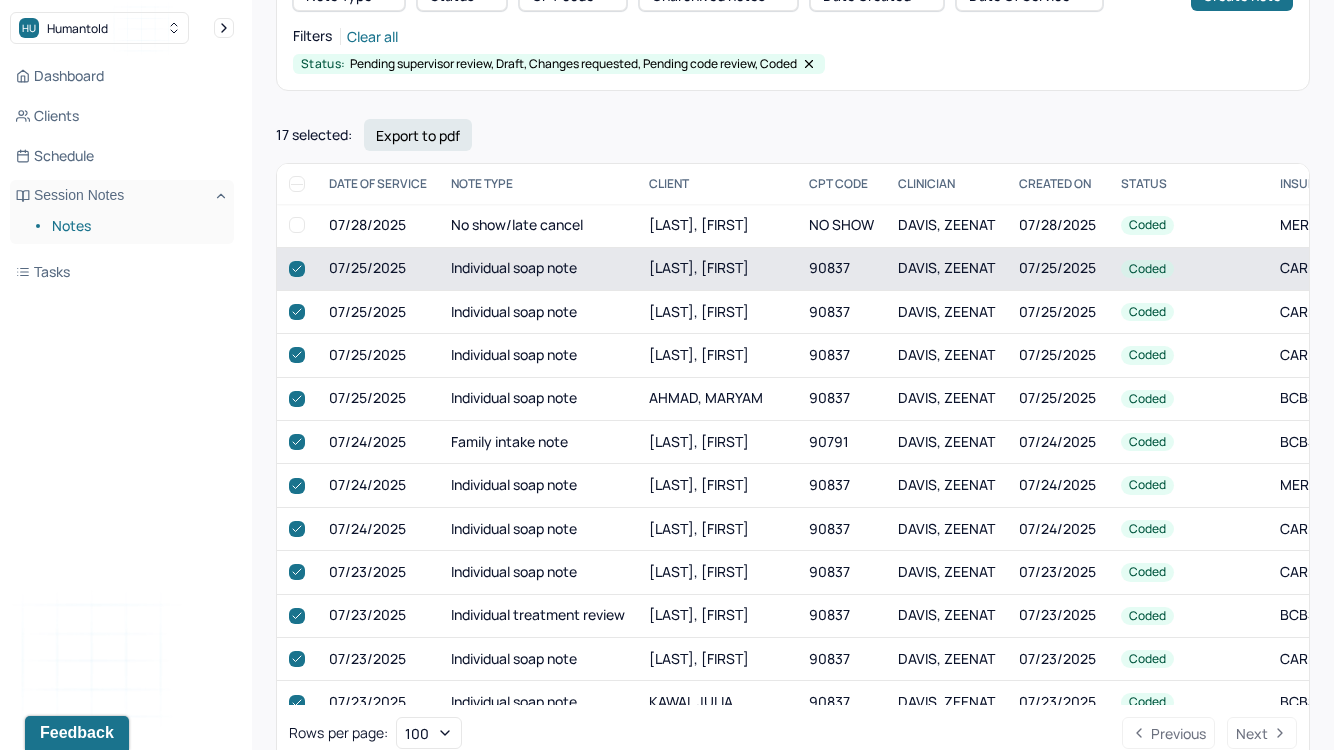 checkbox on "true" 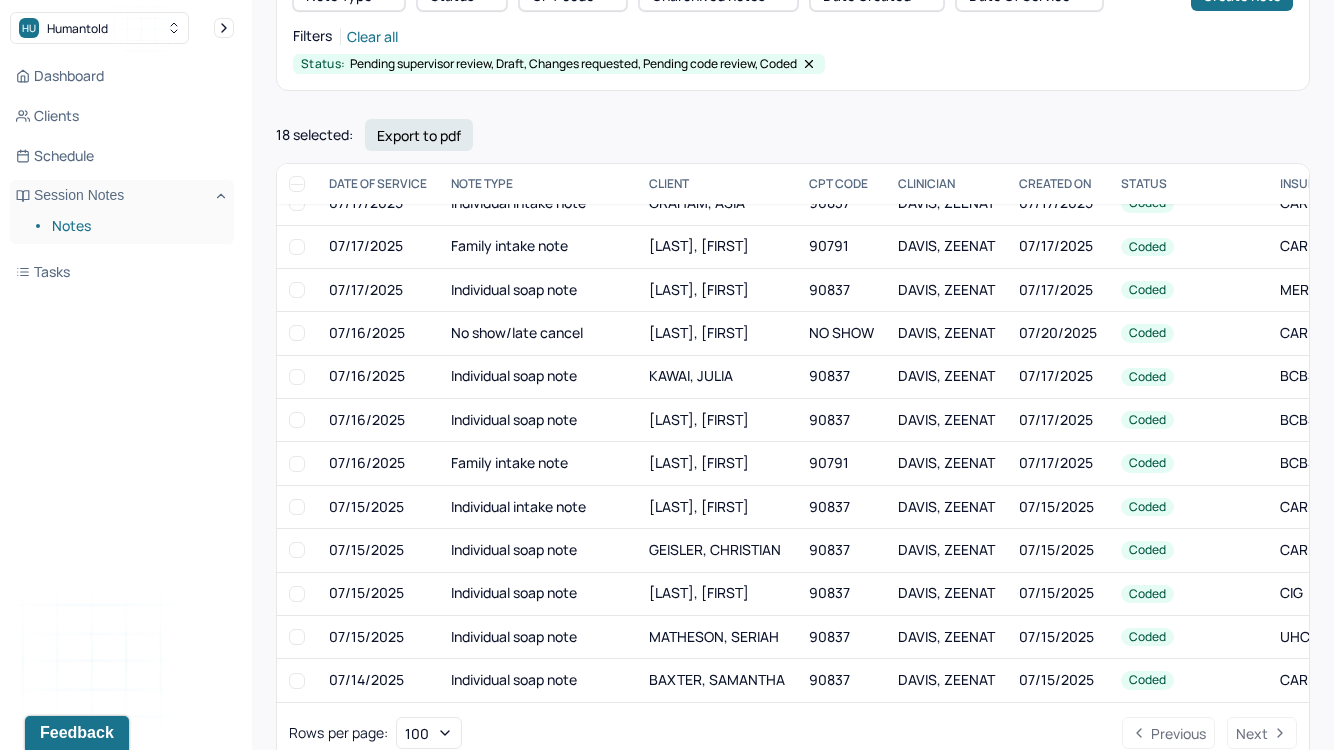 scroll, scrollTop: 1899, scrollLeft: 0, axis: vertical 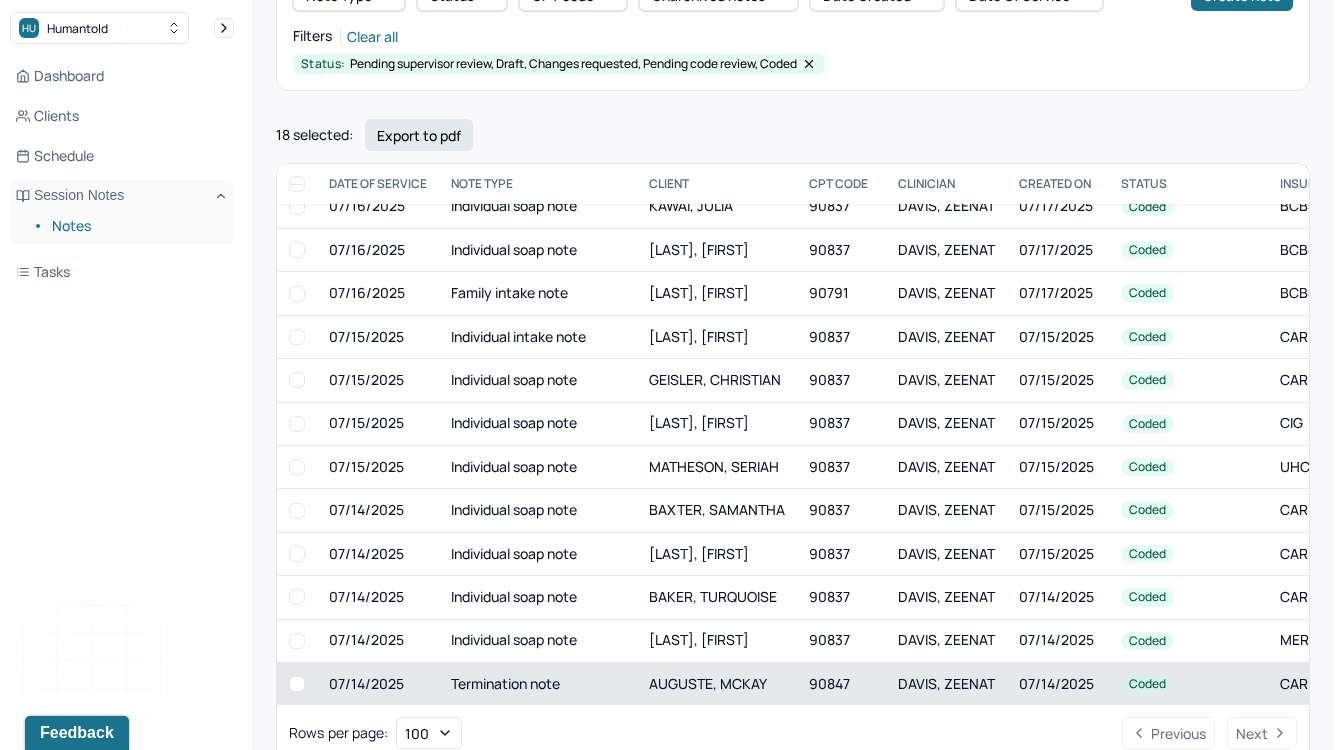 click on "AUGUSTE, MCKAY" at bounding box center (717, 683) 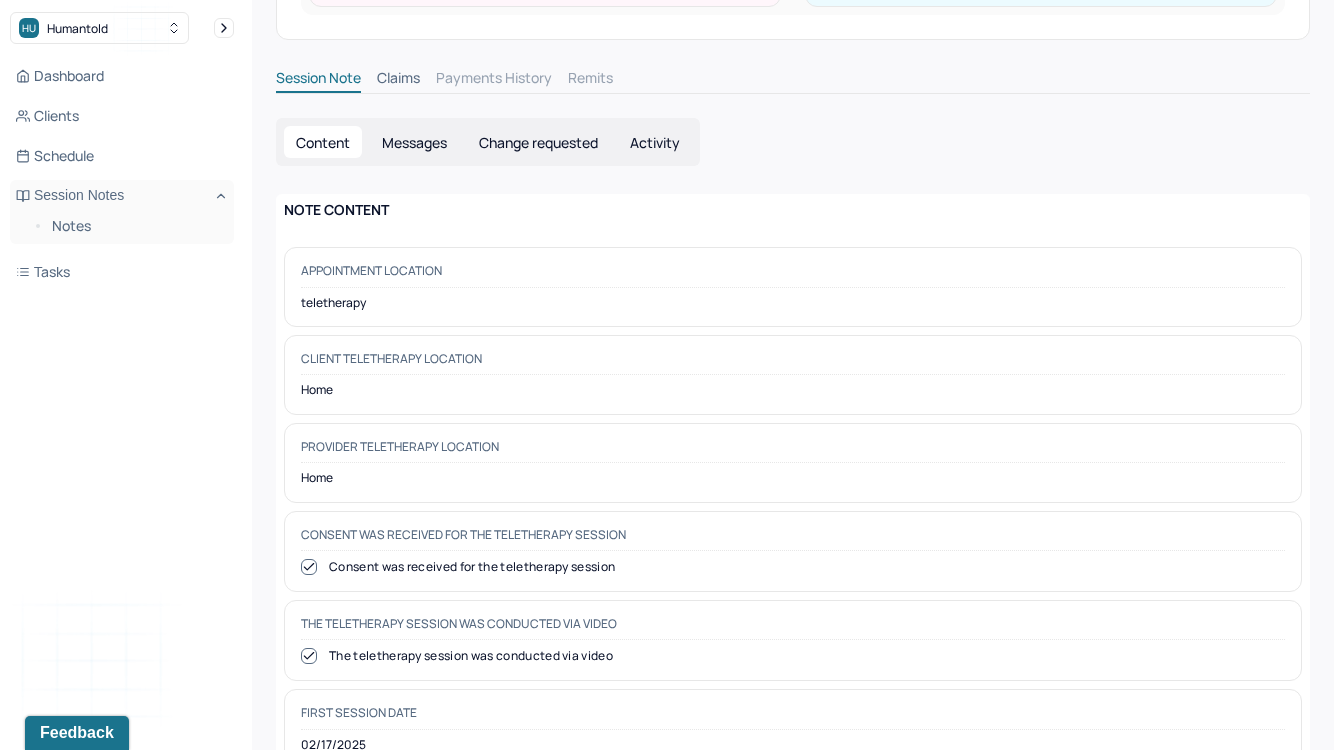 scroll, scrollTop: 0, scrollLeft: 0, axis: both 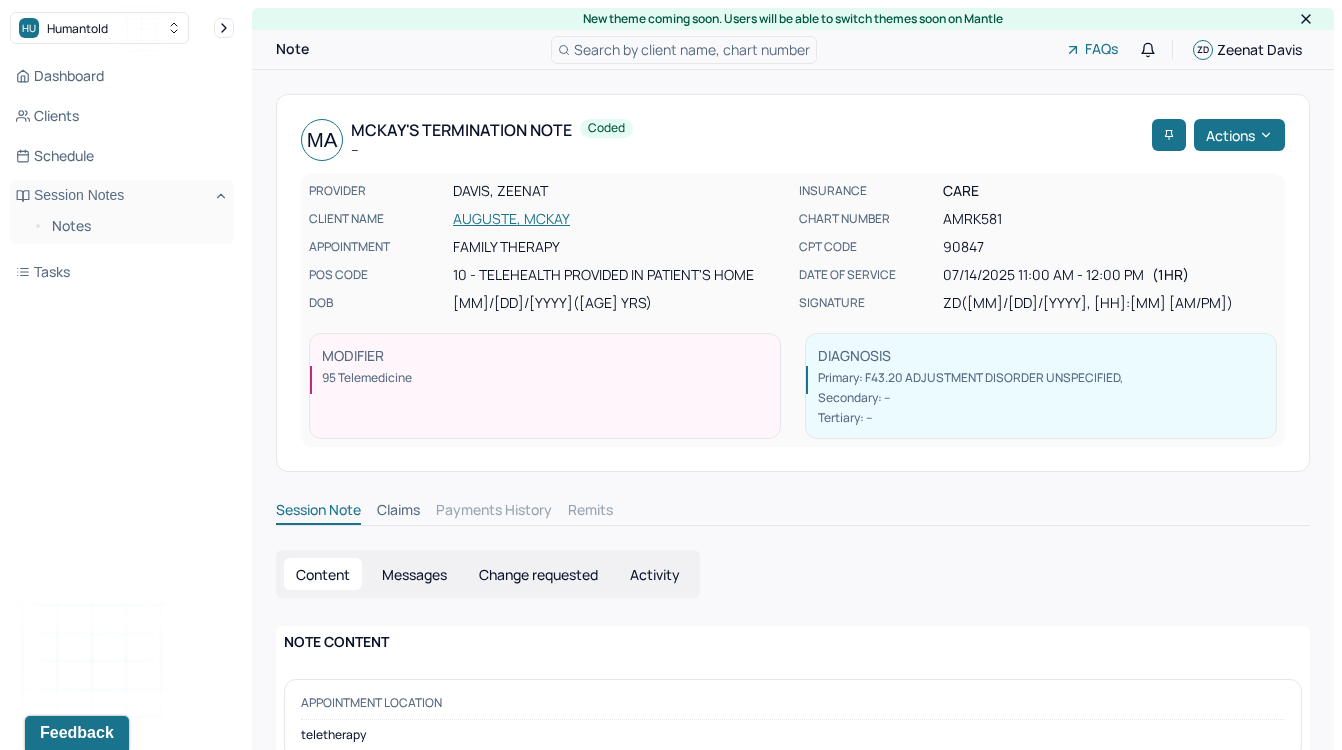 click on "AUGUSTE, MCKAY" at bounding box center [620, 219] 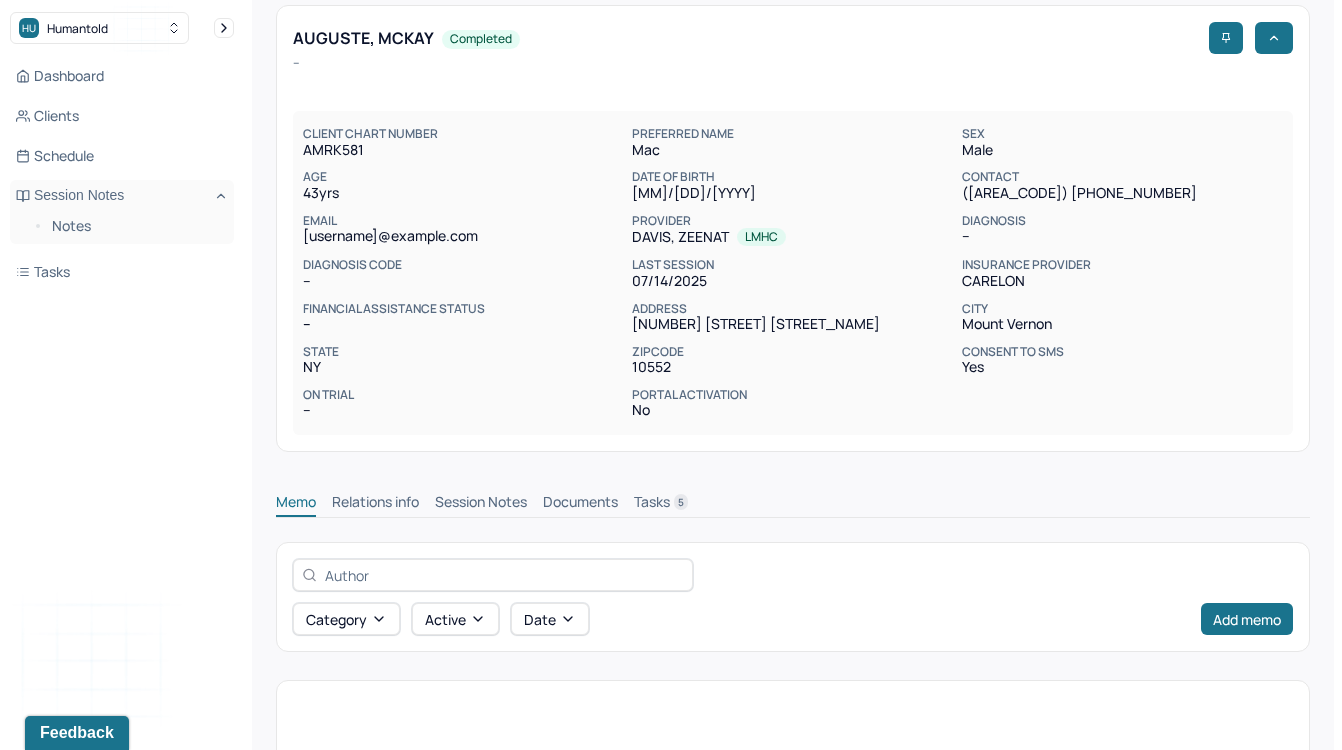 scroll, scrollTop: 115, scrollLeft: 0, axis: vertical 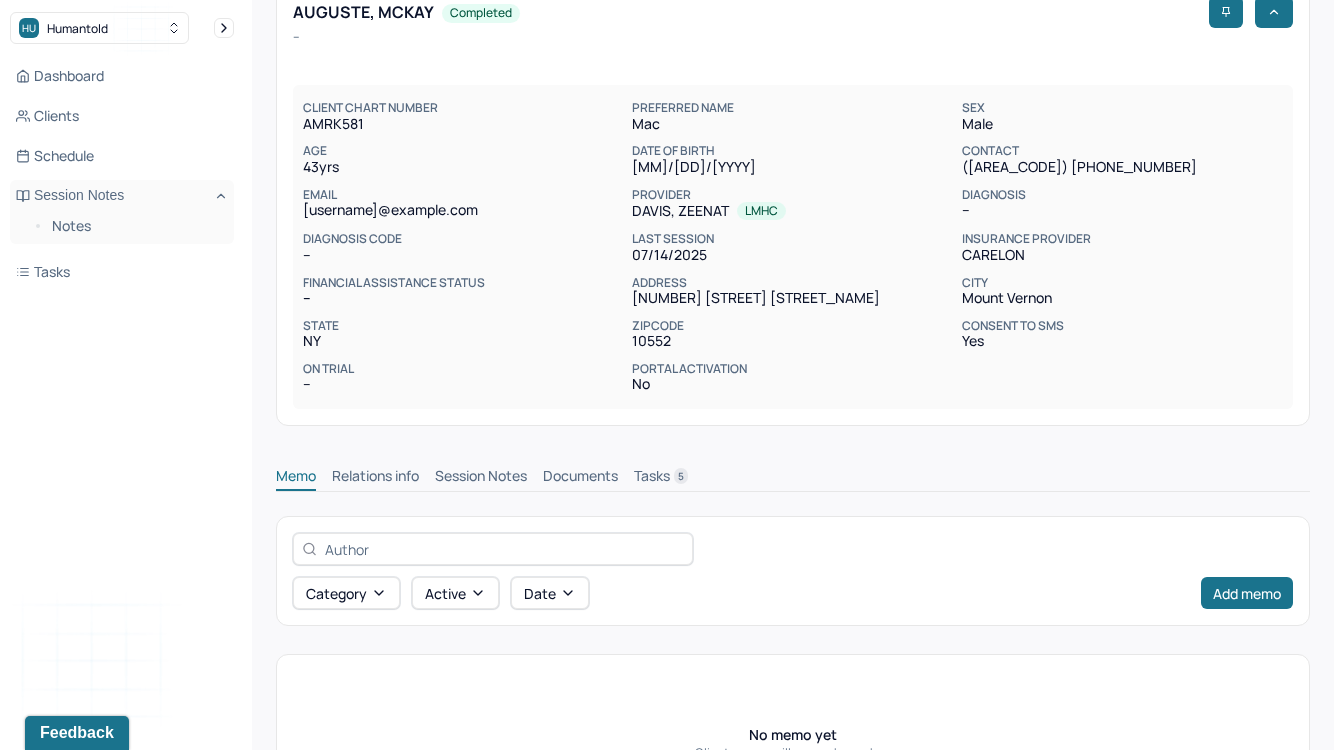 click on "Session Notes" at bounding box center [481, 478] 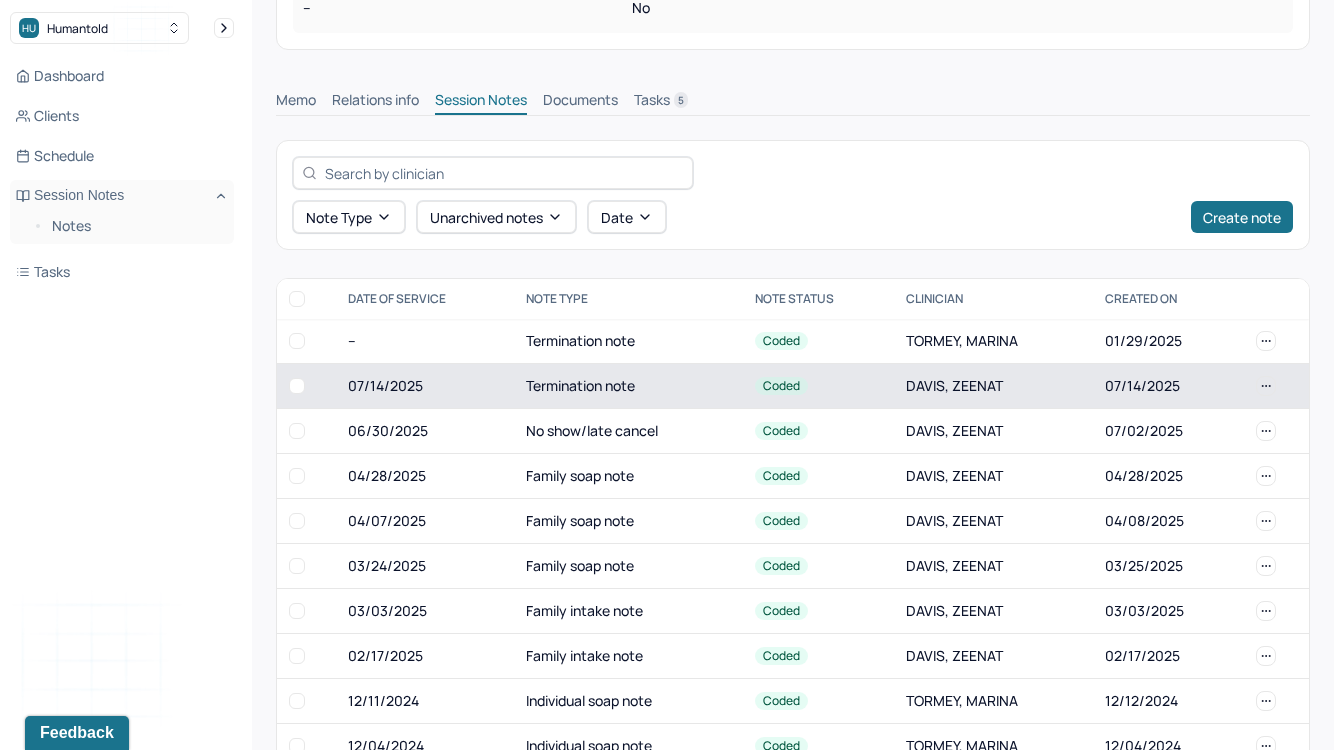 scroll, scrollTop: 495, scrollLeft: 0, axis: vertical 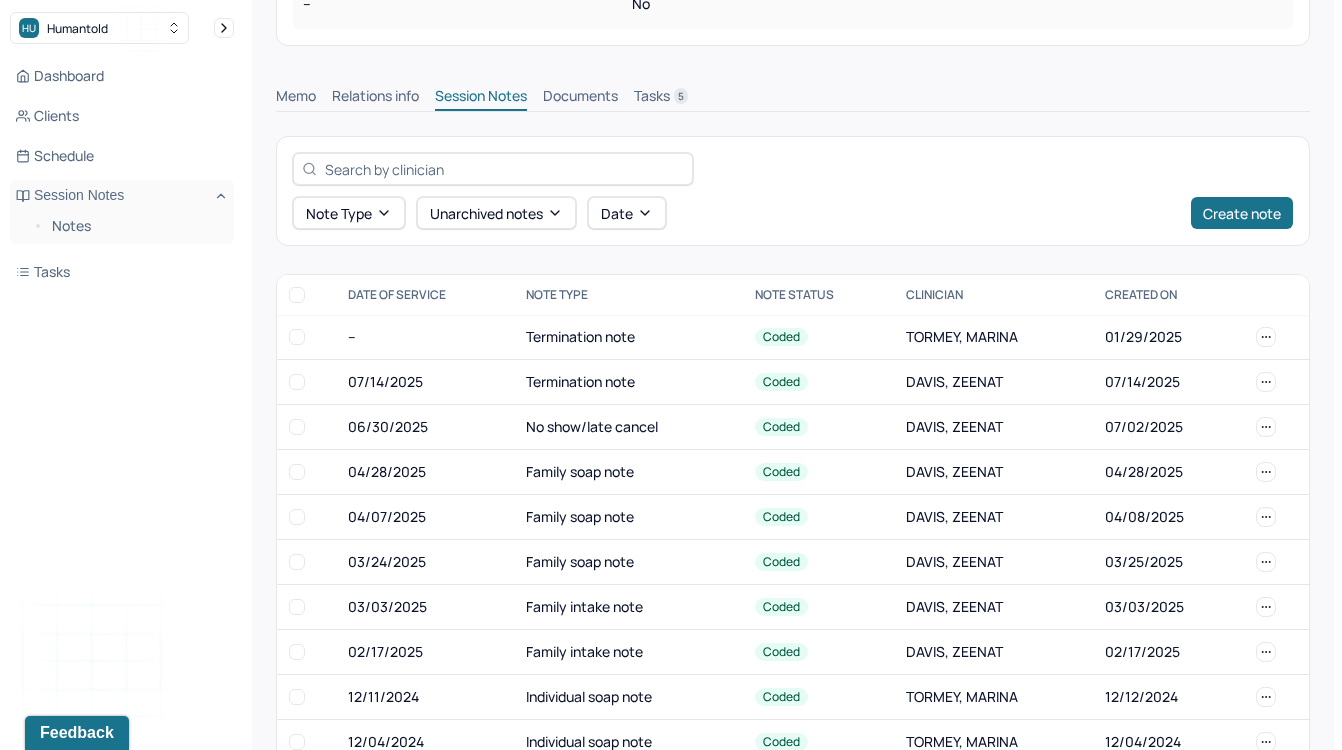 click on "Note type Unarchived notes Date Create note" at bounding box center (793, 191) 